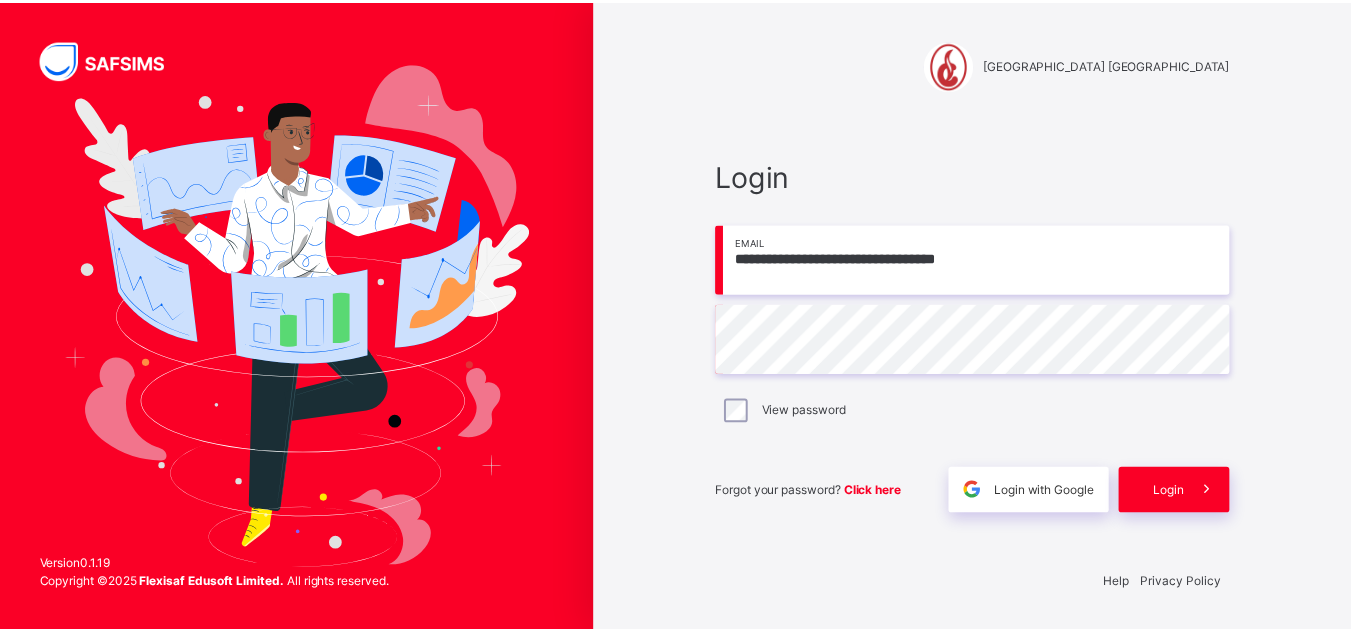 scroll, scrollTop: 0, scrollLeft: 0, axis: both 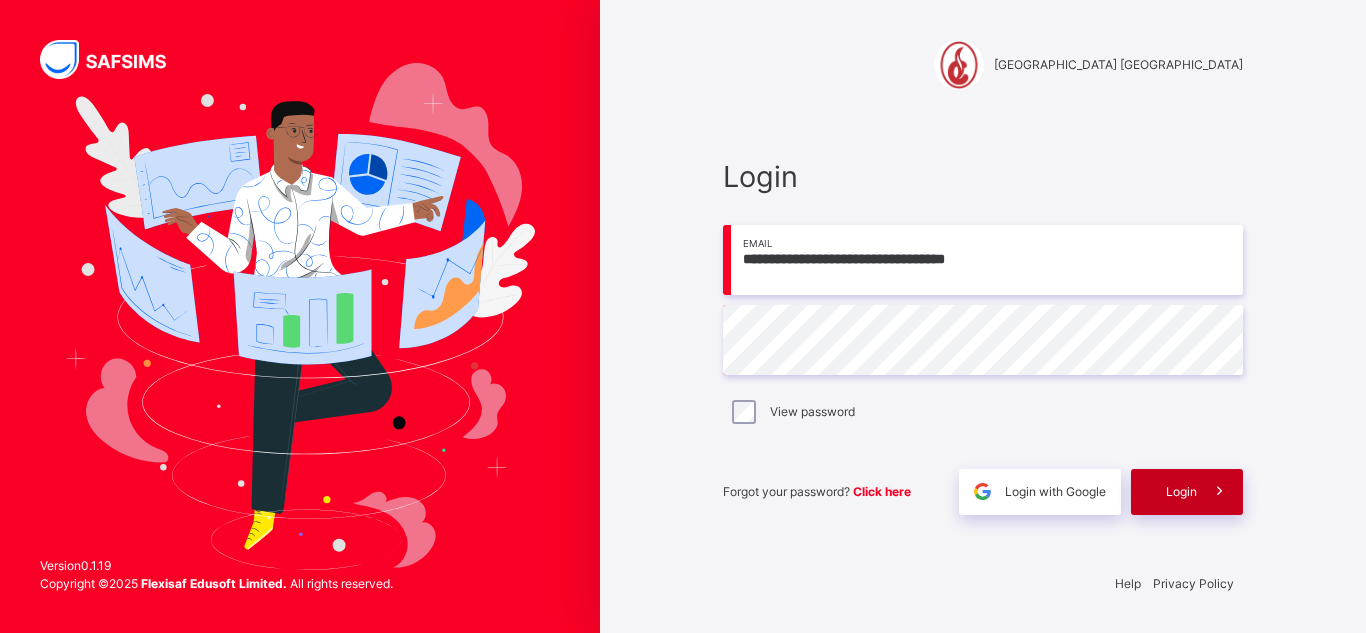 click at bounding box center (1220, 492) 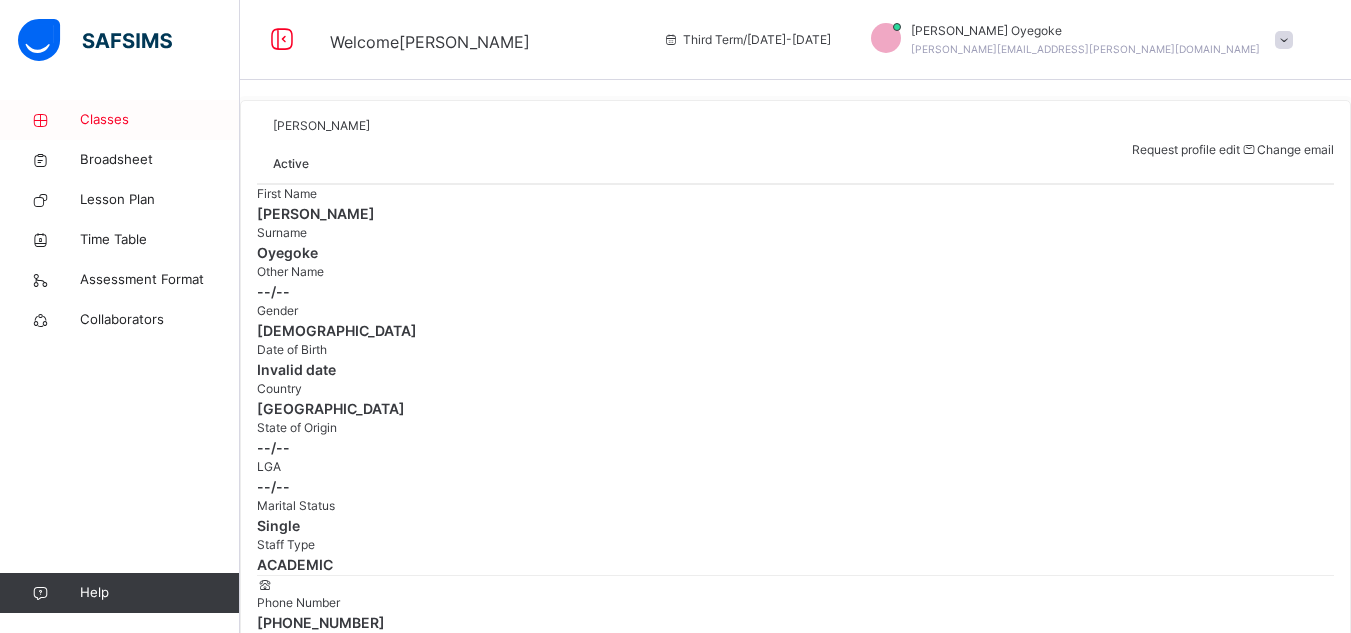 click on "Classes" at bounding box center [160, 120] 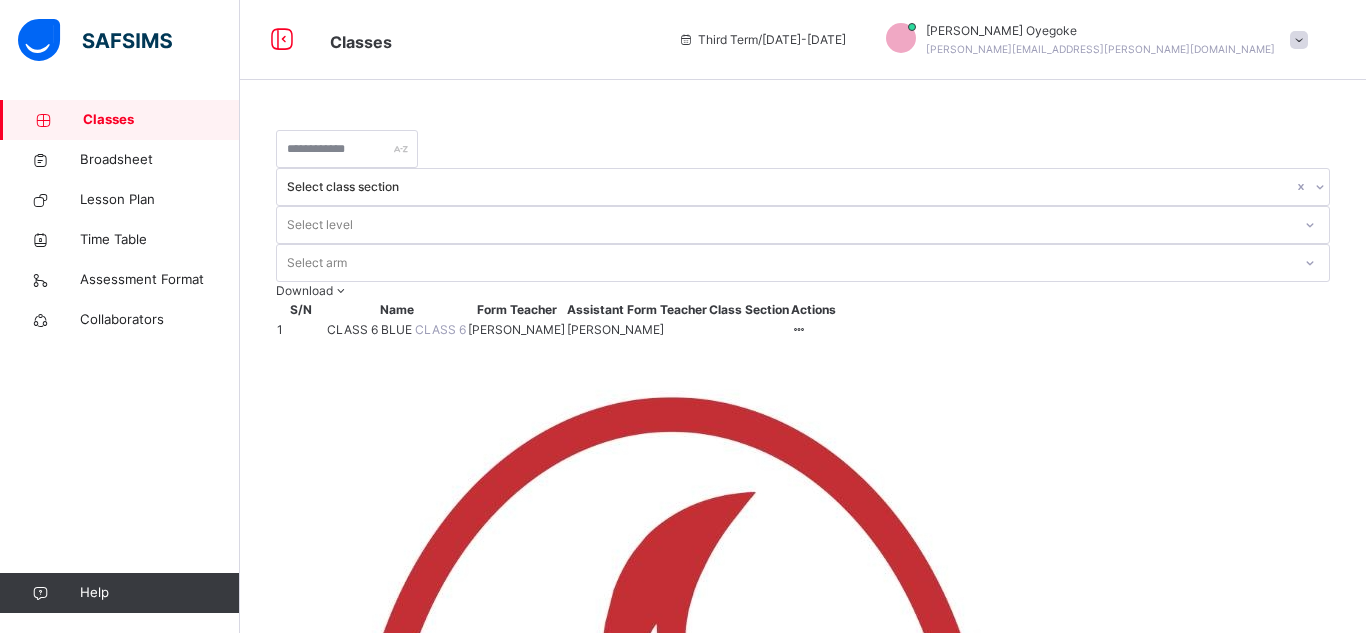 click on "CLASS 6   BLUE" at bounding box center [371, 329] 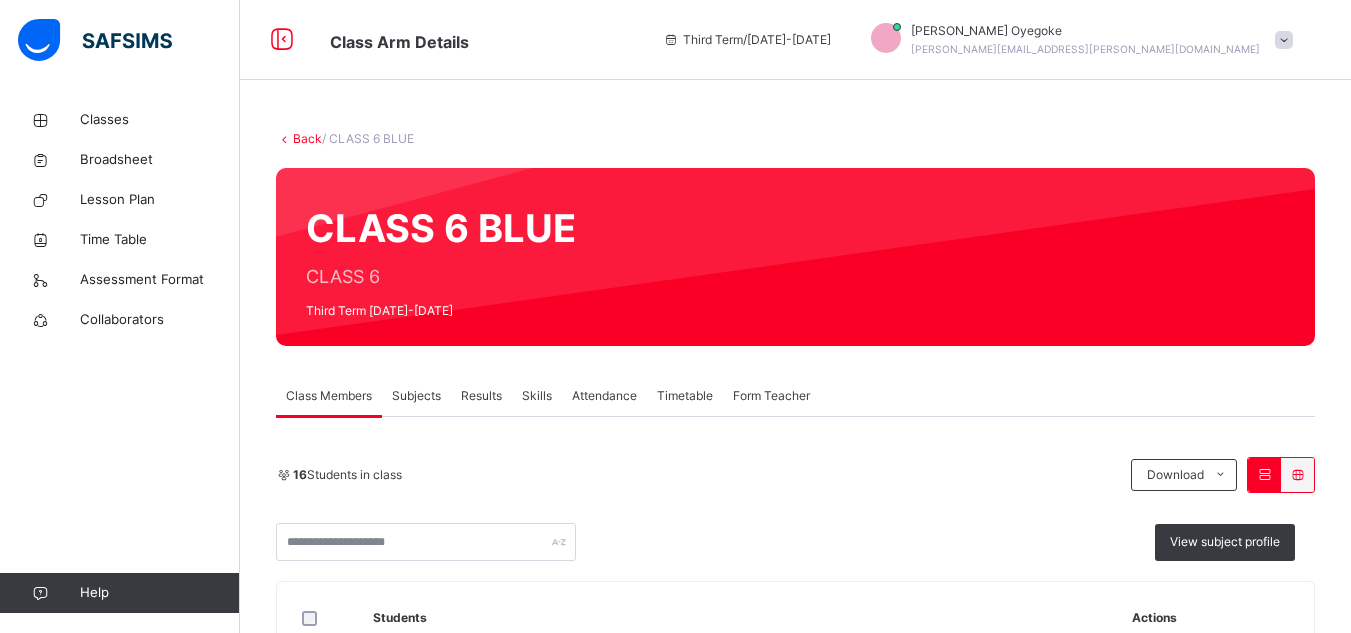 click on "Results" at bounding box center (481, 396) 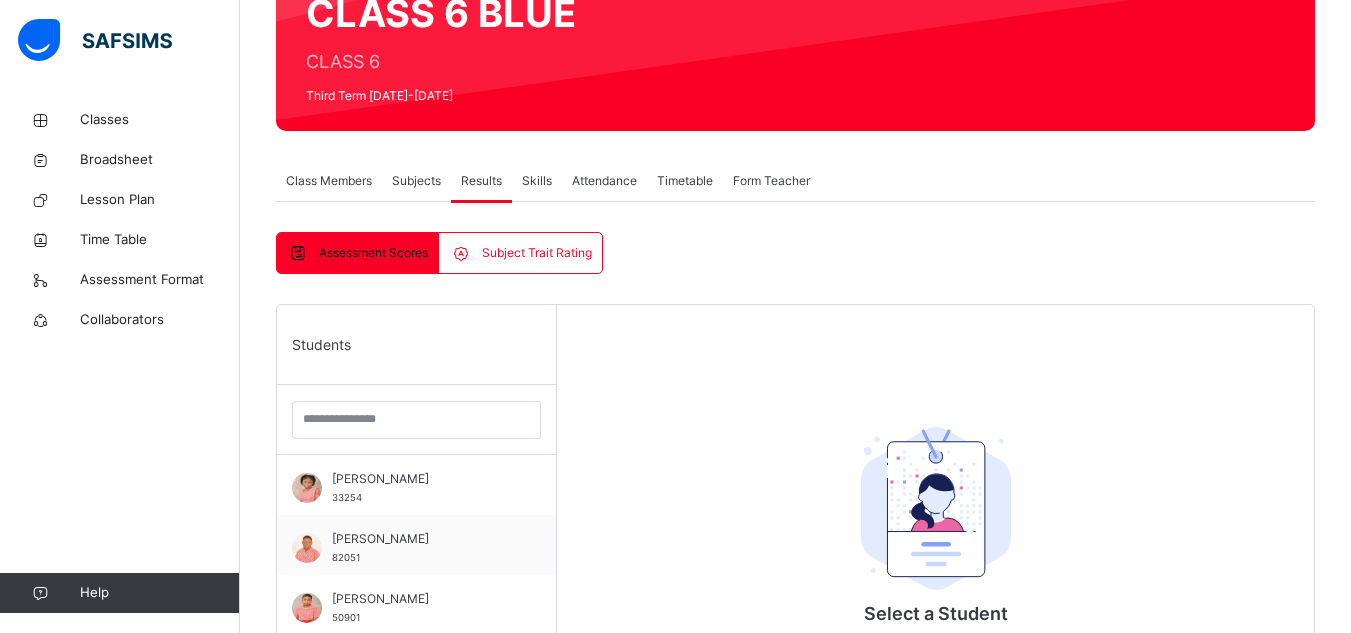 scroll, scrollTop: 221, scrollLeft: 0, axis: vertical 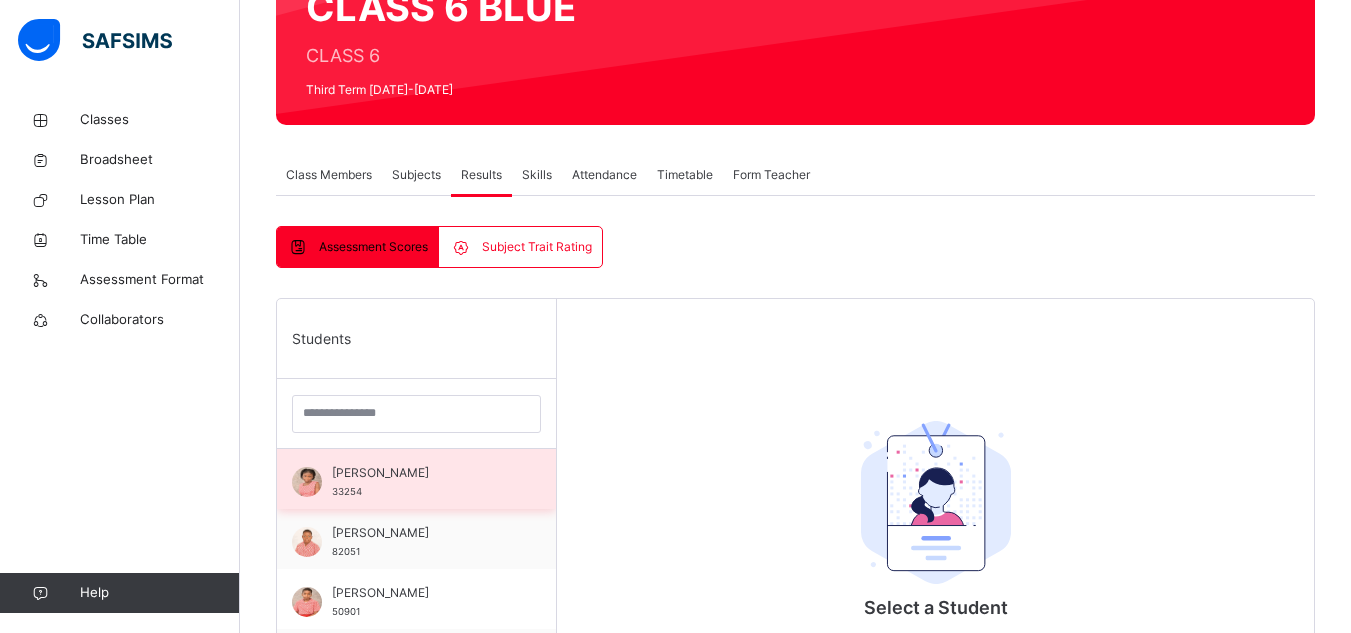 click on "[PERSON_NAME] 33254" at bounding box center [421, 482] 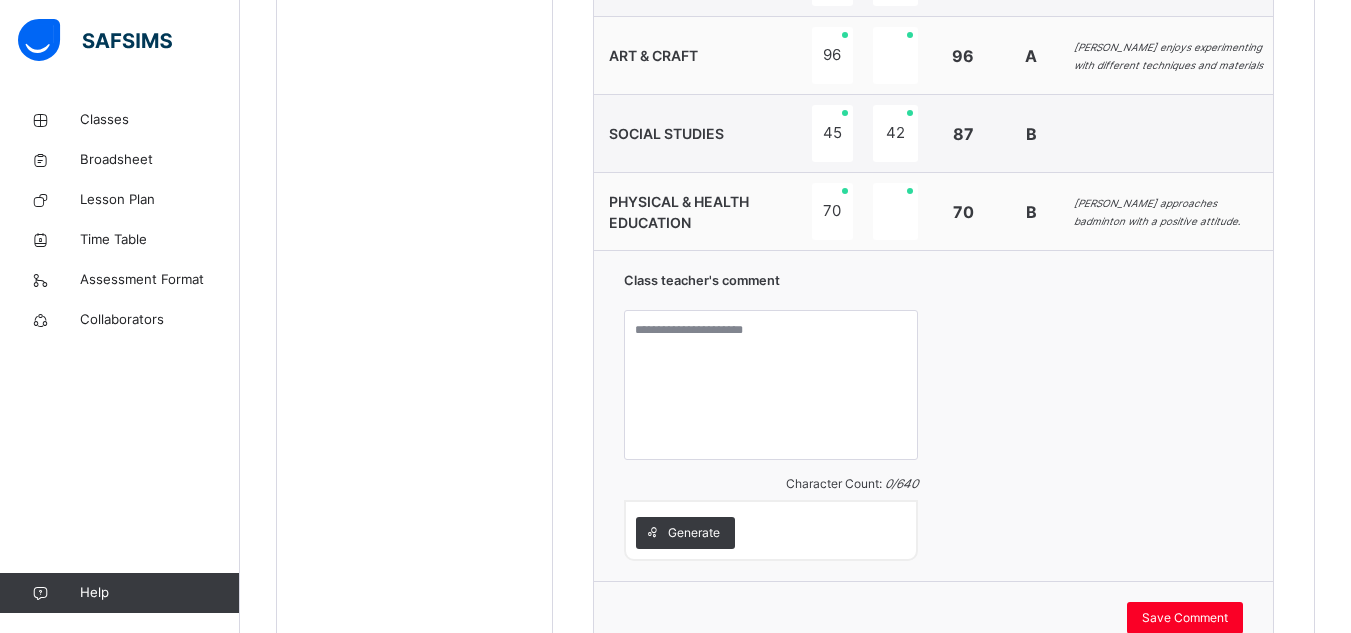 scroll, scrollTop: 1723, scrollLeft: 0, axis: vertical 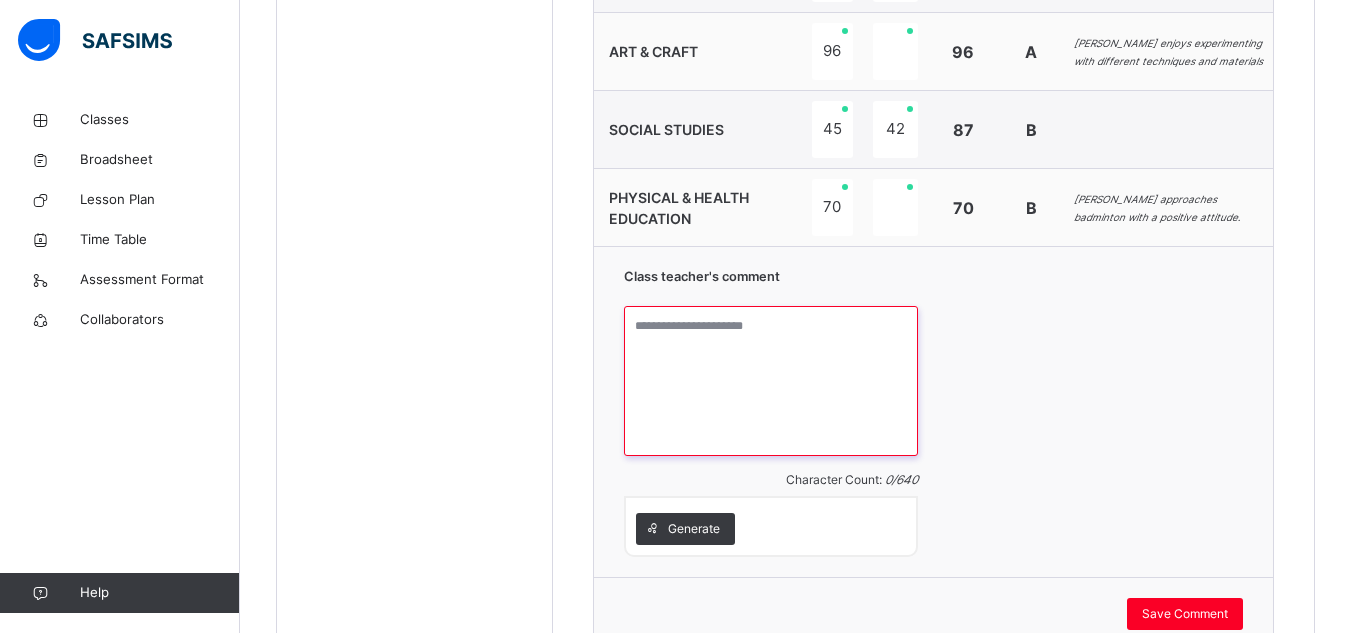 click at bounding box center [771, 381] 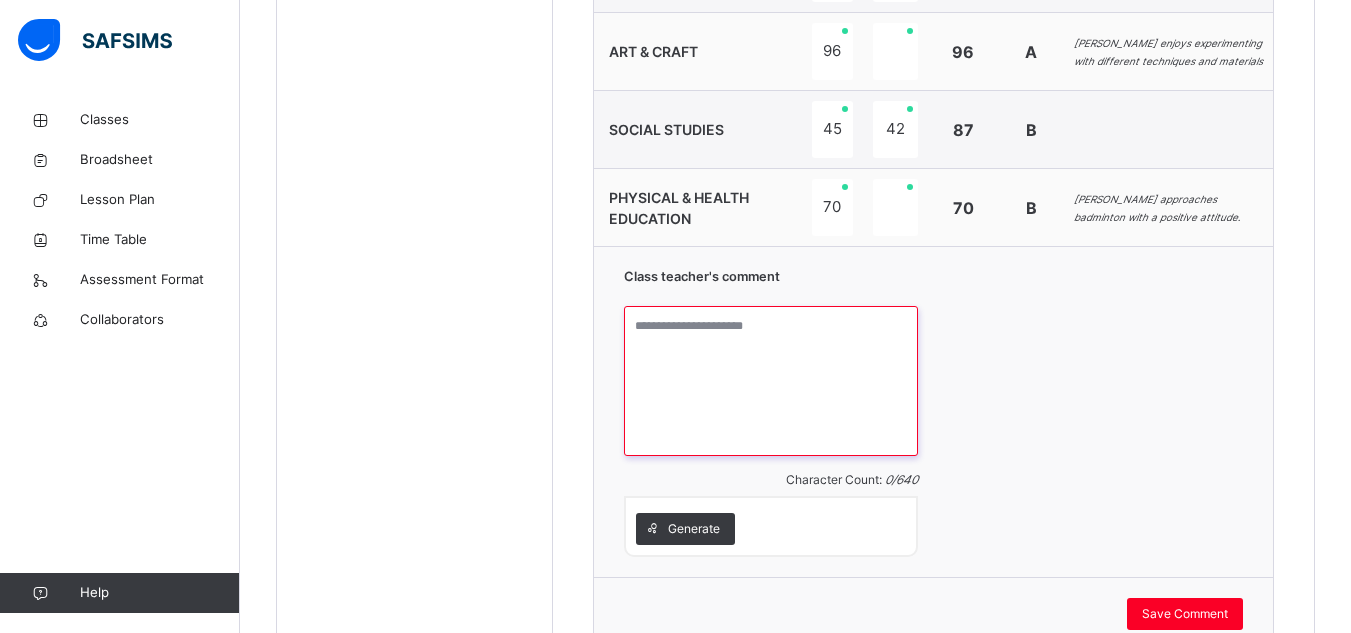 paste on "**********" 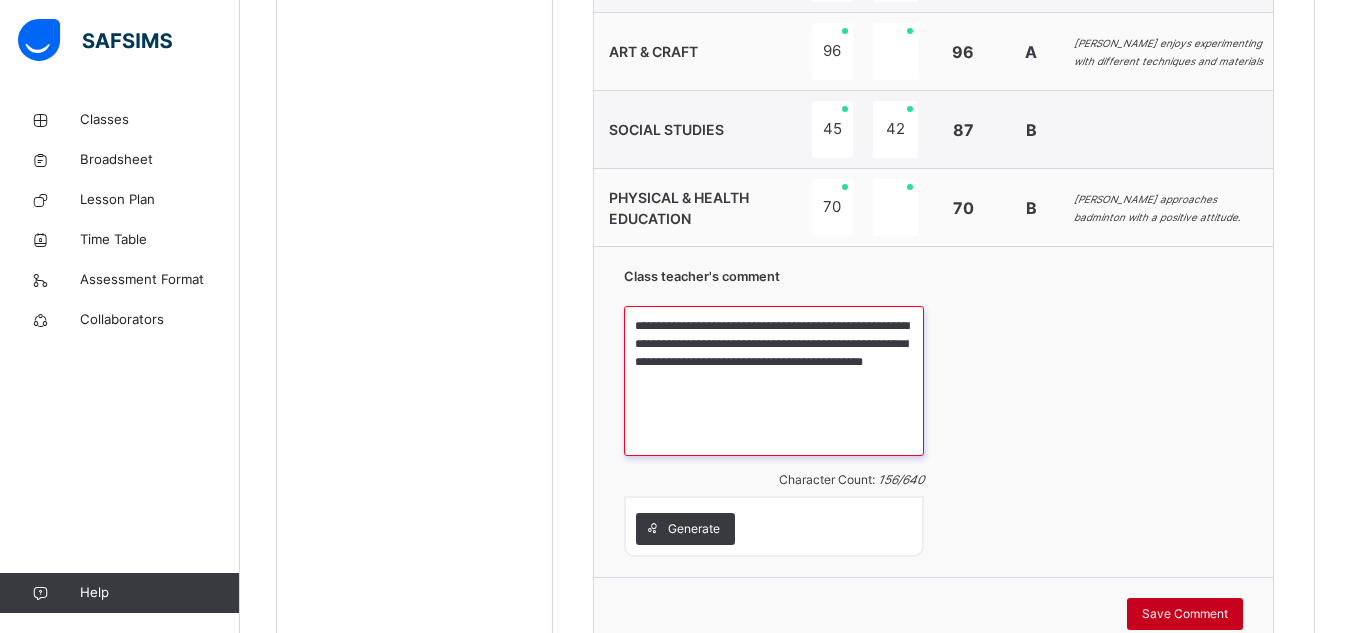 type on "**********" 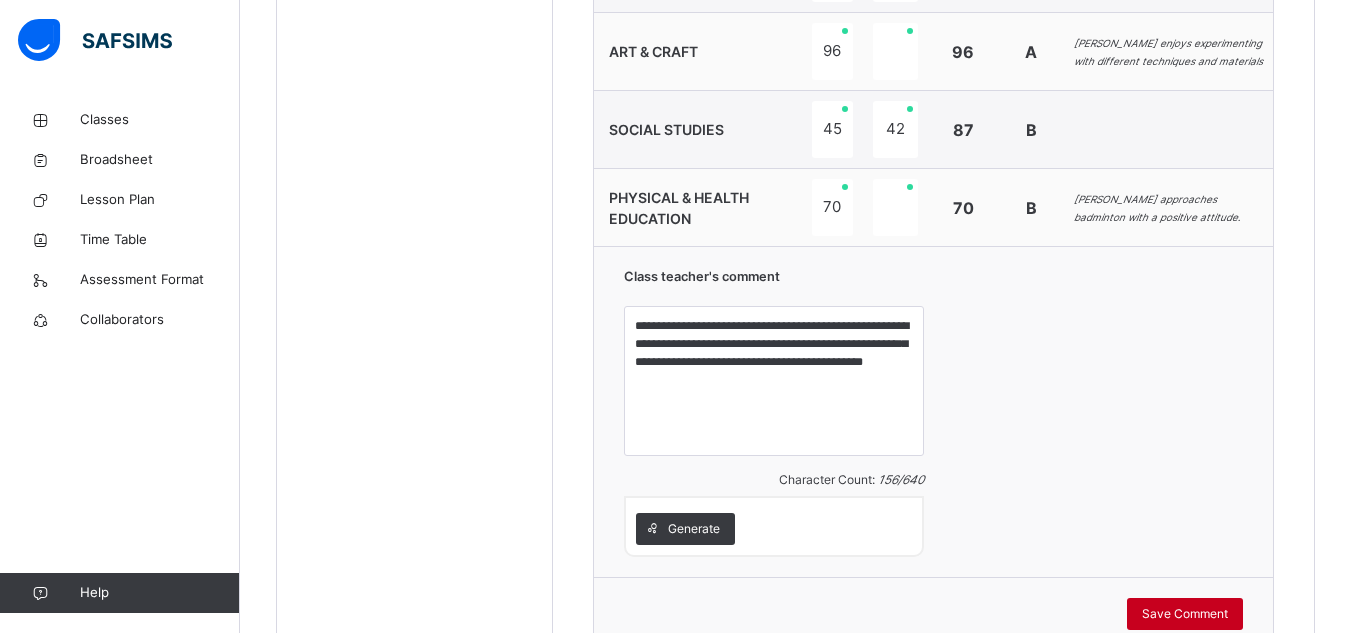 click on "Save Comment" at bounding box center [1185, 614] 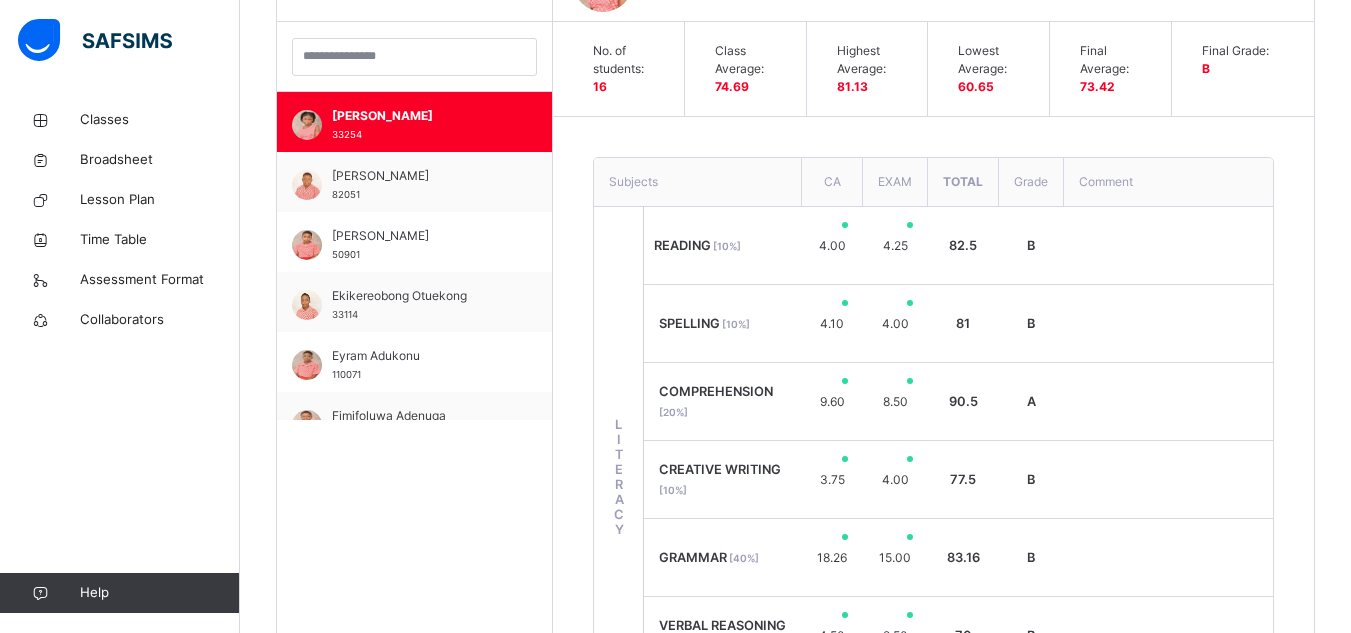 scroll, scrollTop: 566, scrollLeft: 0, axis: vertical 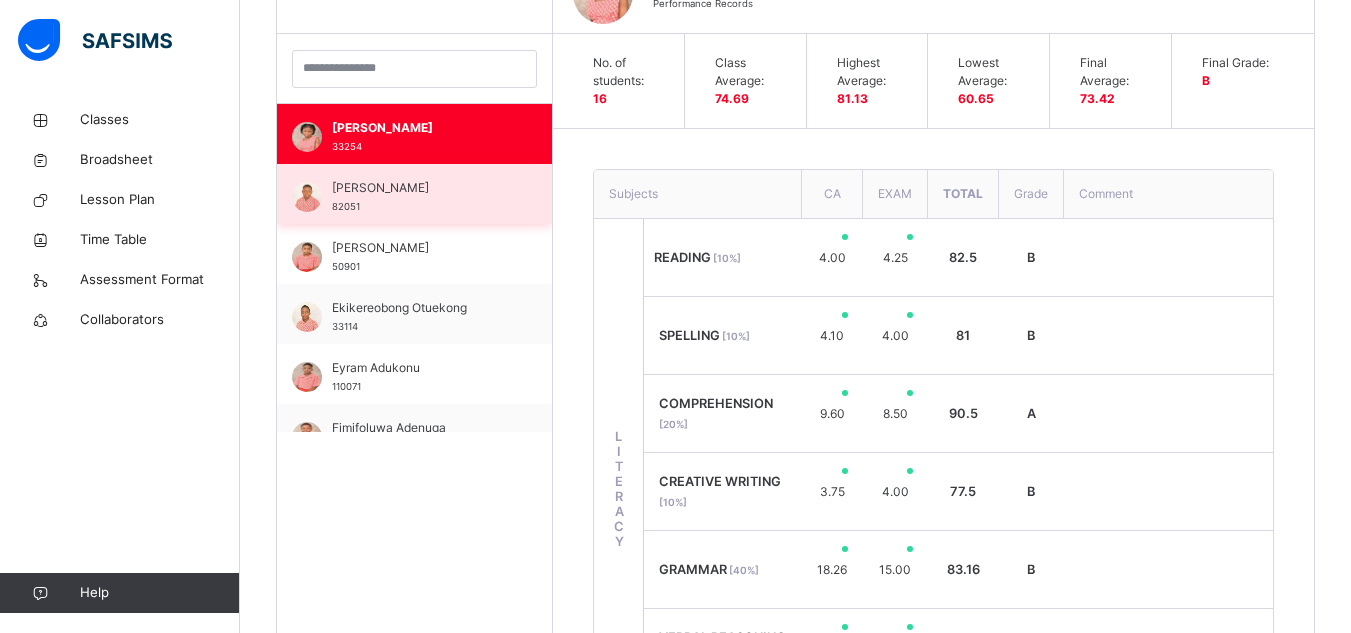 click on "[PERSON_NAME] 82051" at bounding box center [419, 197] 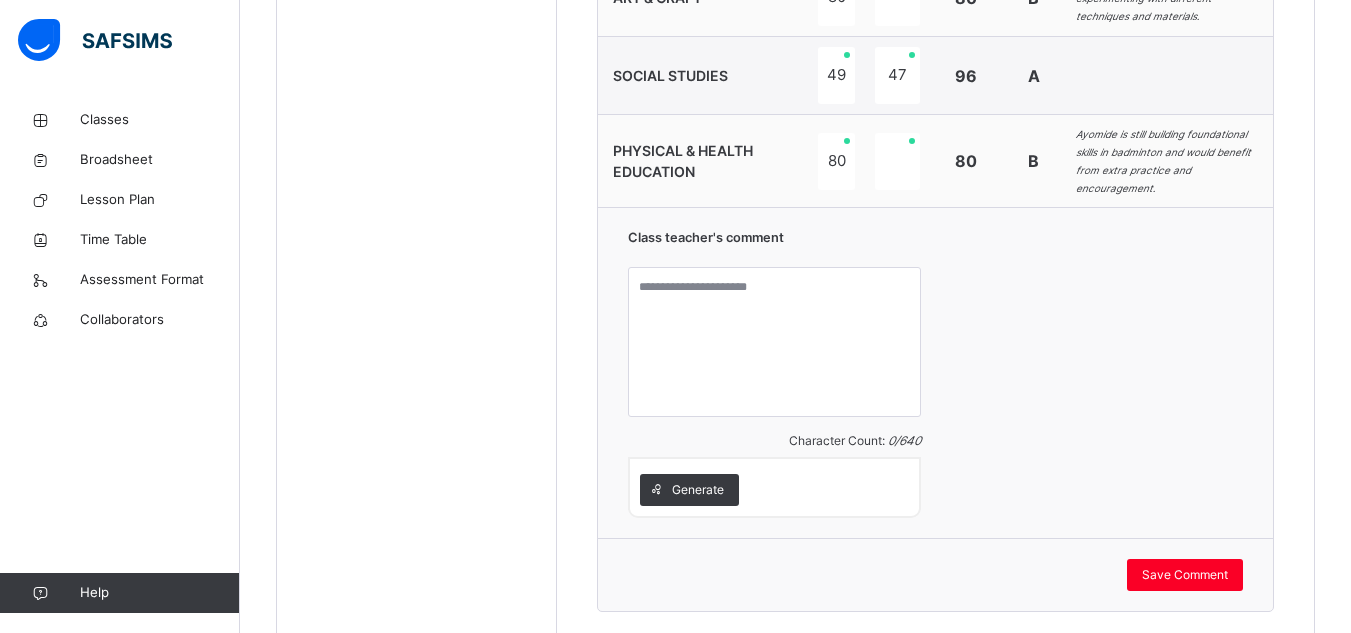 scroll, scrollTop: 1785, scrollLeft: 0, axis: vertical 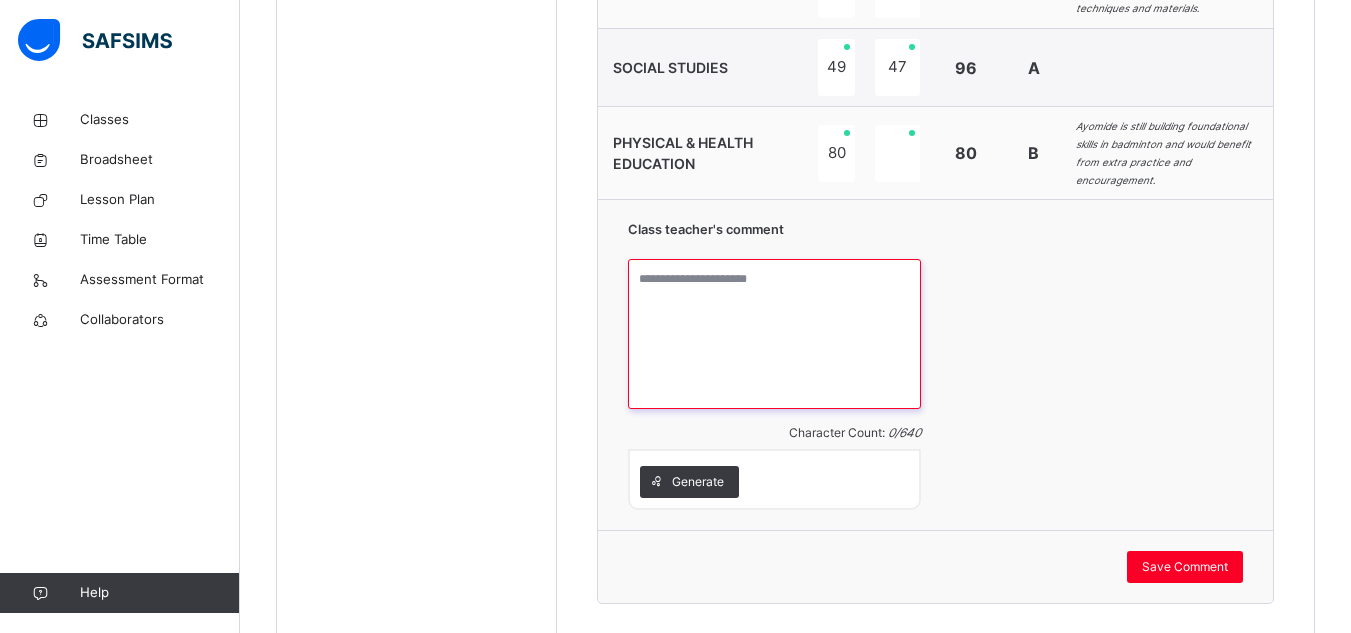 click at bounding box center [774, 334] 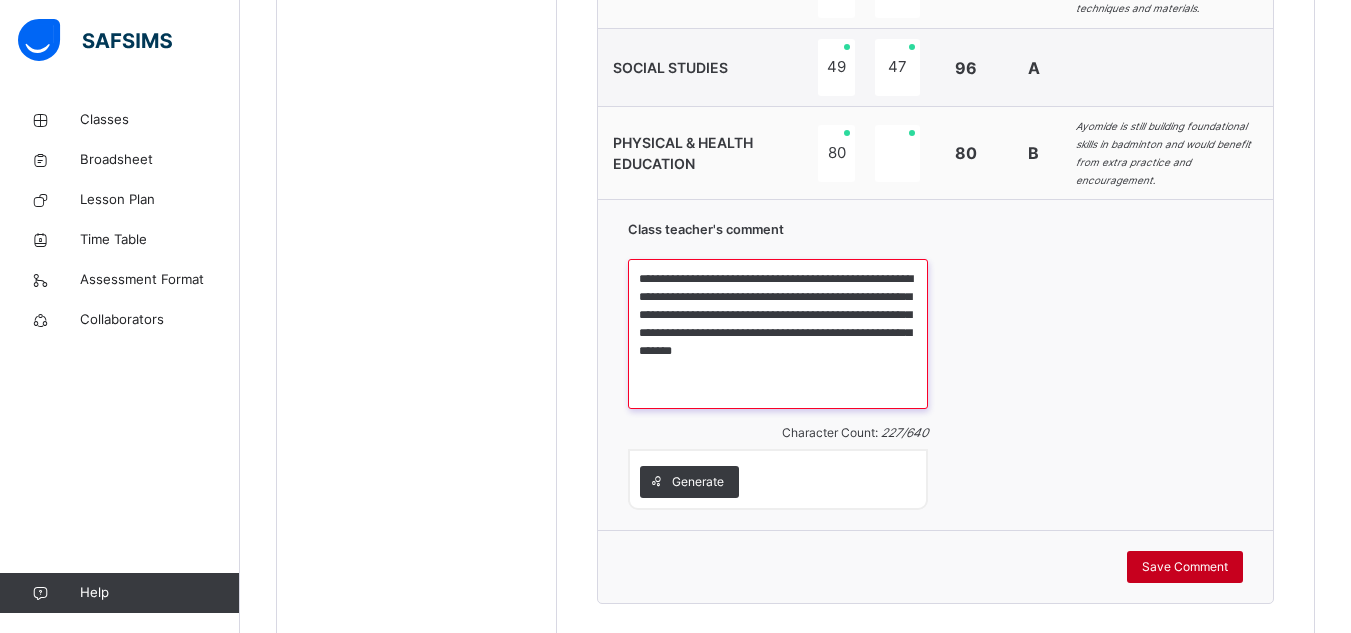 type on "**********" 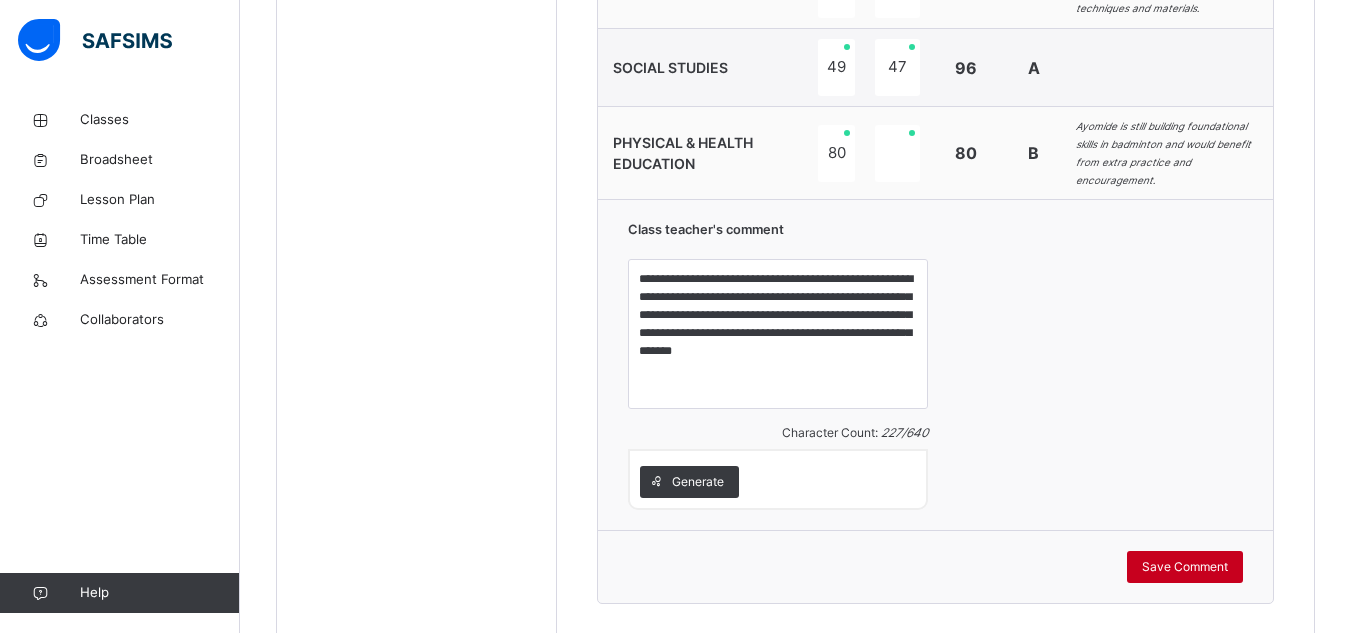 click on "Save Comment" at bounding box center [1185, 567] 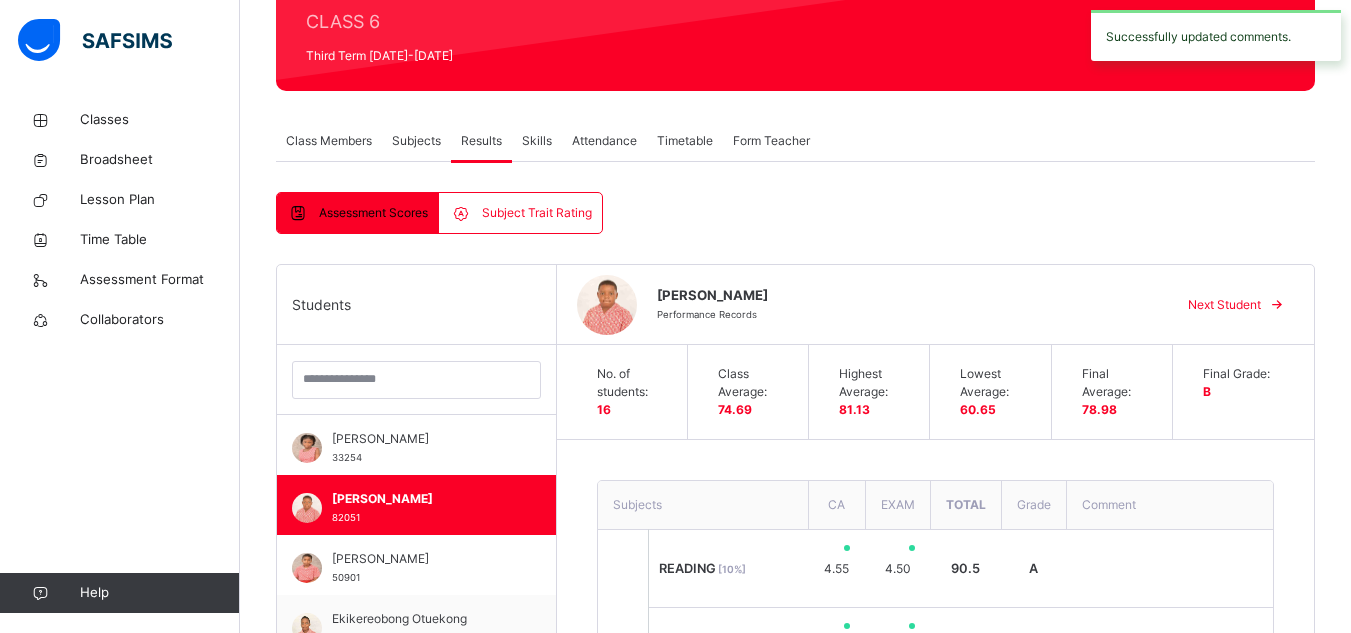 scroll, scrollTop: 234, scrollLeft: 0, axis: vertical 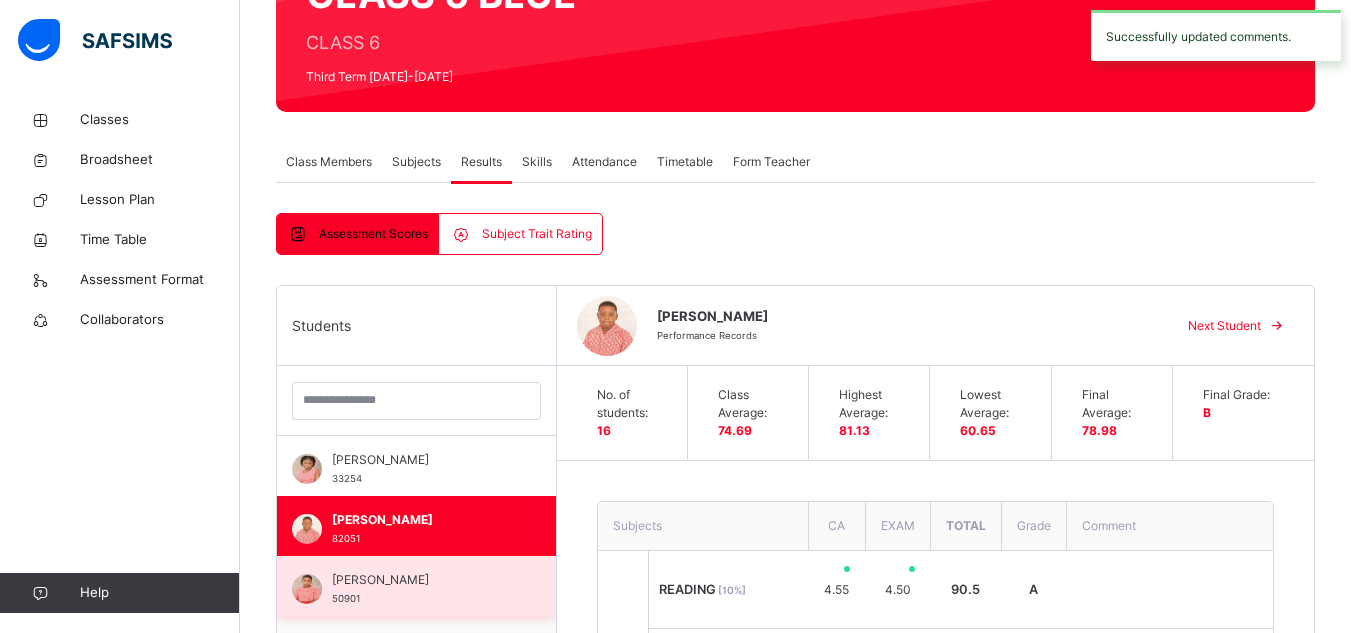 click on "[PERSON_NAME]" at bounding box center (421, 580) 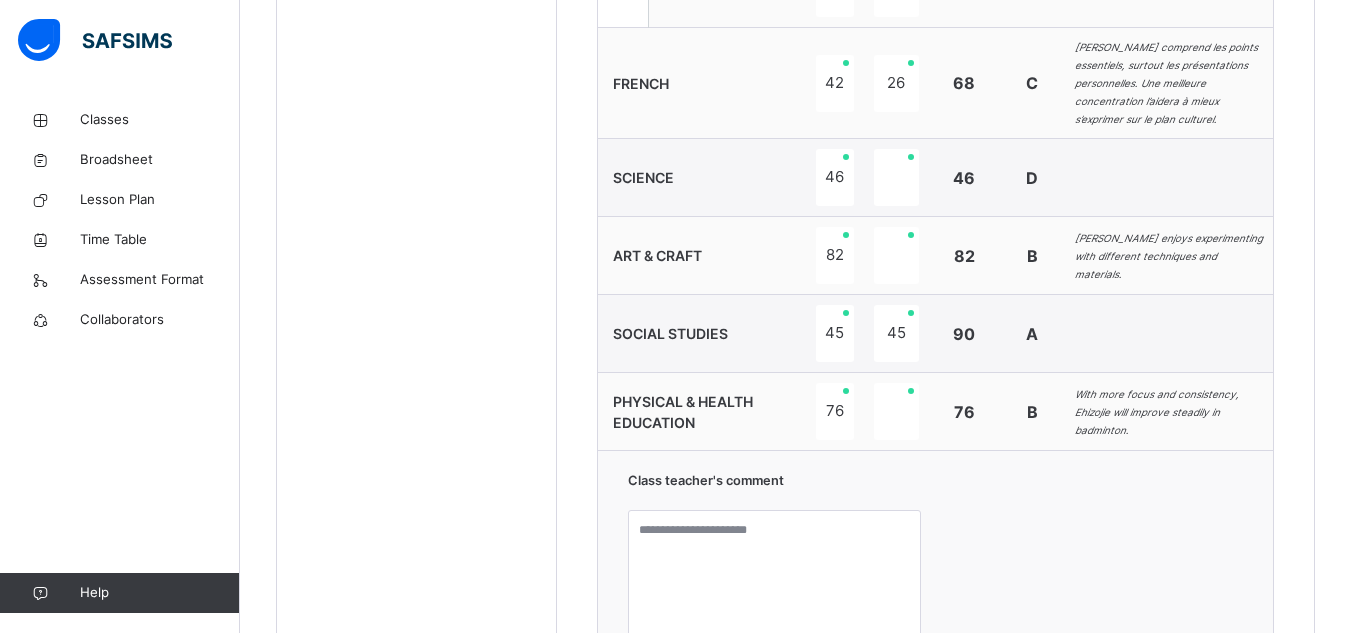 scroll, scrollTop: 1661, scrollLeft: 0, axis: vertical 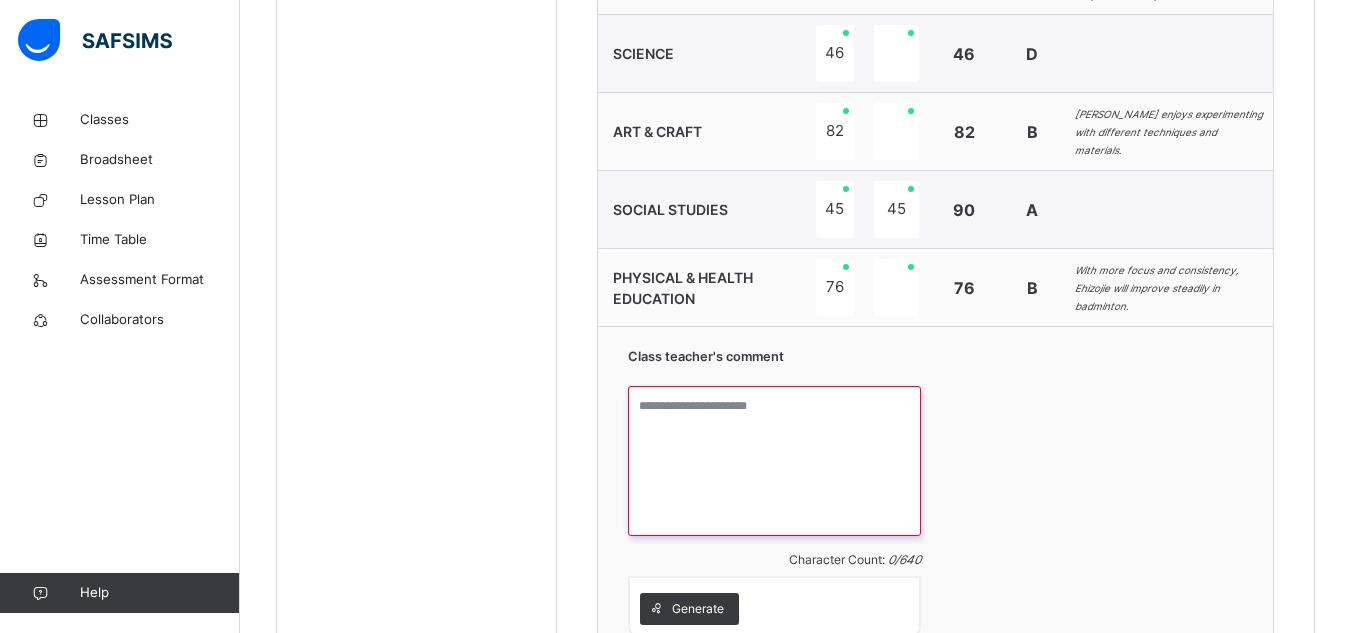 click at bounding box center (774, 461) 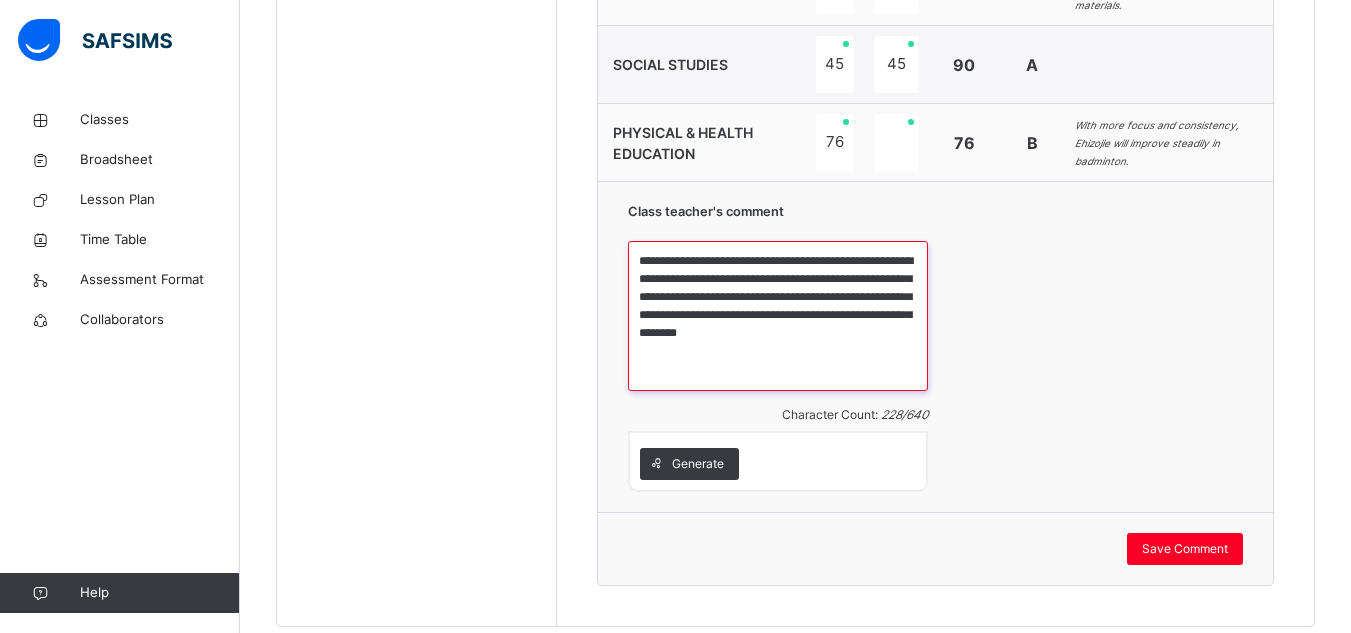 scroll, scrollTop: 1842, scrollLeft: 0, axis: vertical 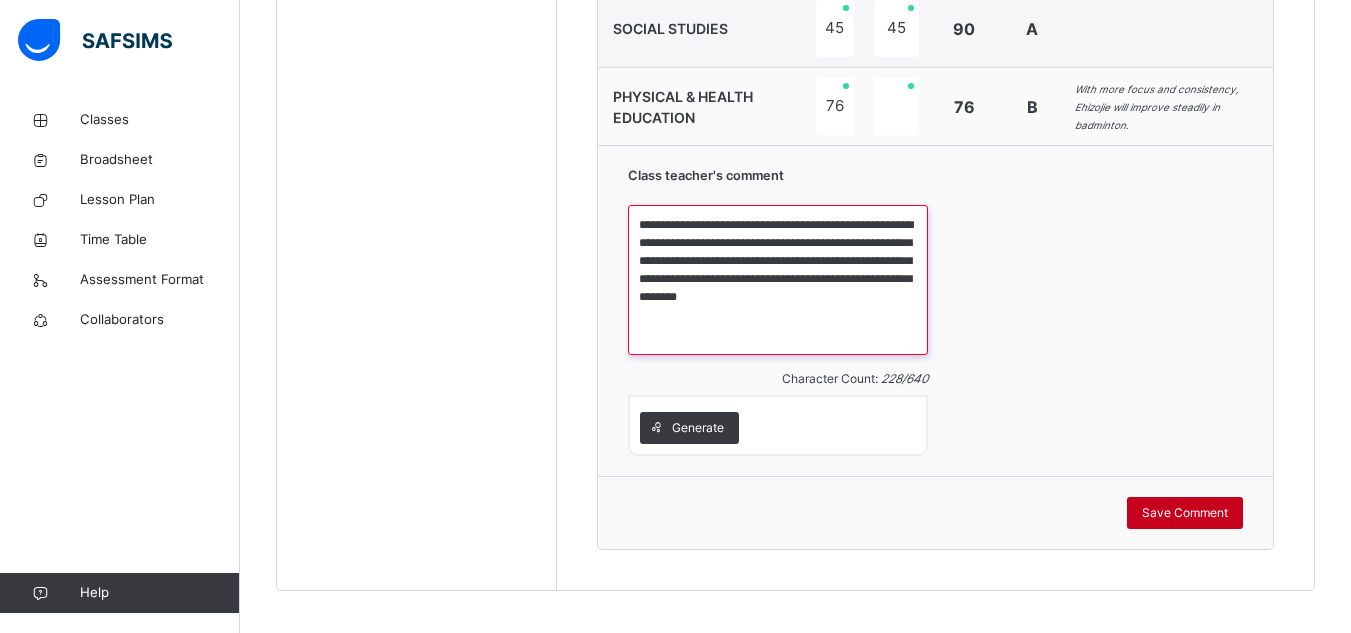 type on "**********" 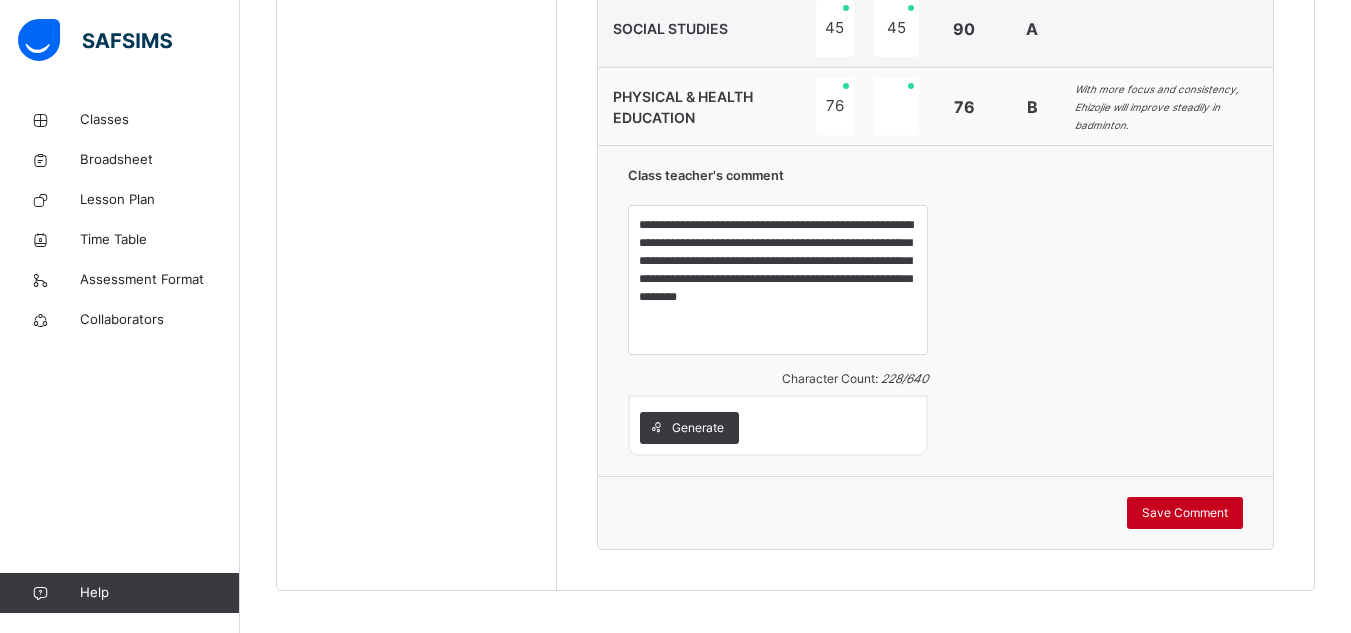 click on "Save Comment" at bounding box center [1185, 513] 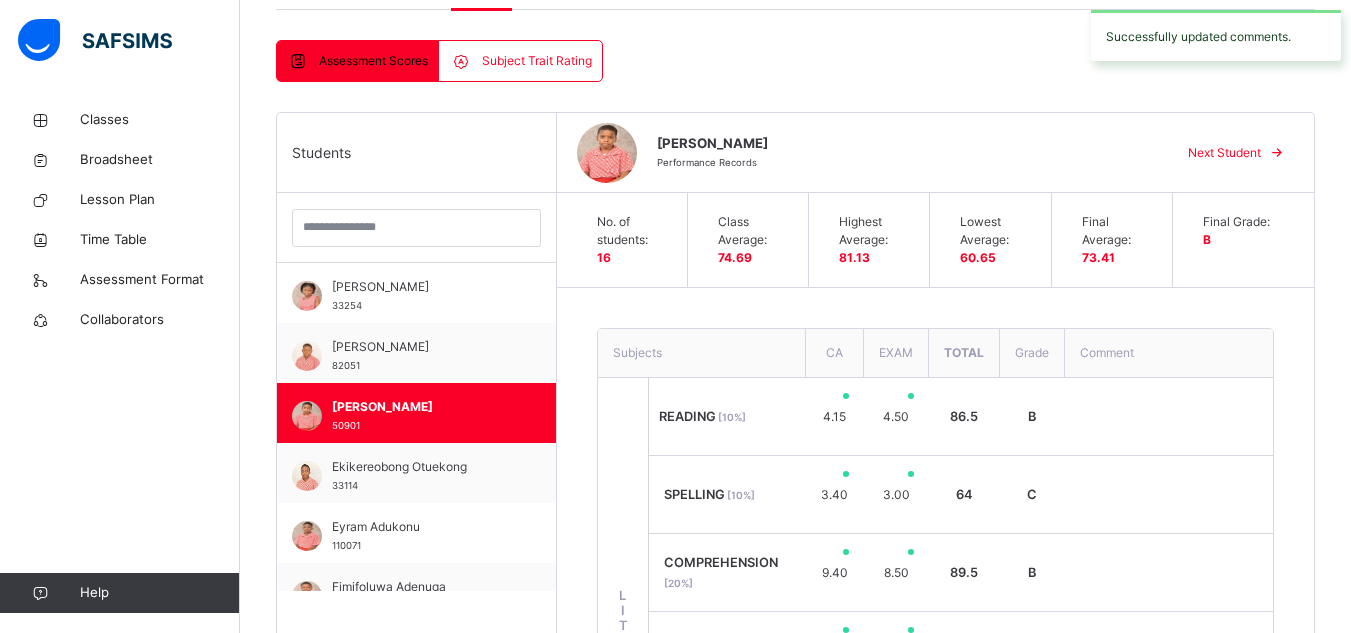 scroll, scrollTop: 398, scrollLeft: 0, axis: vertical 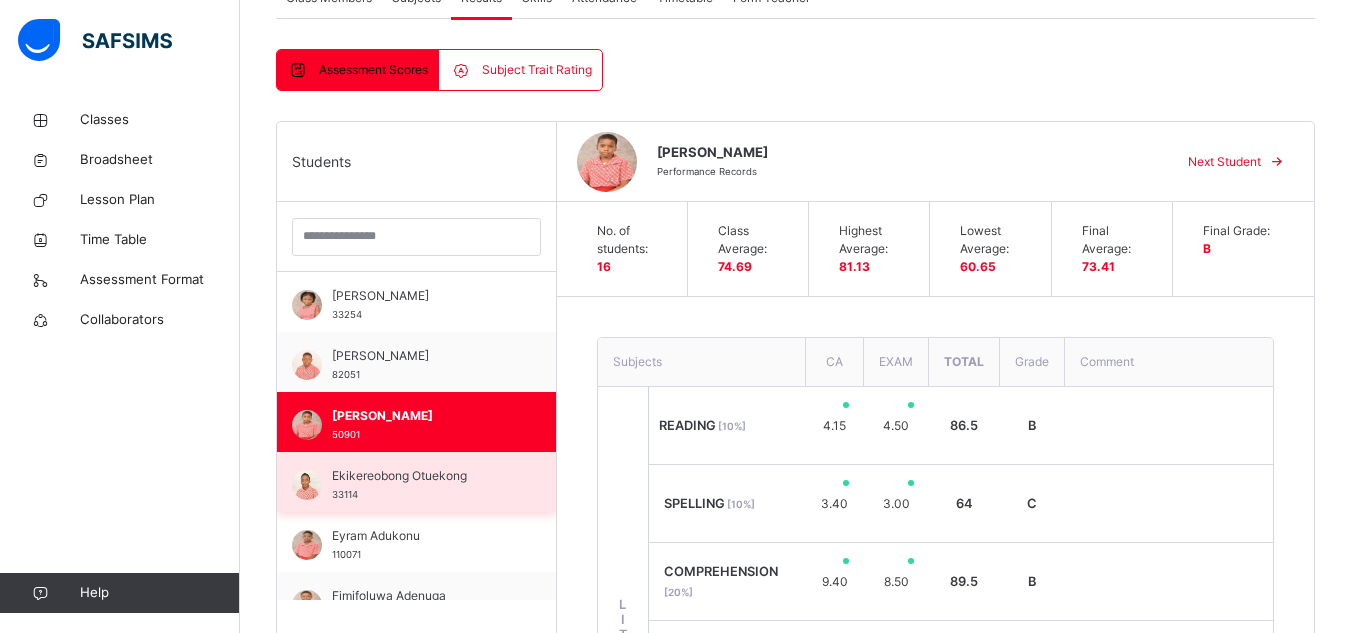 click on "Ekikereobong  Otuekong" at bounding box center [421, 476] 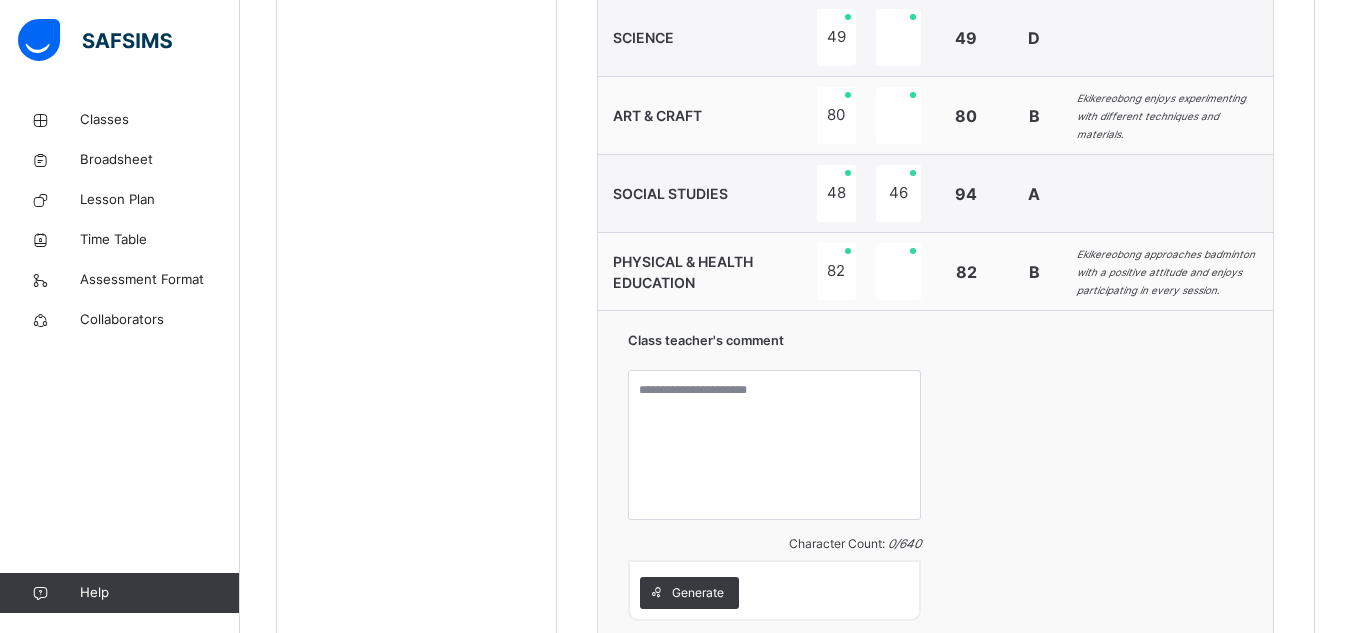 scroll, scrollTop: 1686, scrollLeft: 0, axis: vertical 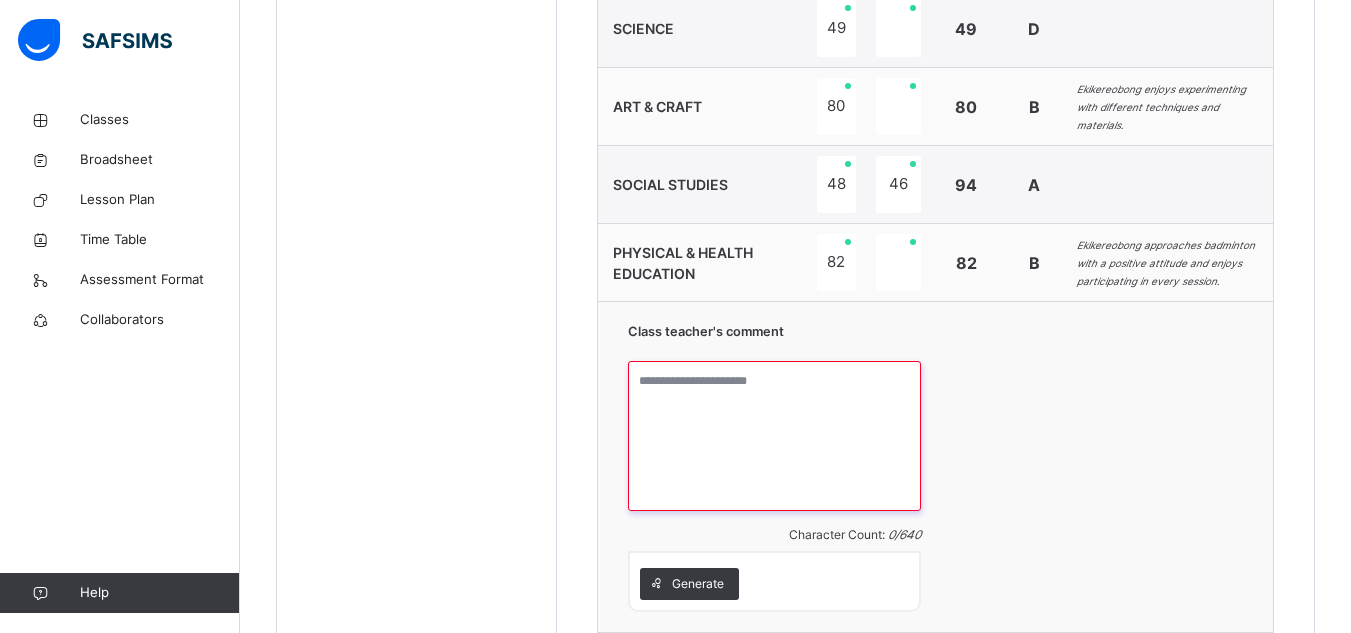 click at bounding box center (774, 436) 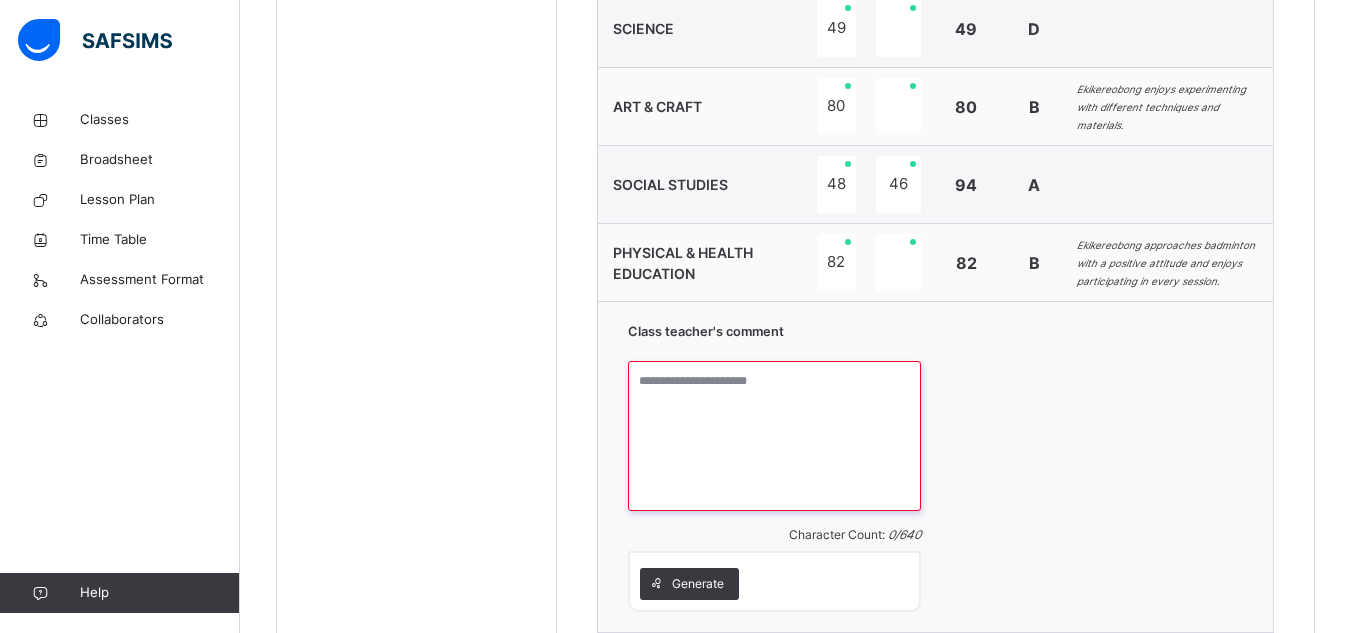 paste on "**********" 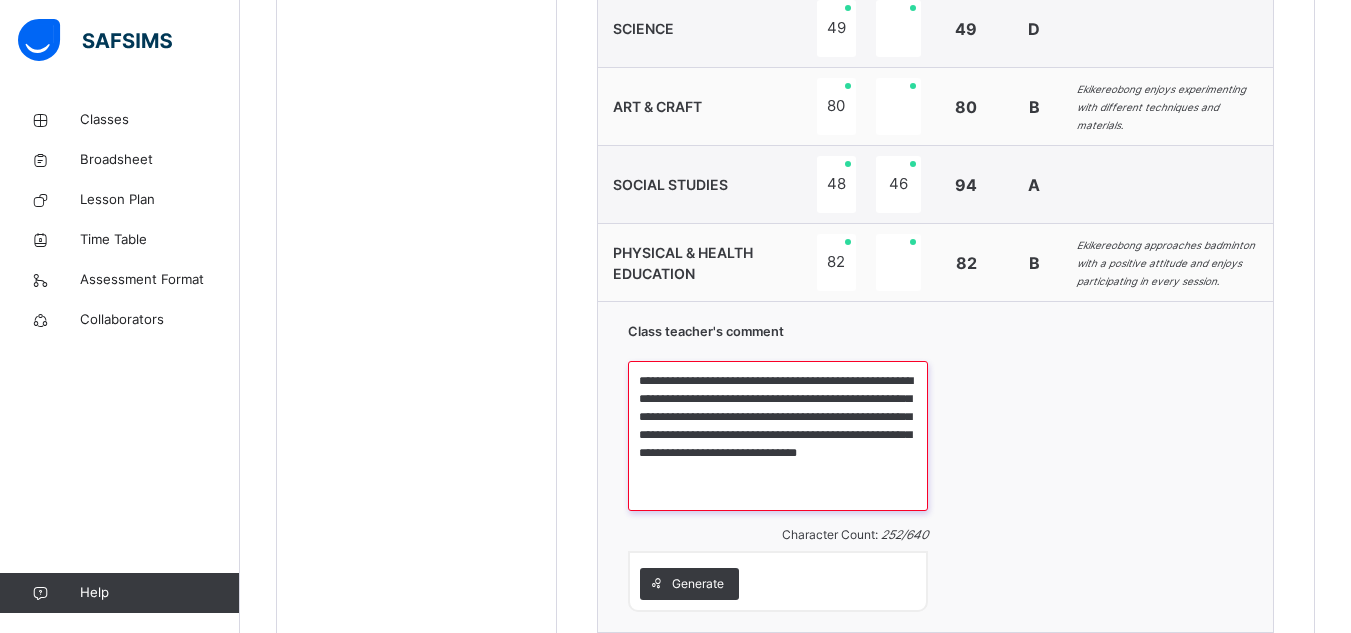 click on "**********" at bounding box center [778, 436] 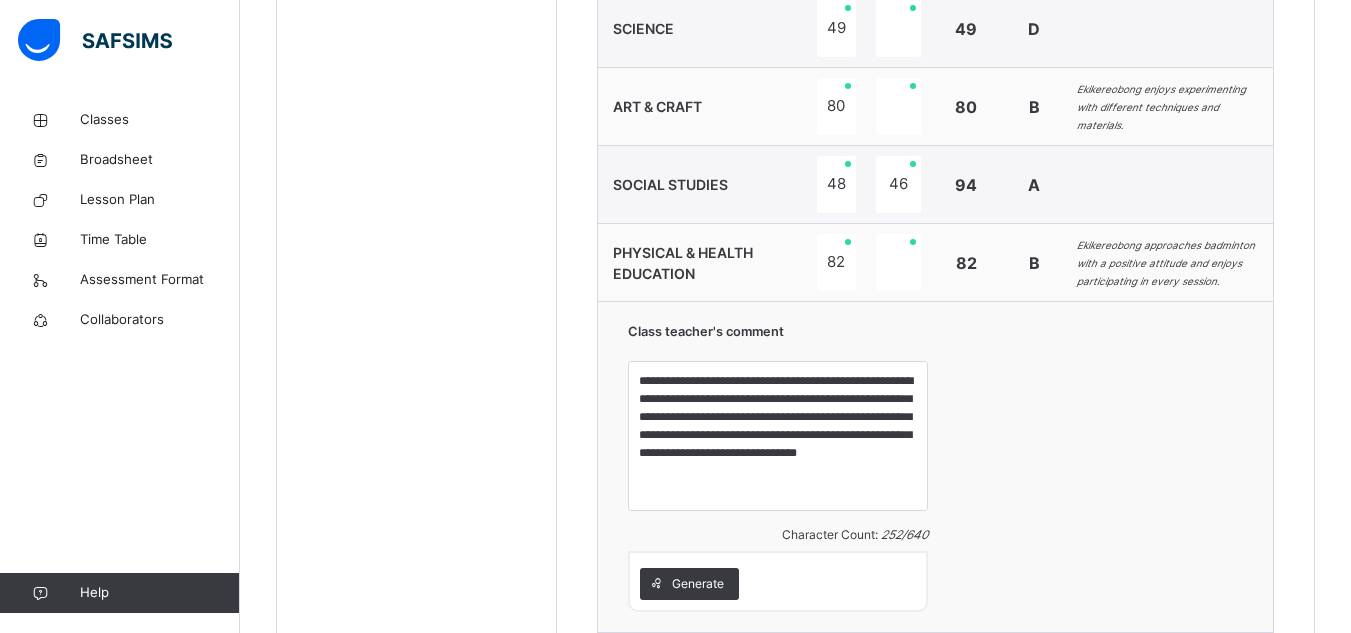drag, startPoint x: 677, startPoint y: 403, endPoint x: 975, endPoint y: 487, distance: 309.61267 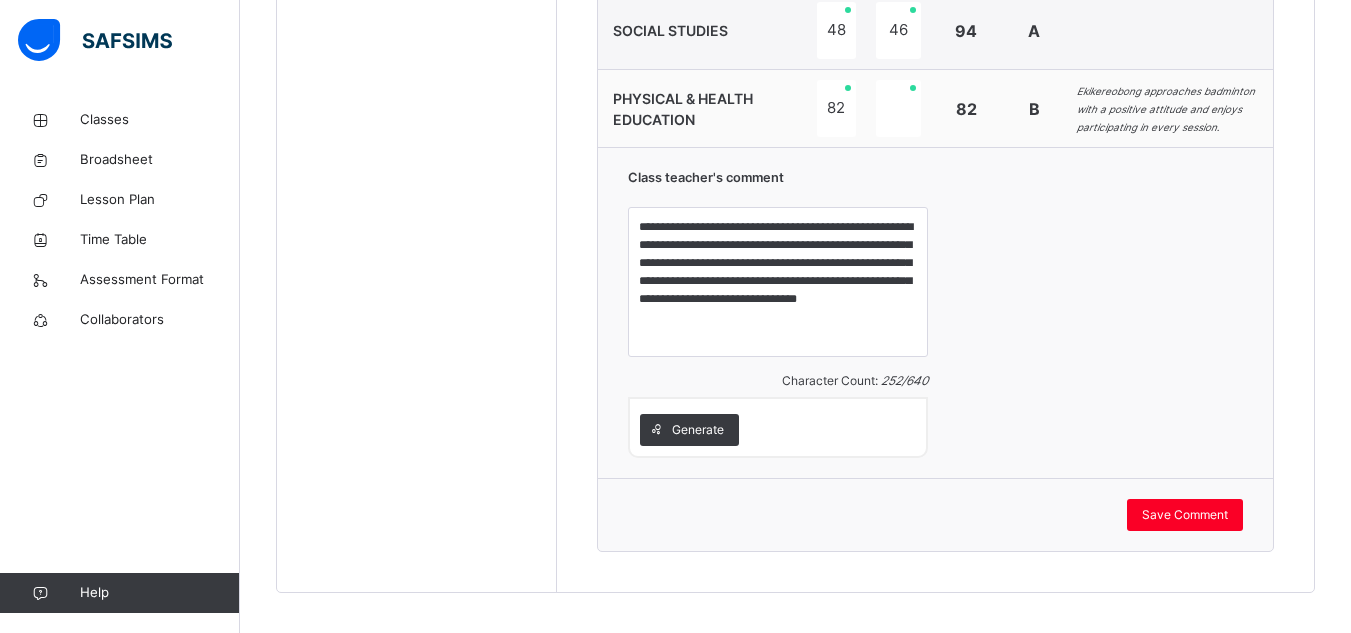 scroll, scrollTop: 1860, scrollLeft: 0, axis: vertical 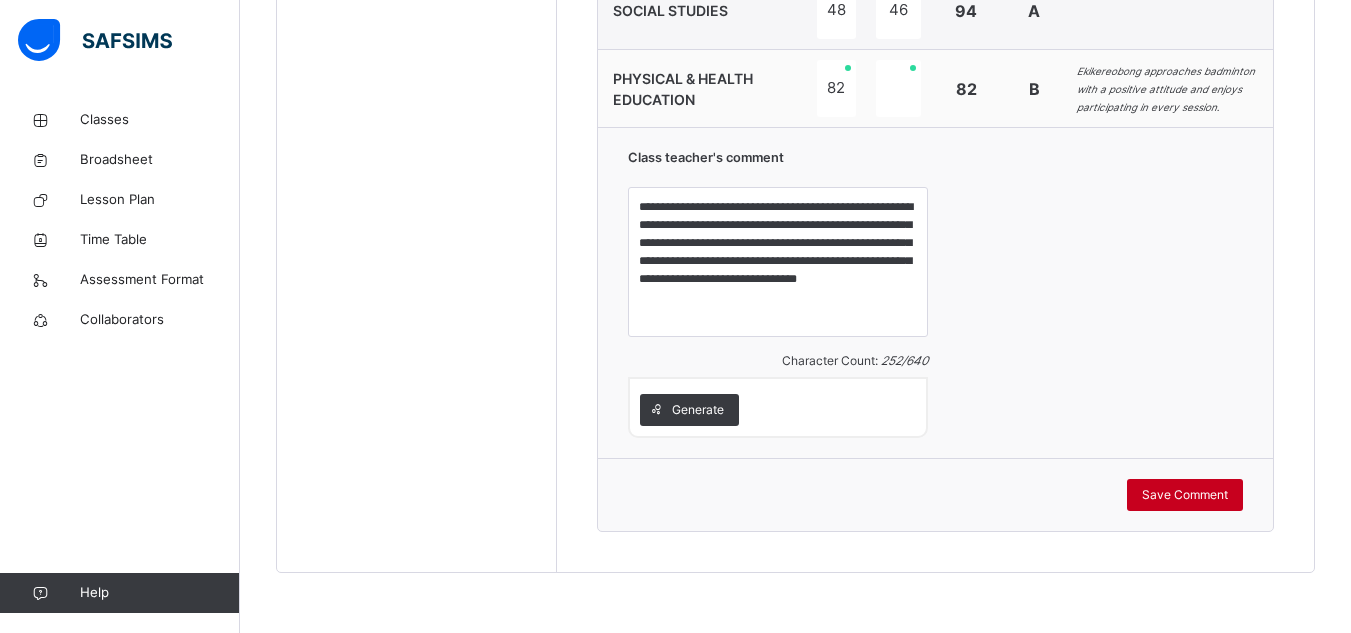 click on "Save Comment" at bounding box center [1185, 495] 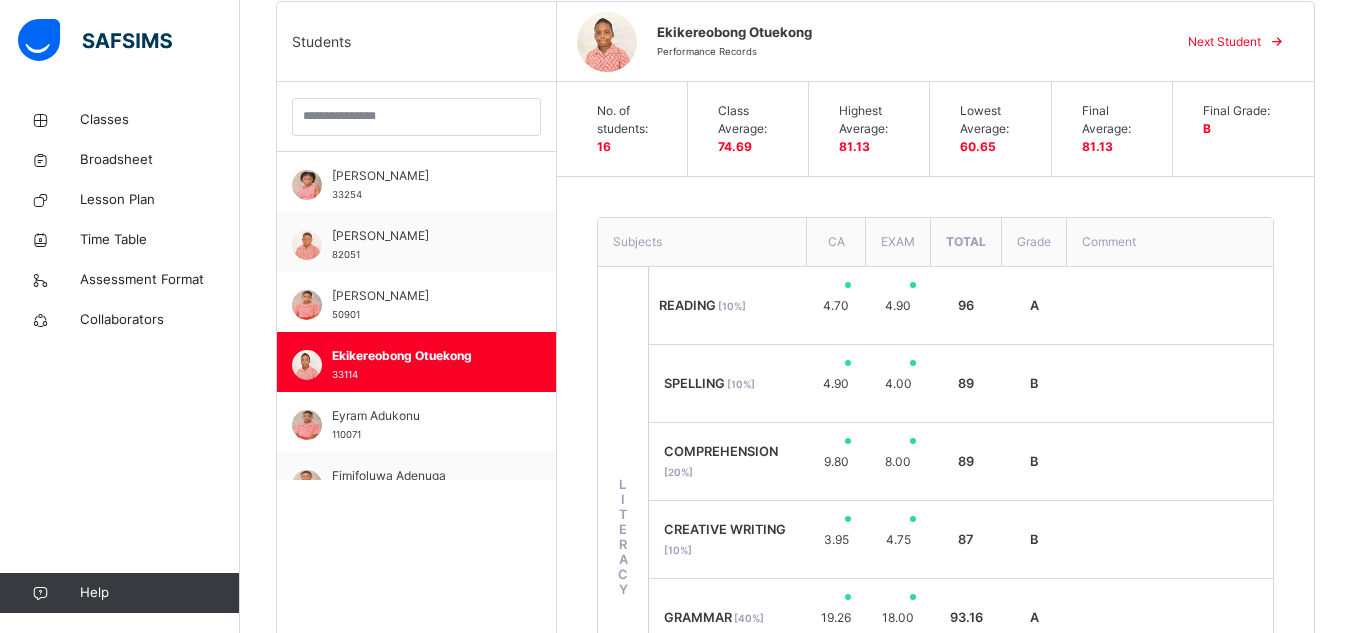 scroll, scrollTop: 522, scrollLeft: 0, axis: vertical 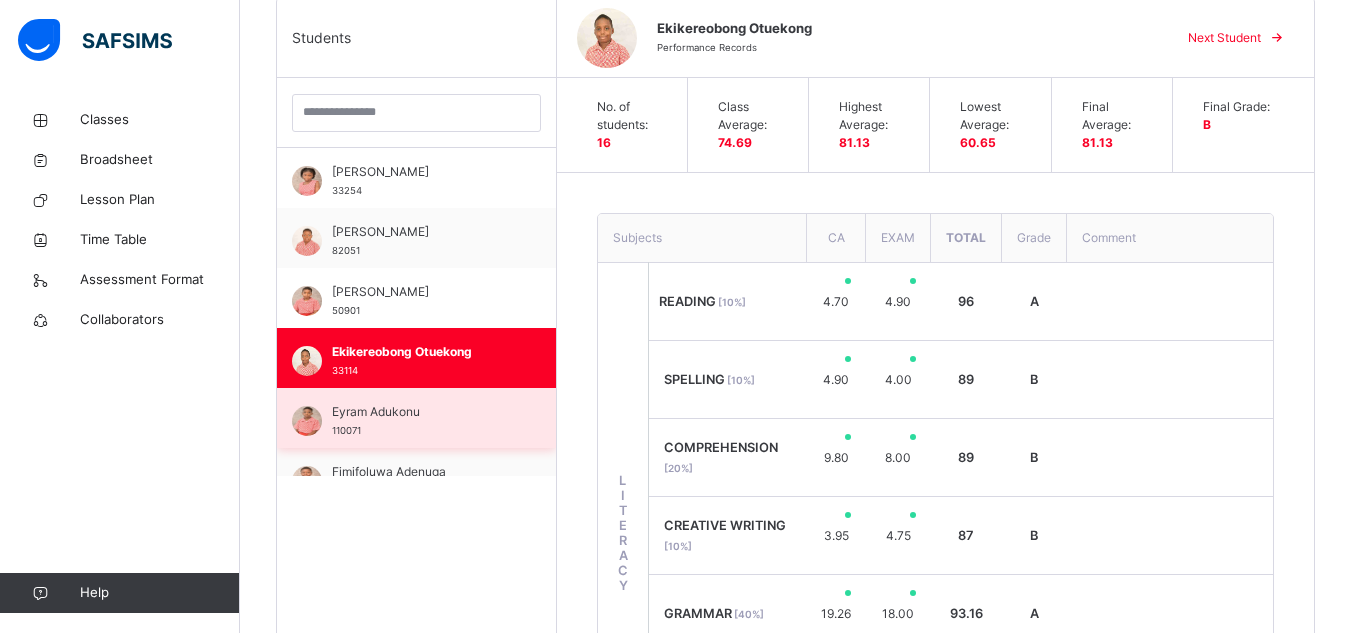 click on "Eyram  Adukonu" at bounding box center (421, 412) 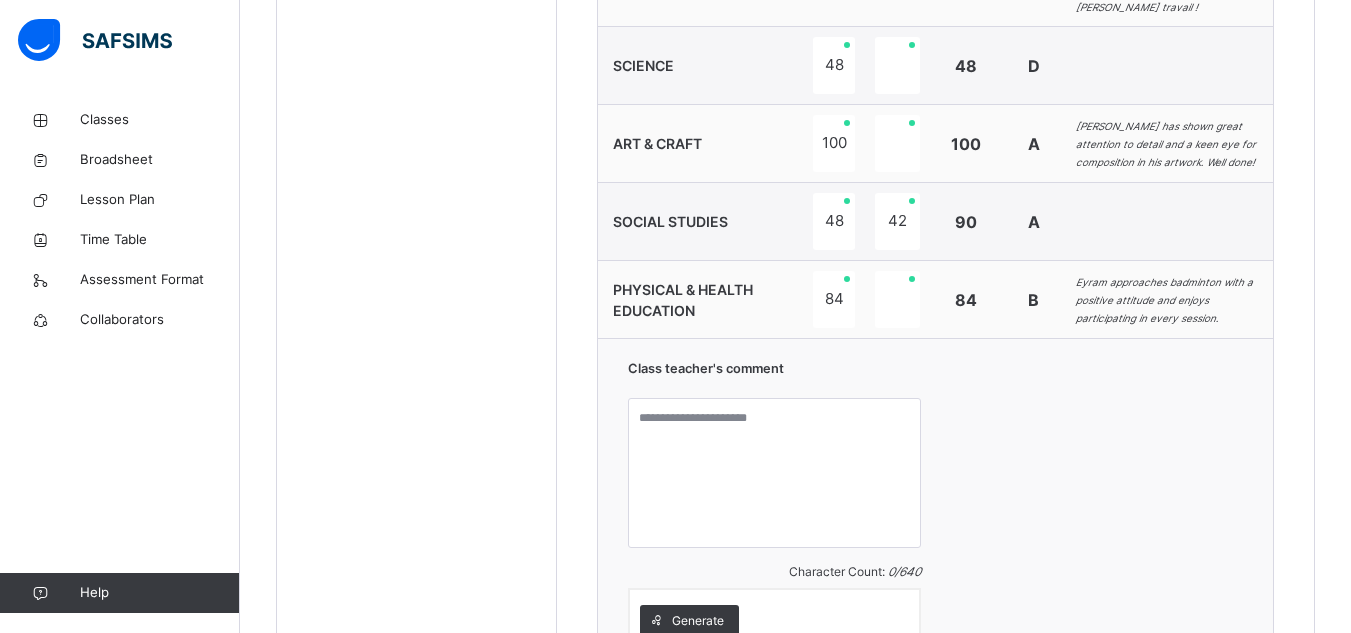 scroll, scrollTop: 1672, scrollLeft: 0, axis: vertical 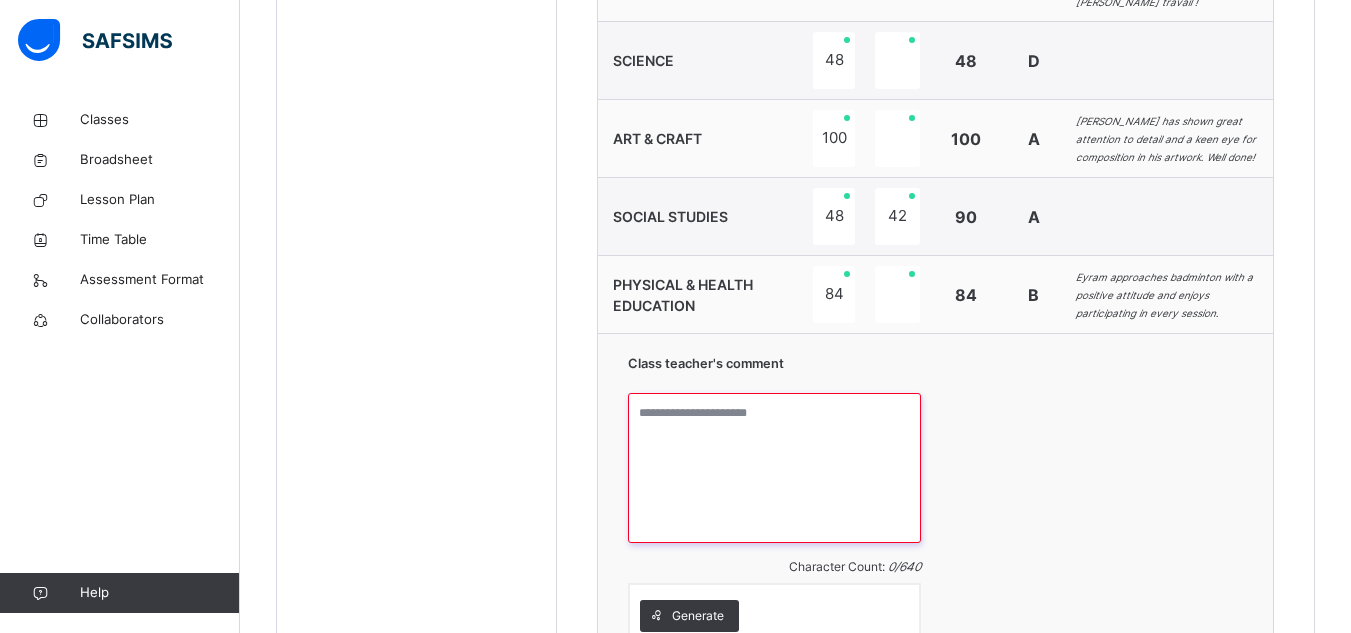 click at bounding box center [774, 468] 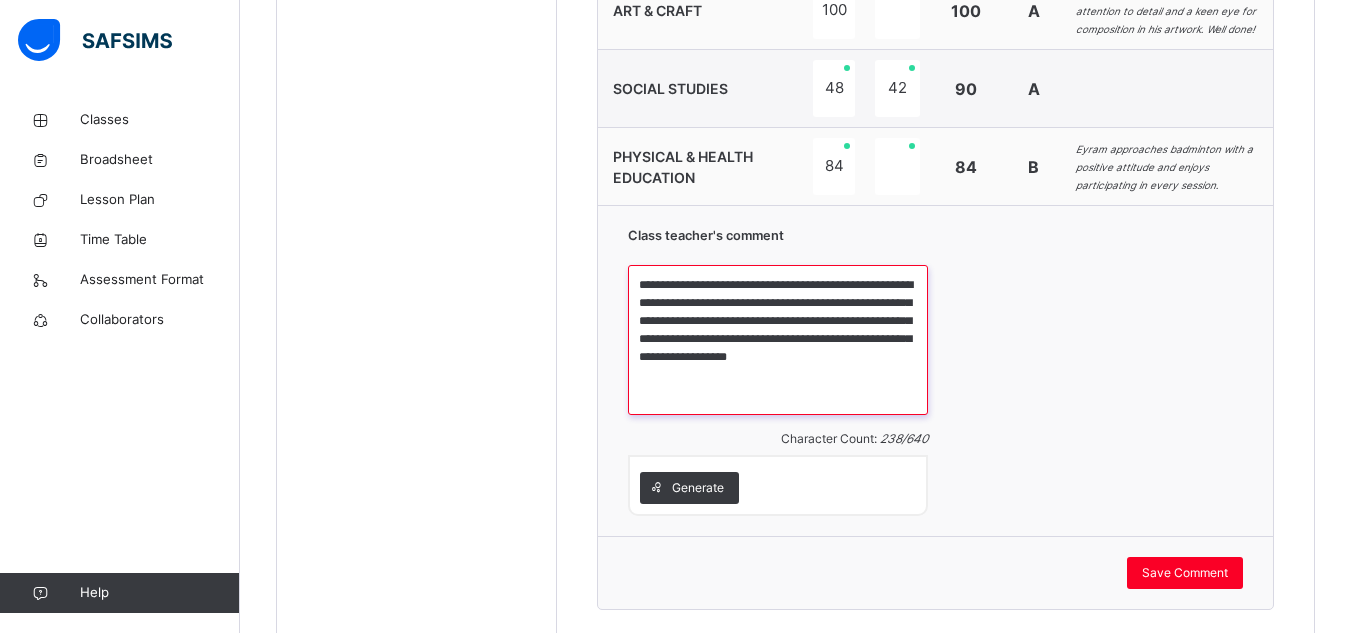 scroll, scrollTop: 1817, scrollLeft: 0, axis: vertical 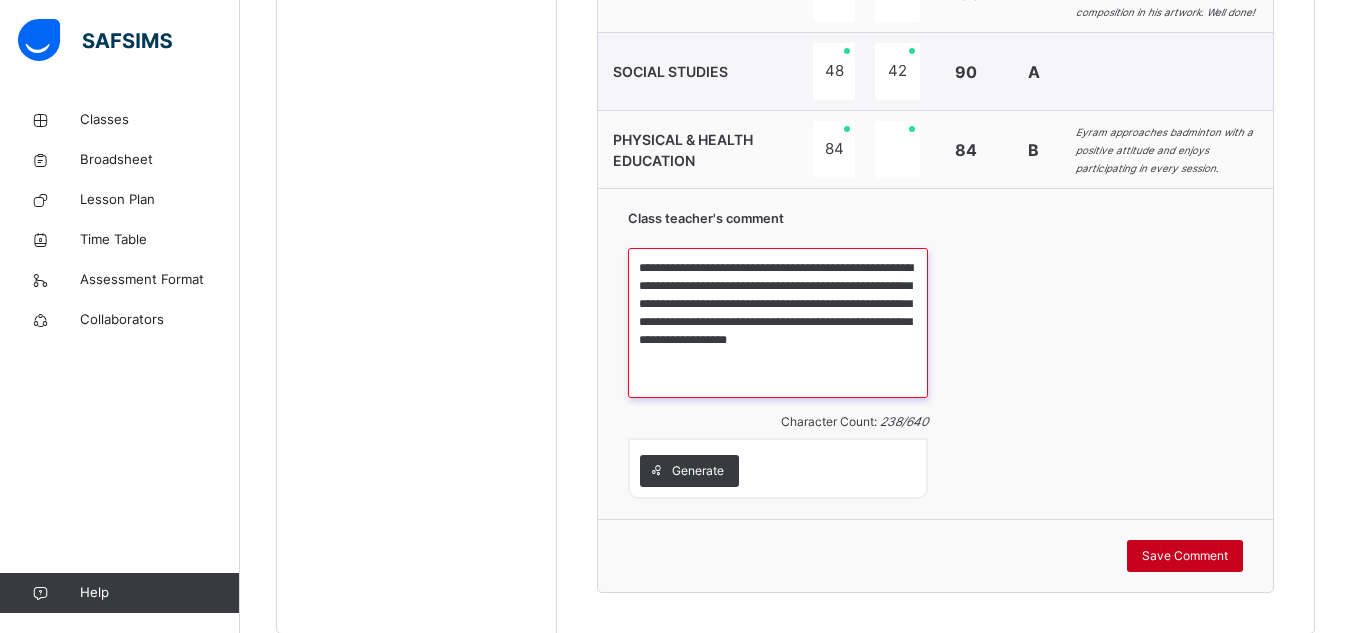 type on "**********" 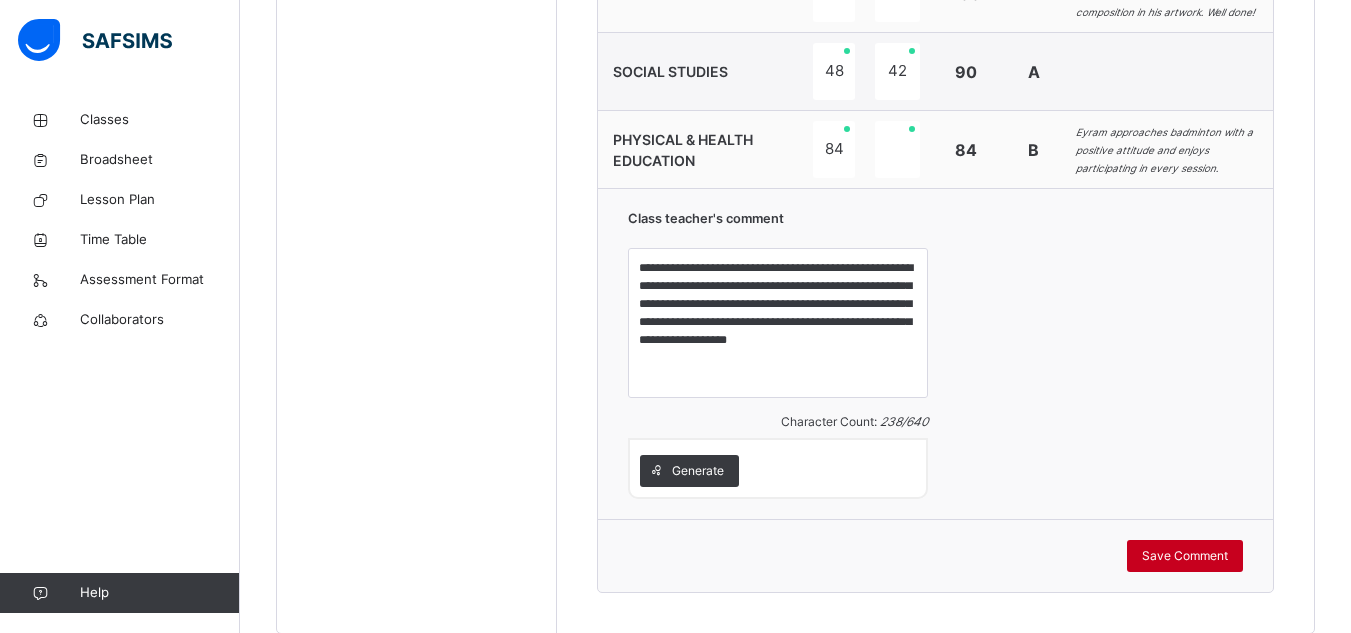 click on "Save Comment" at bounding box center (1185, 556) 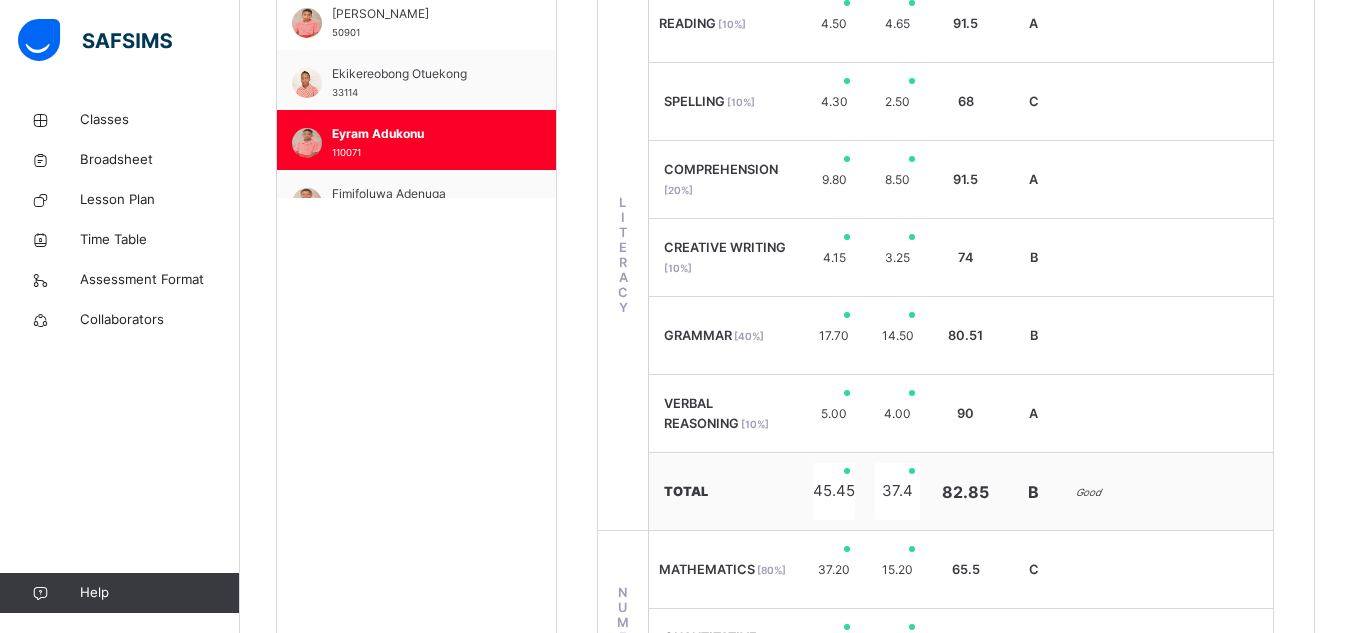 scroll, scrollTop: 759, scrollLeft: 0, axis: vertical 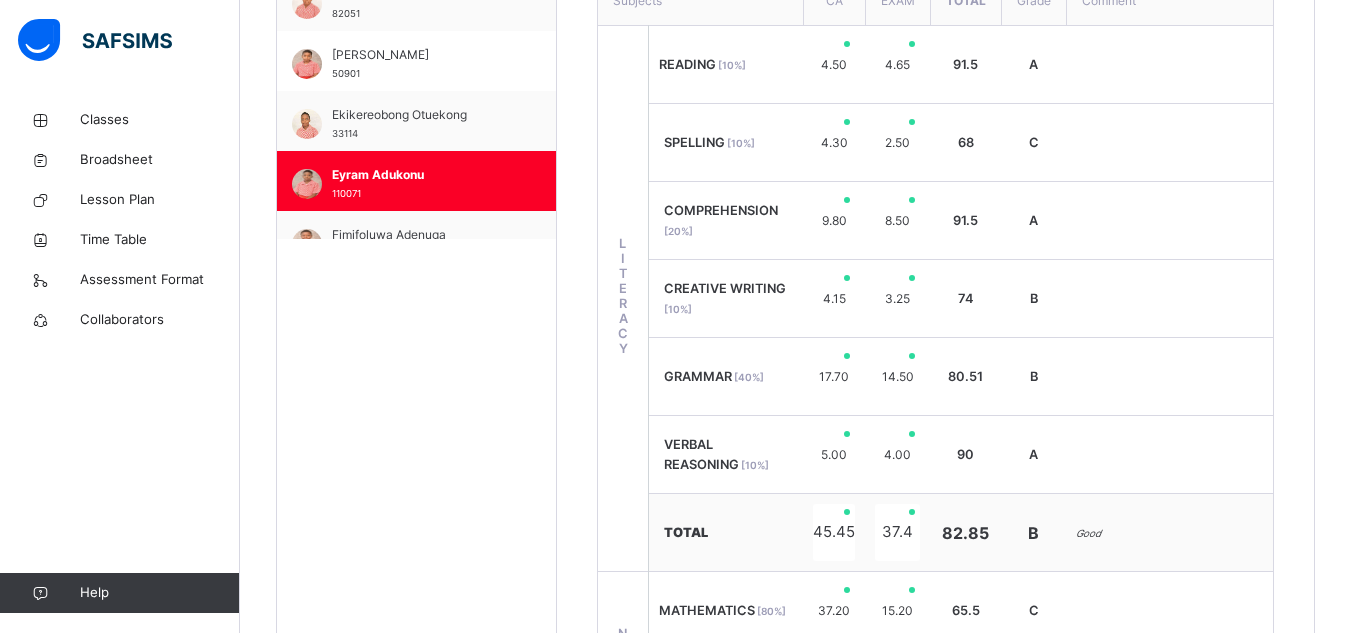 click on "No. of students:   16   Class Average:   74.69   Highest Average:   81.13   Lowest Average:   60.65   Final Average:   75.96   Final Grade:   B Subjects CA  EXAM Total Grade Comment   LITERACY   READING   [ 10 %] 4.50 4.65 91.5 A SPELLING   [ 10 %] 4.30 2.50 68 C COMPREHENSION   [ 20 %] 9.80 8.50 91.5 A CREATIVE WRITING   [ 10 %] 4.15 3.25 74 B GRAMMAR   [ 40 %] 17.70 14.50 80.51 B VERBAL REASONING   [ 10 %] 5.00 4.00 90 A TOTAL 45.45 37.4 82.85 B Good   NUMERACY   MATHEMATICS   [ 80 %] 37.20 15.20 65.5 C QUANTITATIVE REASONING   [ 20 %] 9.20 8.30 87.5 B TOTAL 46.4 23.5 83 B Average FRENCH 46 32 78 B Eyram a une bonne maîtrise de la langue et montre un [PERSON_NAME] d’apprendre davantage. Il [PERSON_NAME] [PERSON_NAME] nombres et les présentations. [PERSON_NAME] travail ! SCIENCE 48 48 D ART & CRAFT 100 100 A Eyram has shown great attention to detail and a keen eye for composition in his artwork. Well done! SOCIAL STUDIES 48 42 90 A PHYSICAL & HEALTH EDUCATION 84 84 B Class teacher's comment Character Count:   238 / 640   Generate" at bounding box center (935, 766) 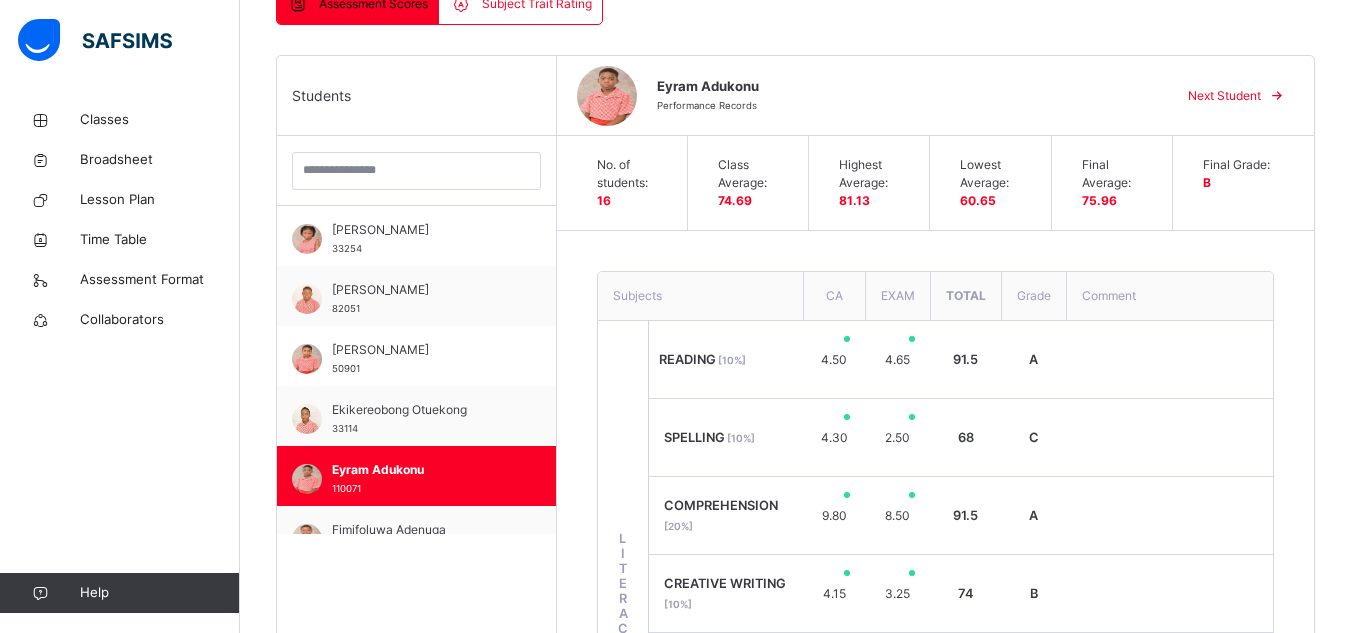 scroll, scrollTop: 448, scrollLeft: 0, axis: vertical 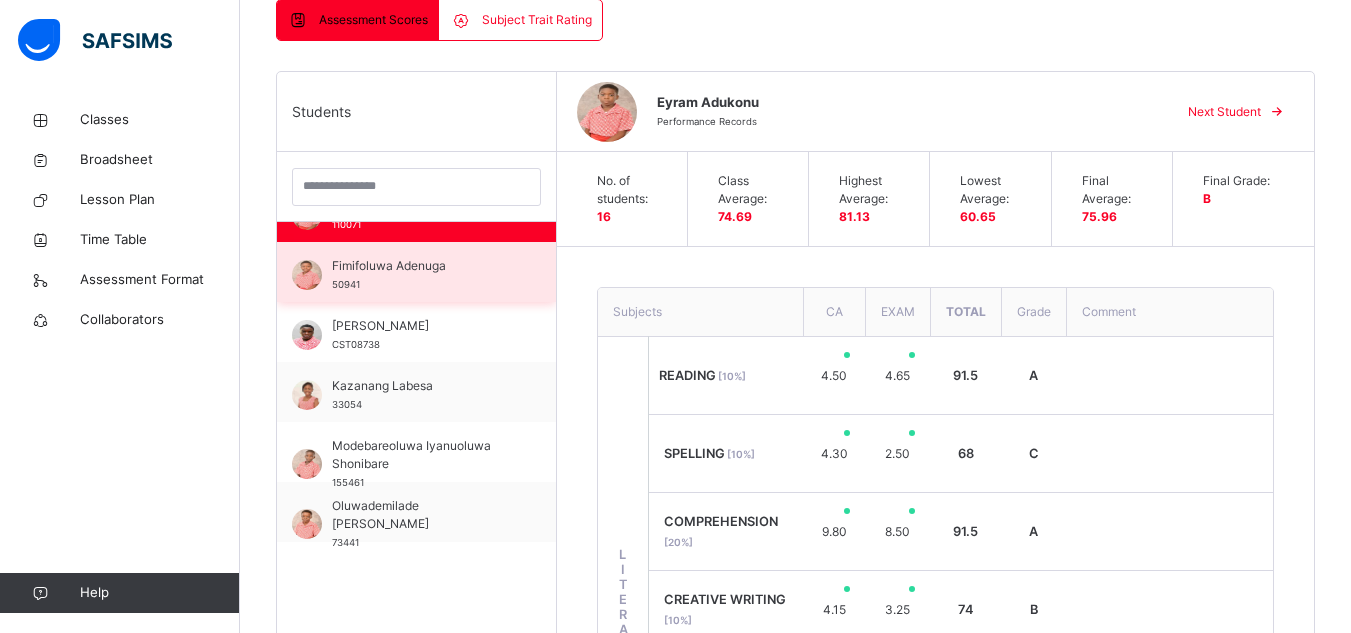 click on "Fimifoluwa  Adenuga" at bounding box center (421, 266) 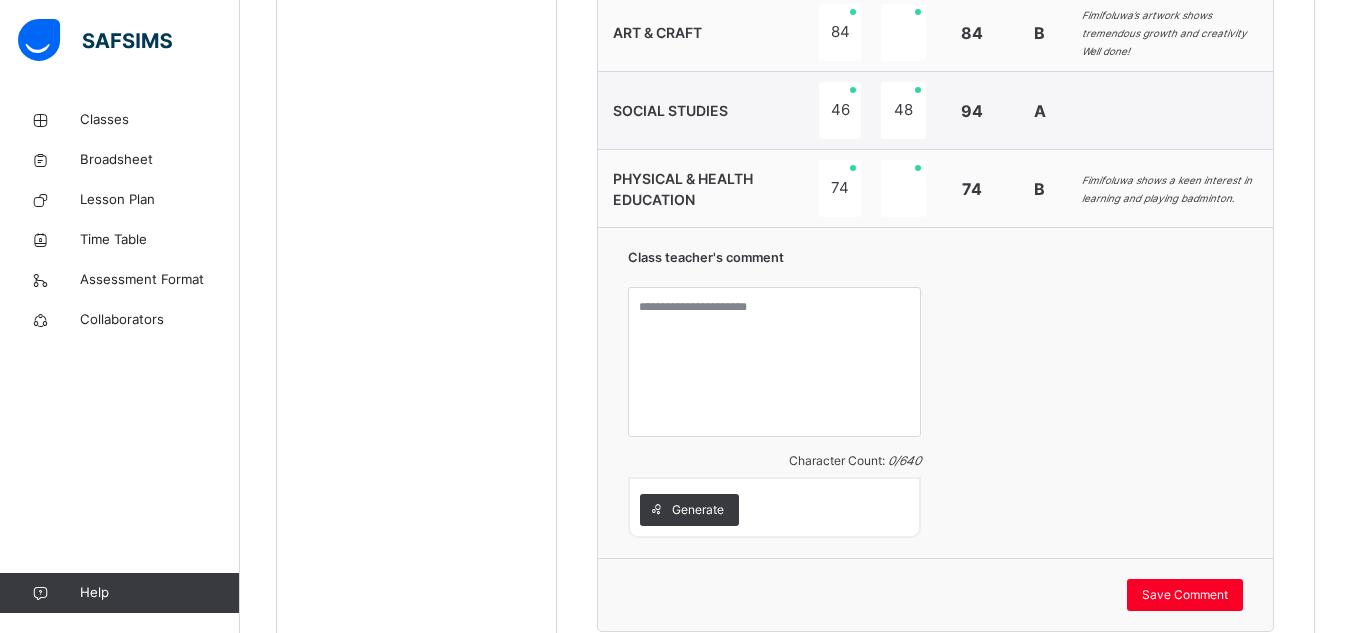 scroll, scrollTop: 1804, scrollLeft: 0, axis: vertical 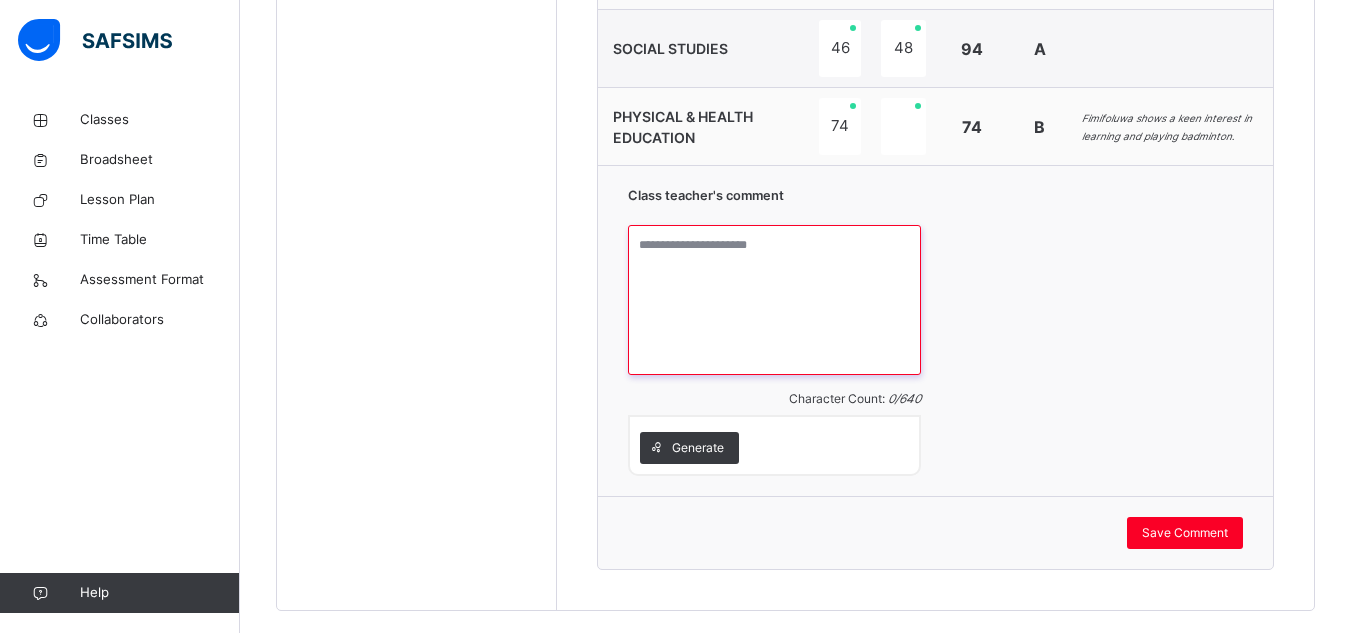 click at bounding box center (774, 300) 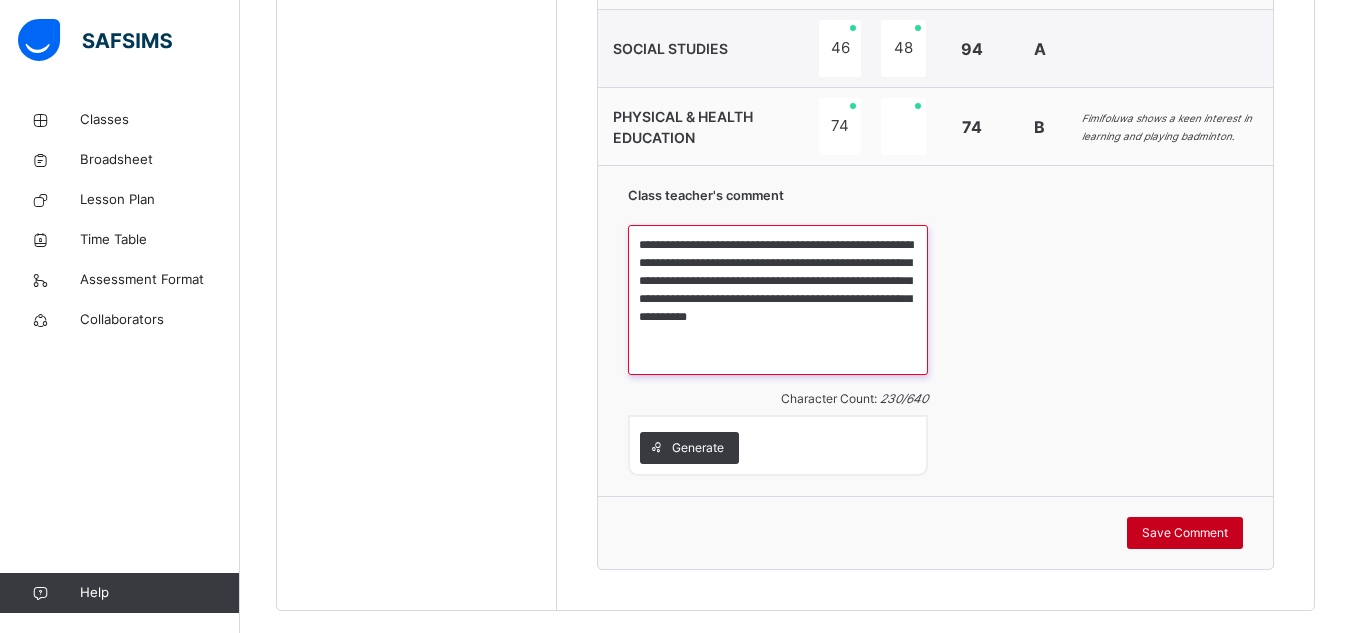 type on "**********" 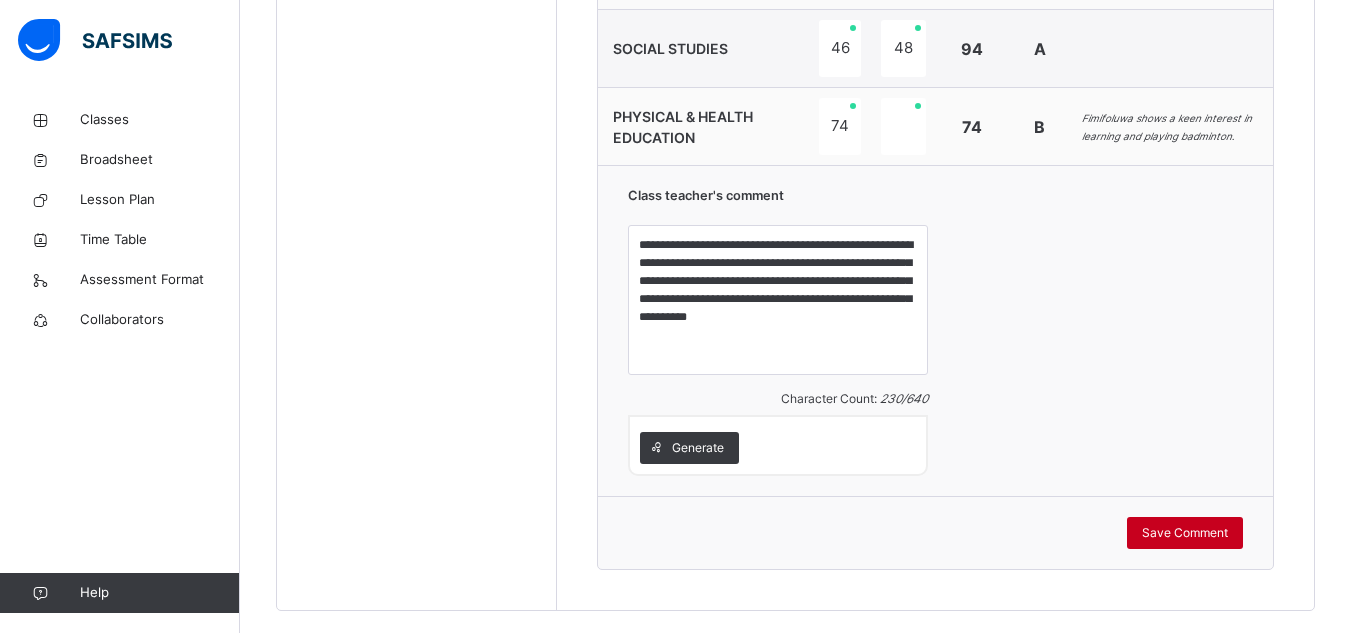 click on "Save Comment" at bounding box center (1185, 533) 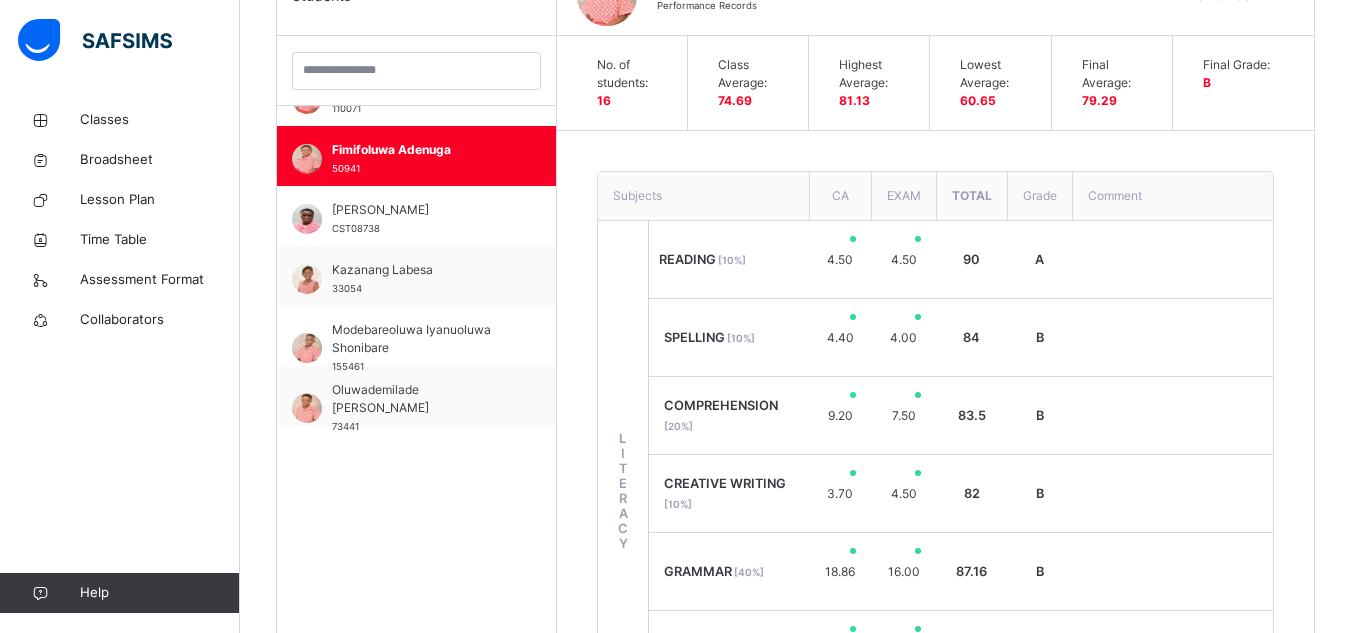 scroll, scrollTop: 547, scrollLeft: 0, axis: vertical 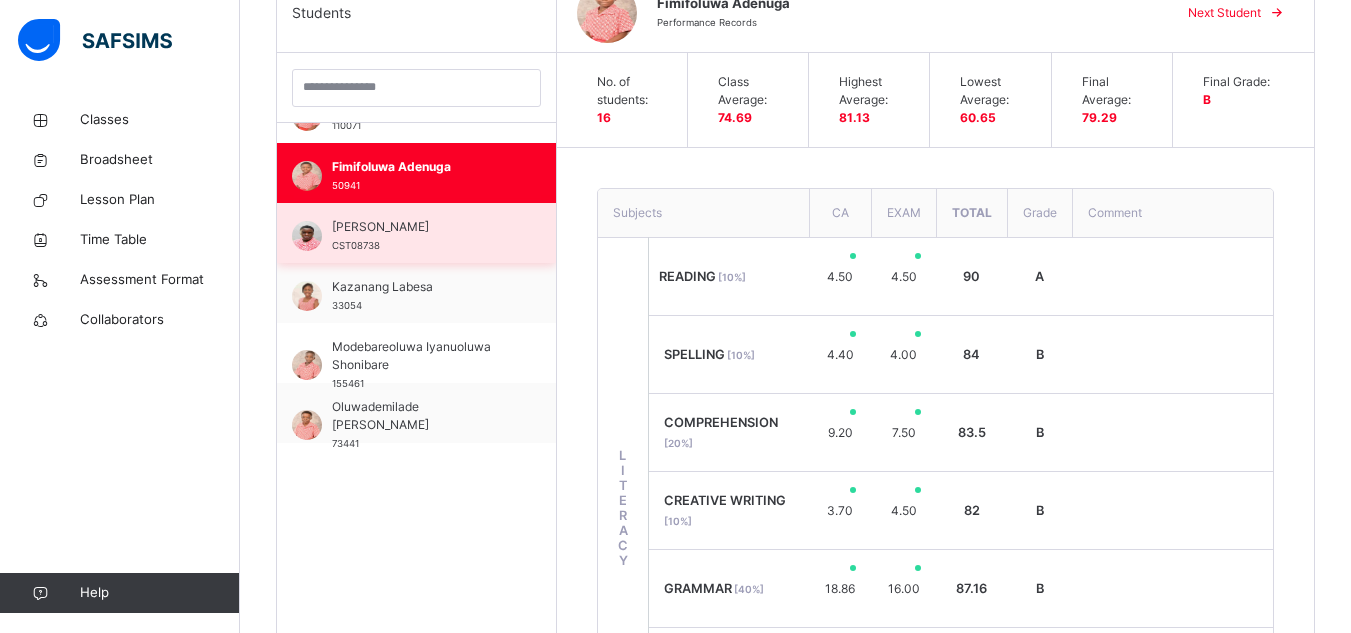 click on "Kaobichidi  Akwiwu CST08738" at bounding box center (421, 236) 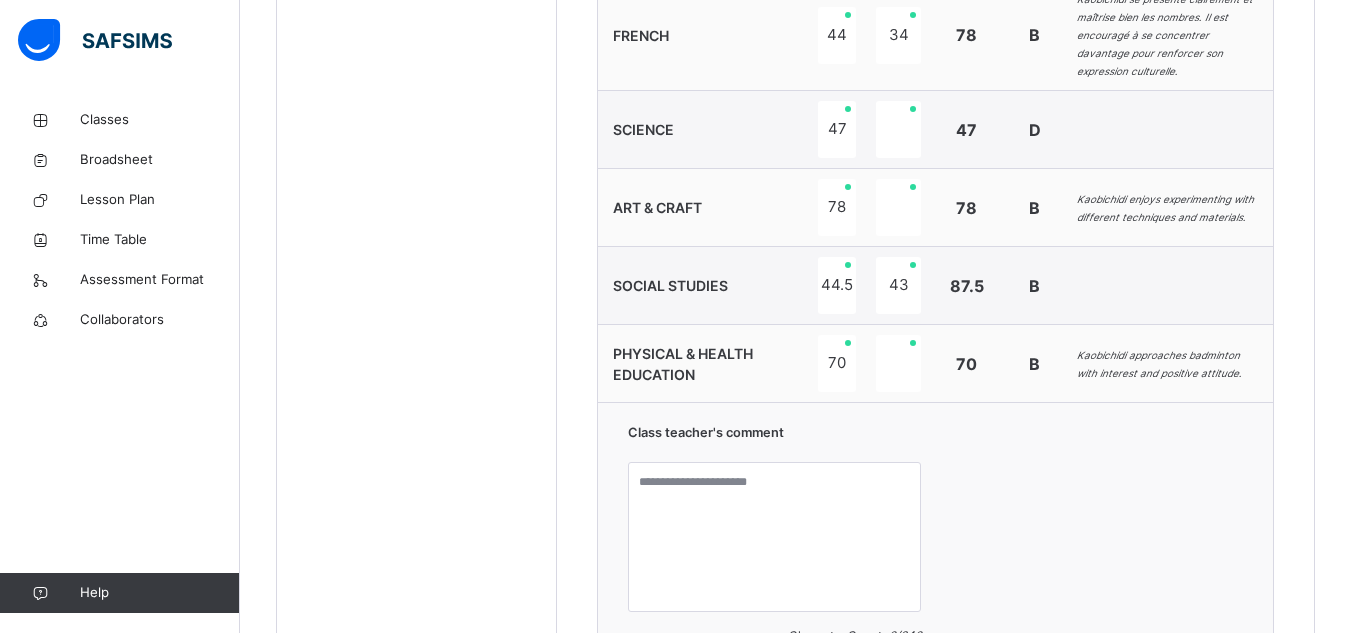 scroll, scrollTop: 1589, scrollLeft: 0, axis: vertical 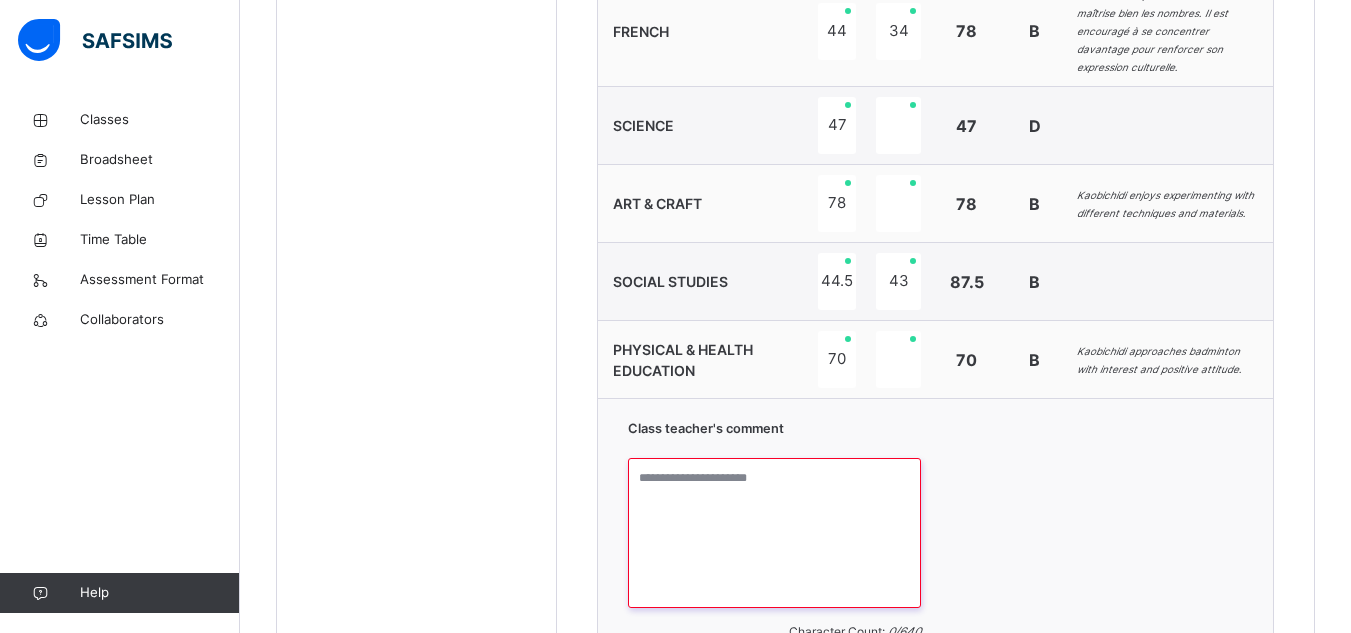 click at bounding box center [774, 533] 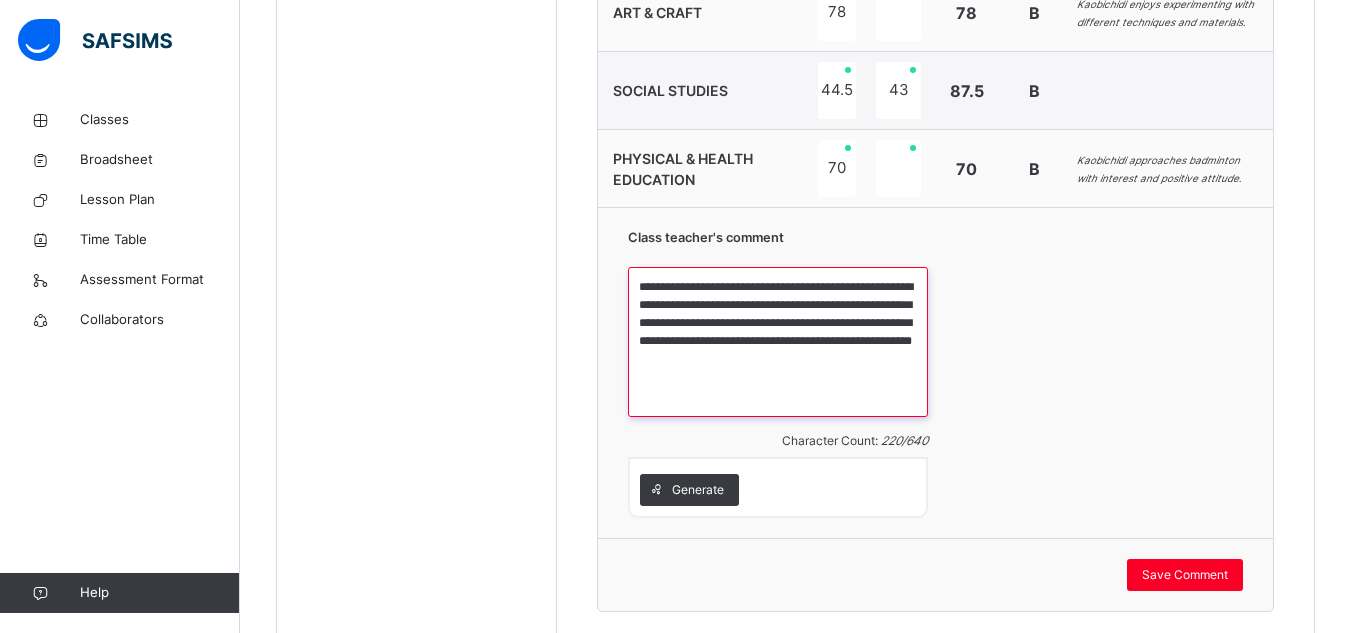 scroll, scrollTop: 1829, scrollLeft: 0, axis: vertical 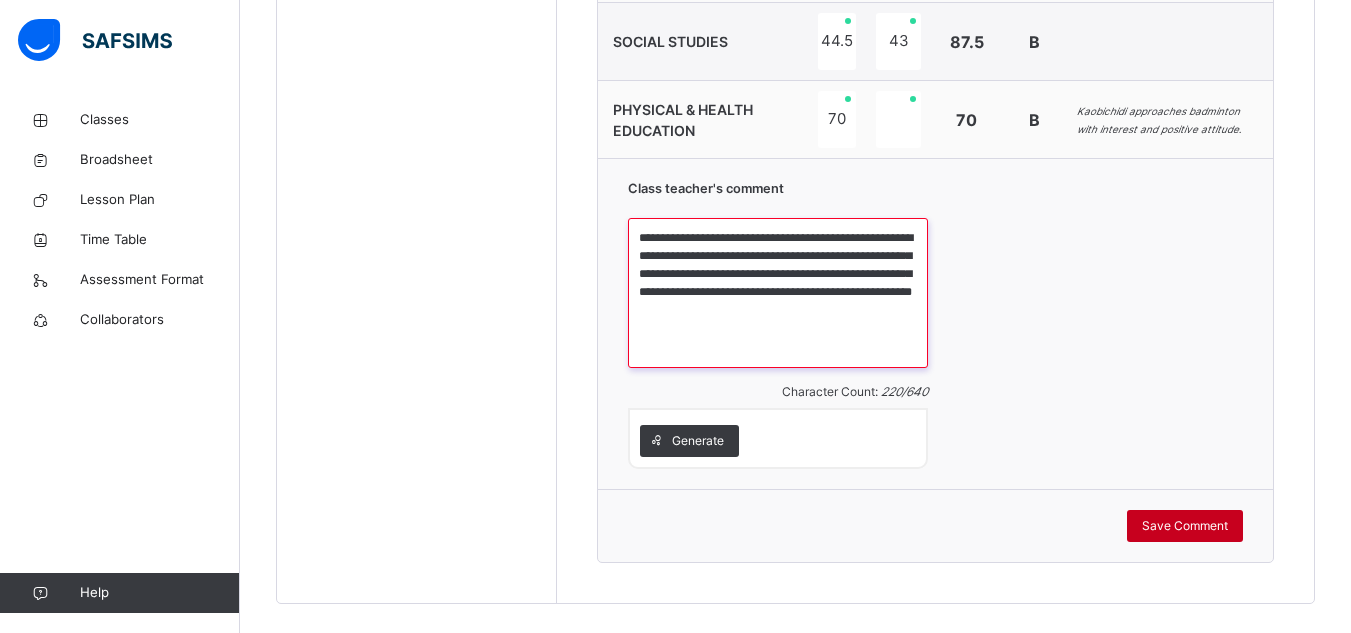 type on "**********" 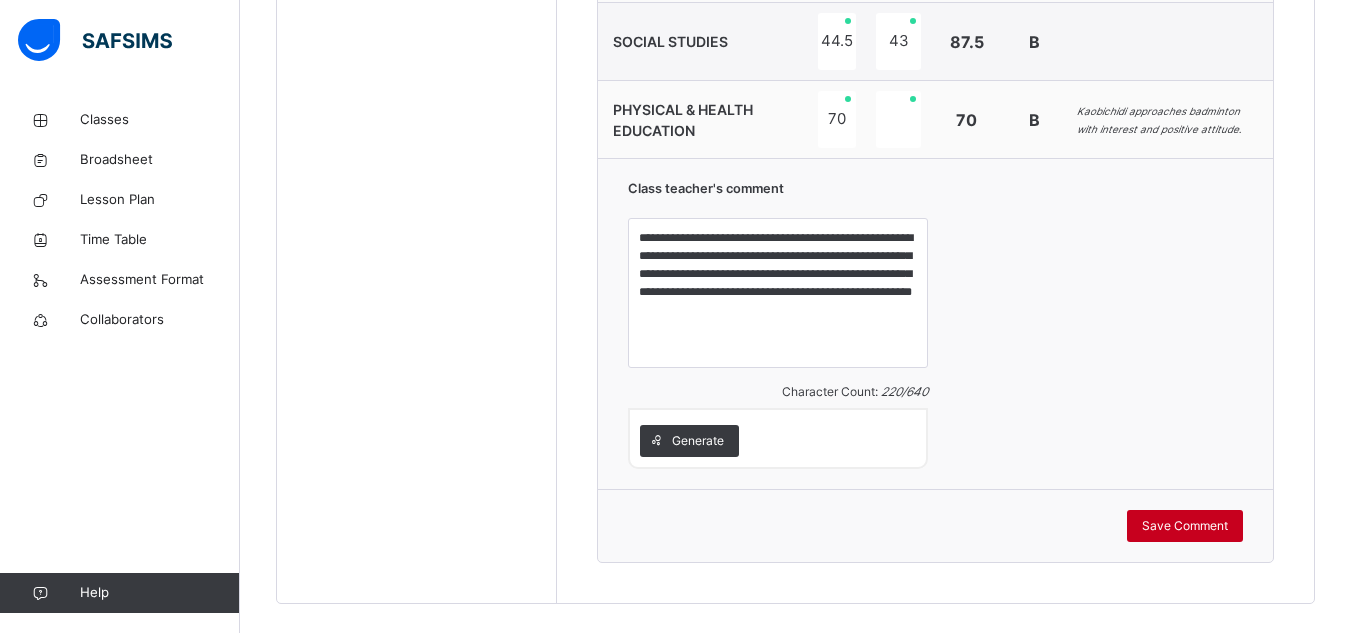 click on "Save Comment" at bounding box center [1185, 526] 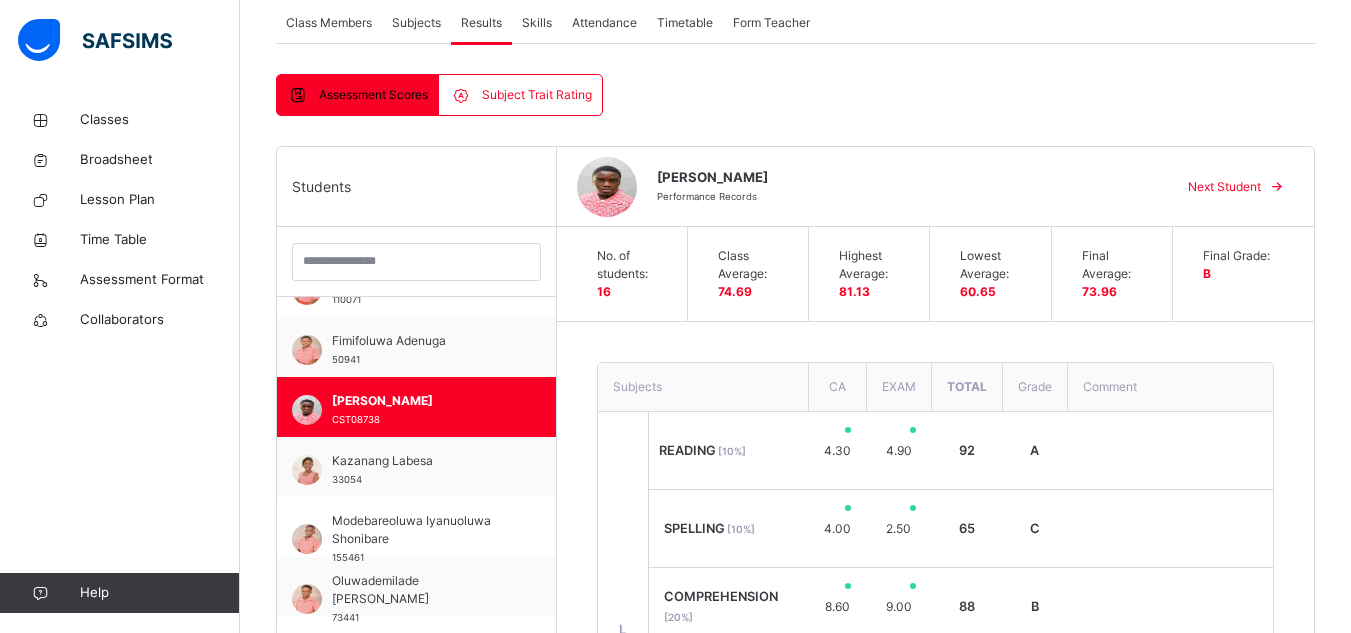 scroll, scrollTop: 344, scrollLeft: 0, axis: vertical 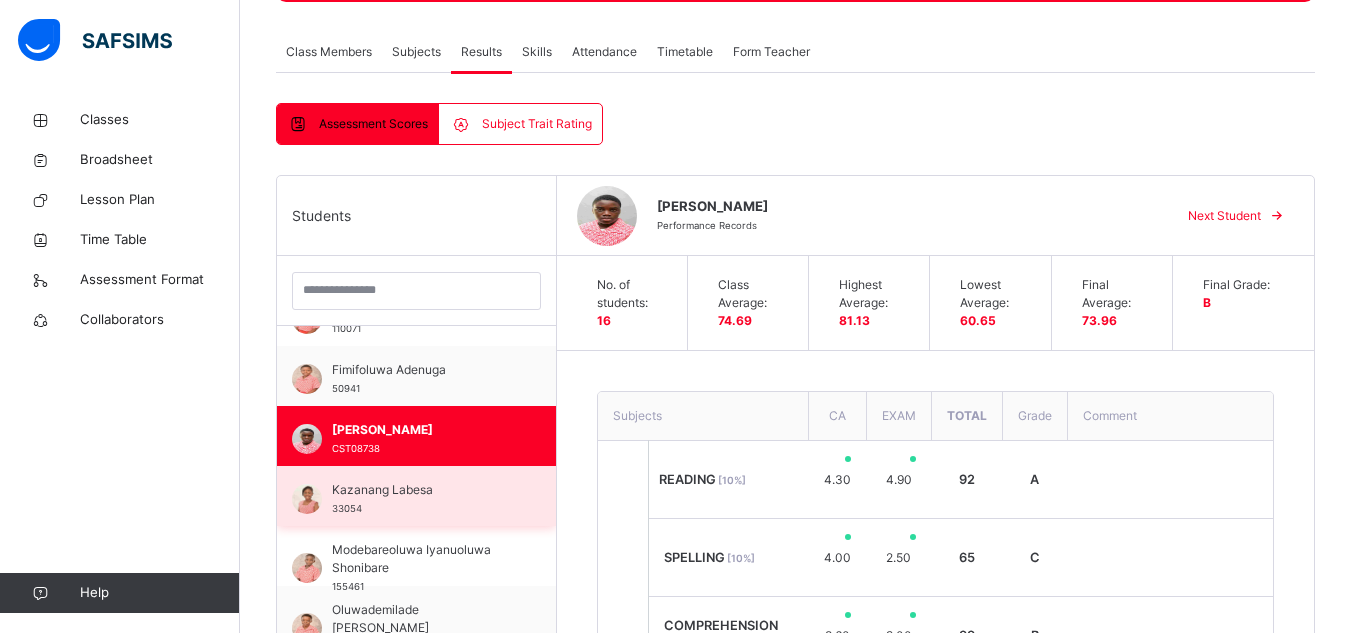 click on "Kazanang  Labesa" at bounding box center (421, 490) 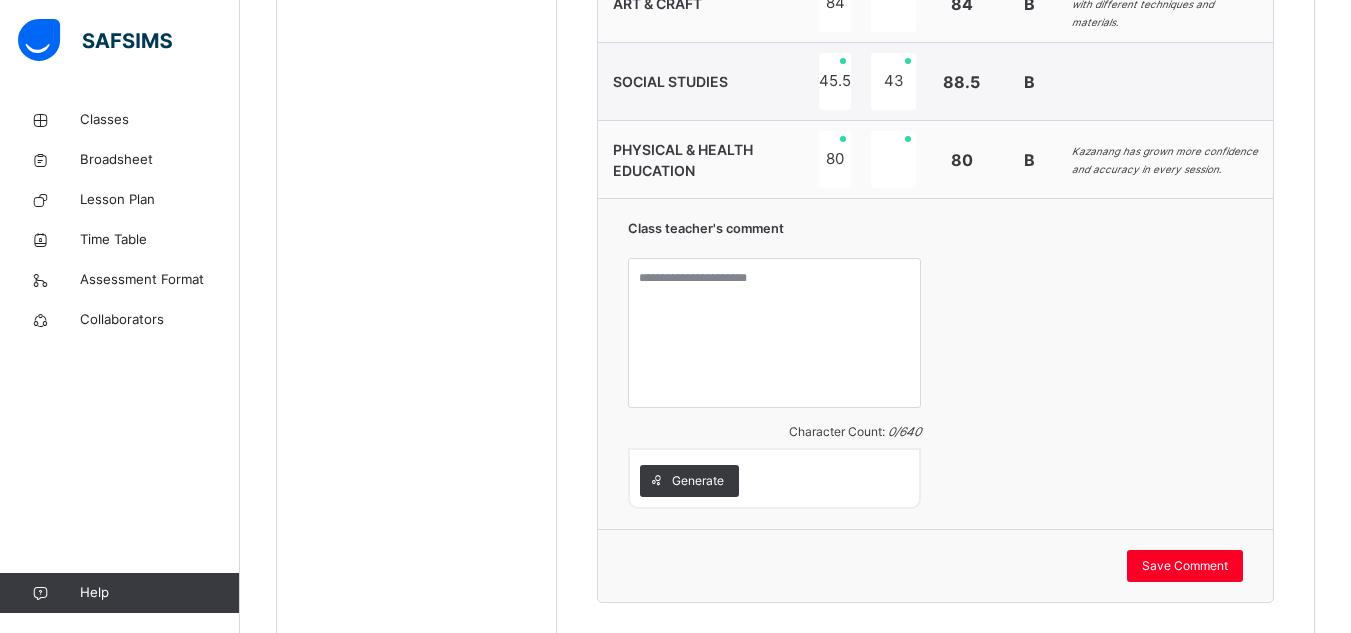scroll, scrollTop: 1775, scrollLeft: 0, axis: vertical 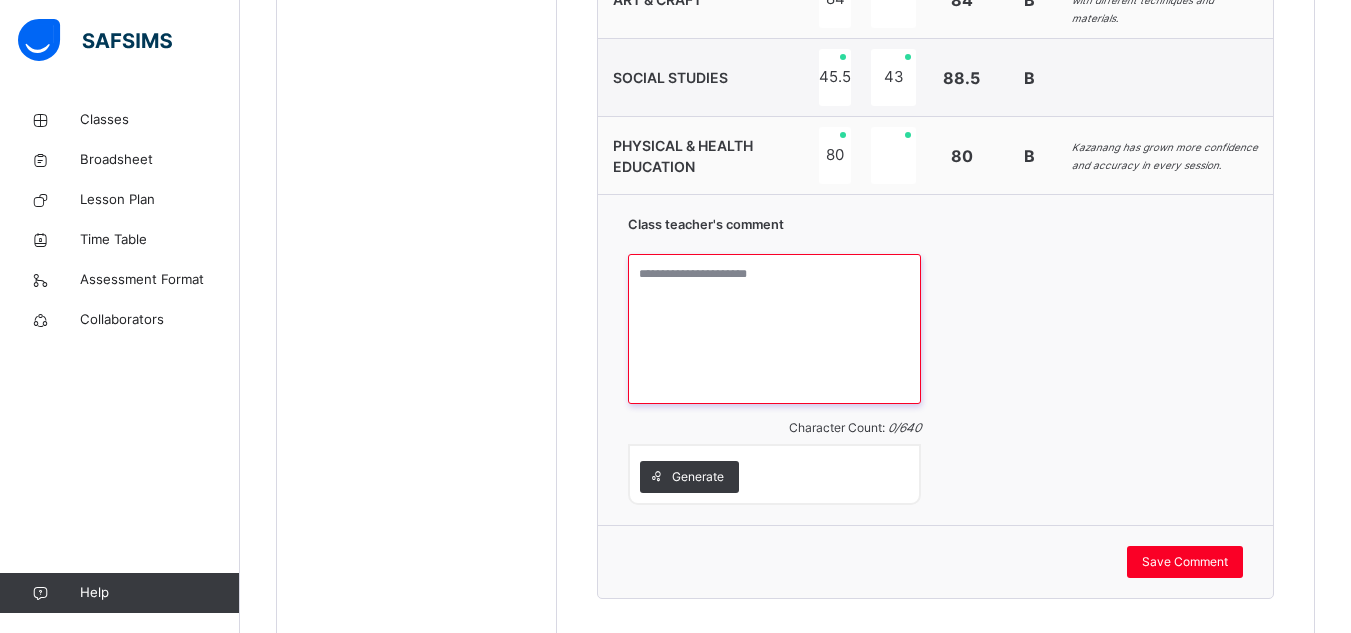 click at bounding box center [774, 329] 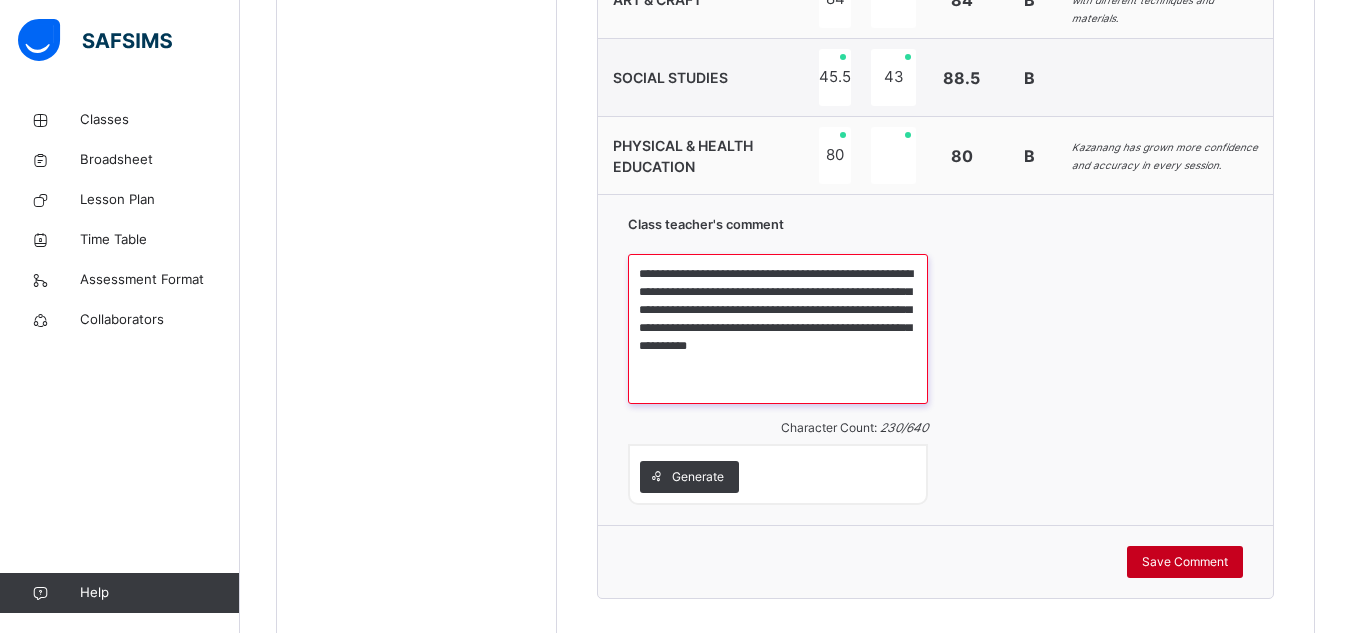 type on "**********" 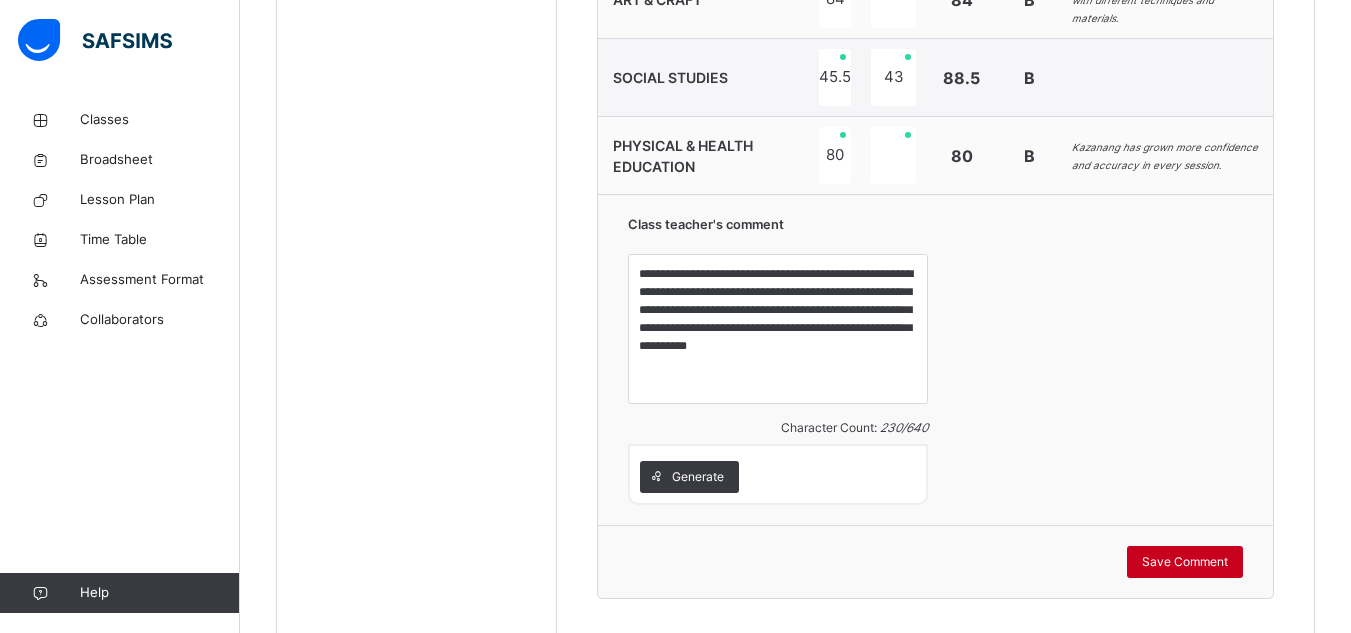 click on "Save Comment" at bounding box center [1185, 562] 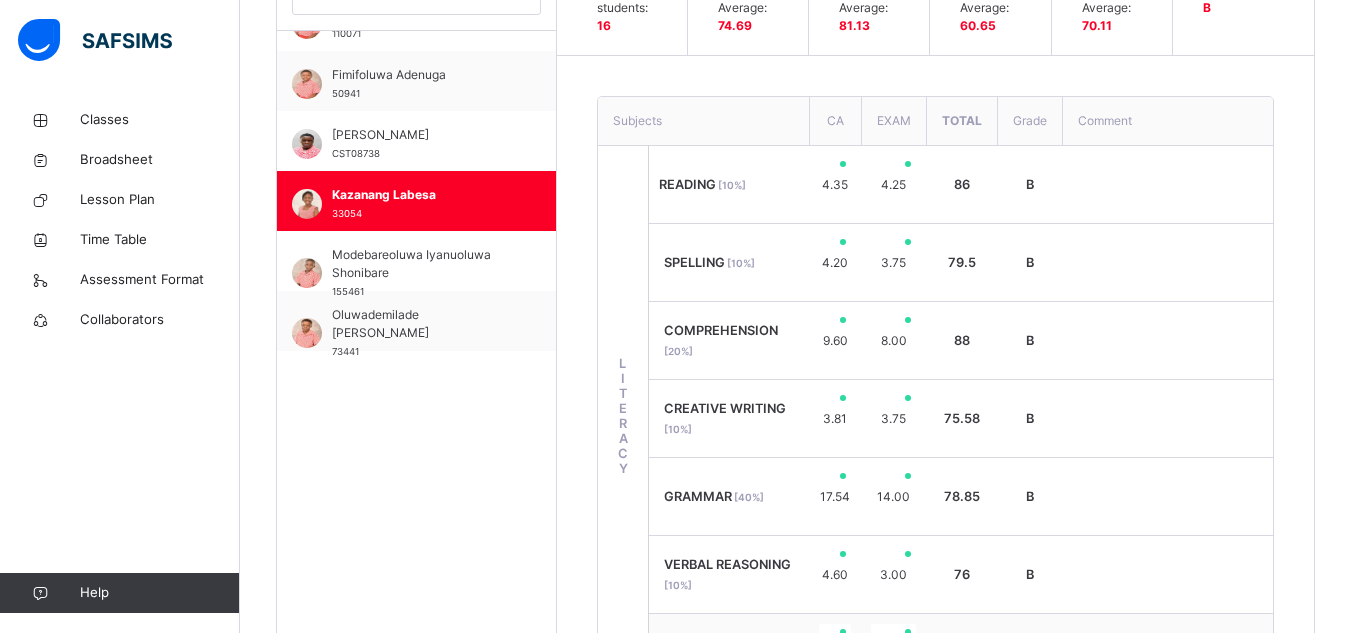 scroll, scrollTop: 630, scrollLeft: 0, axis: vertical 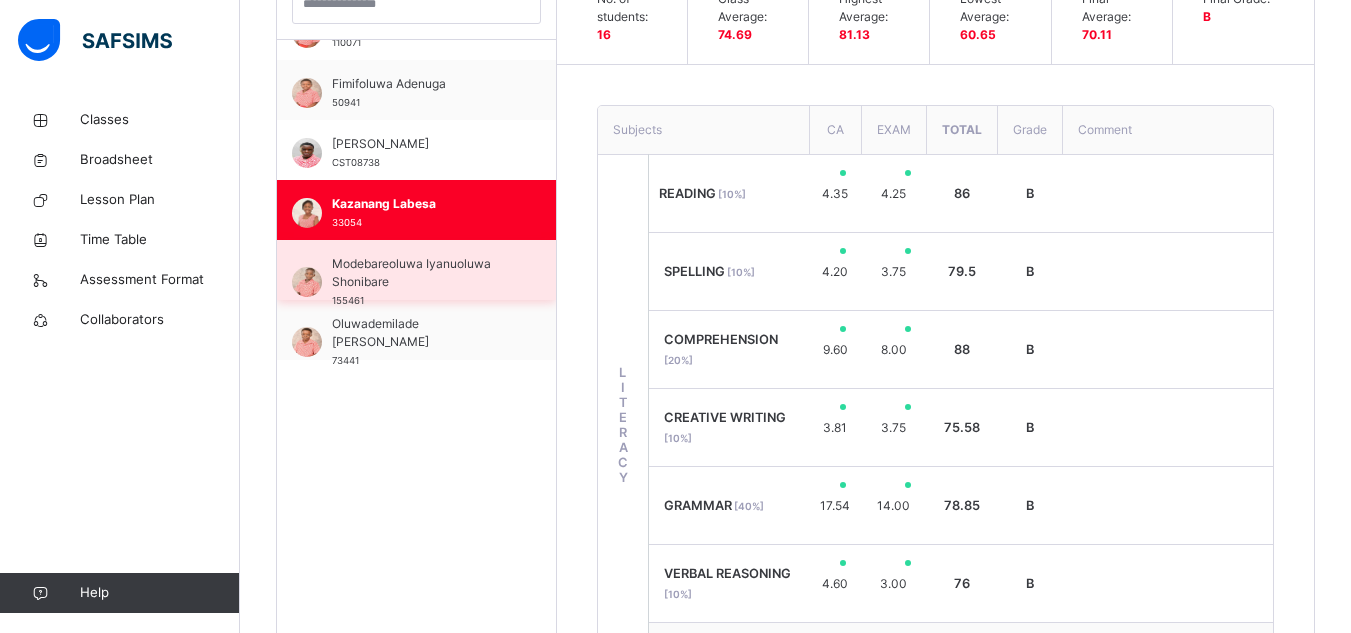 click on "Modebareoluwa Iyanuoluwa Shonibare" at bounding box center [421, 273] 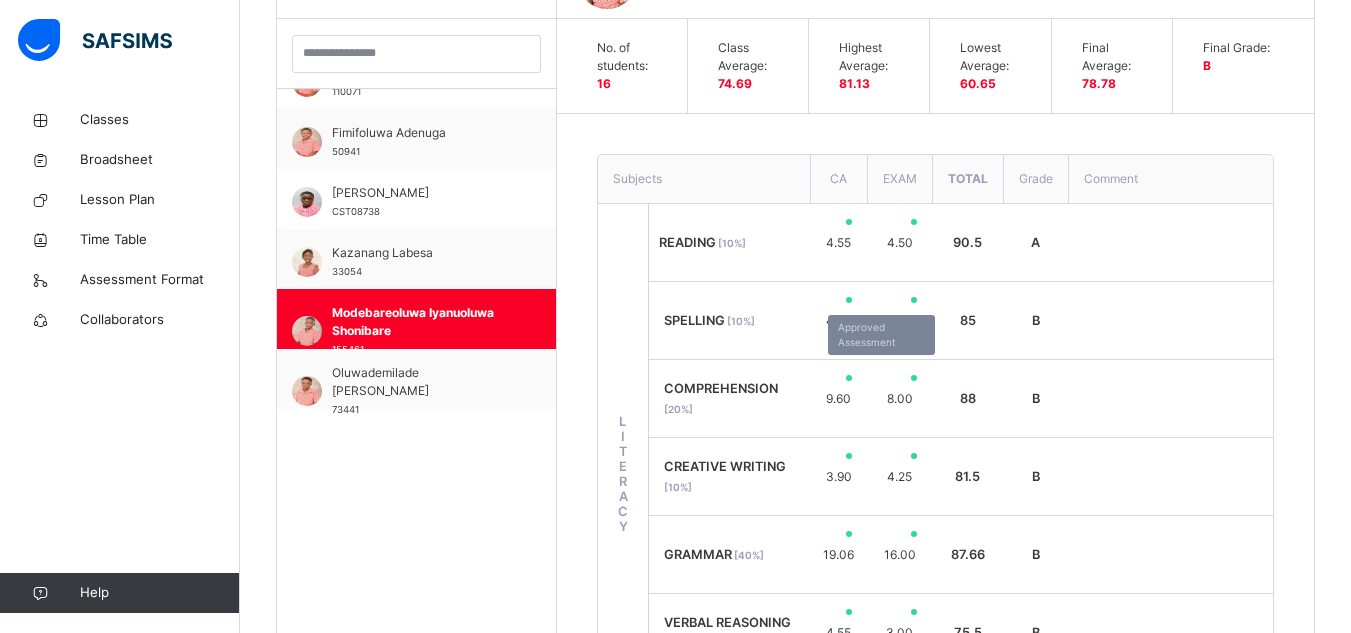 scroll, scrollTop: 630, scrollLeft: 0, axis: vertical 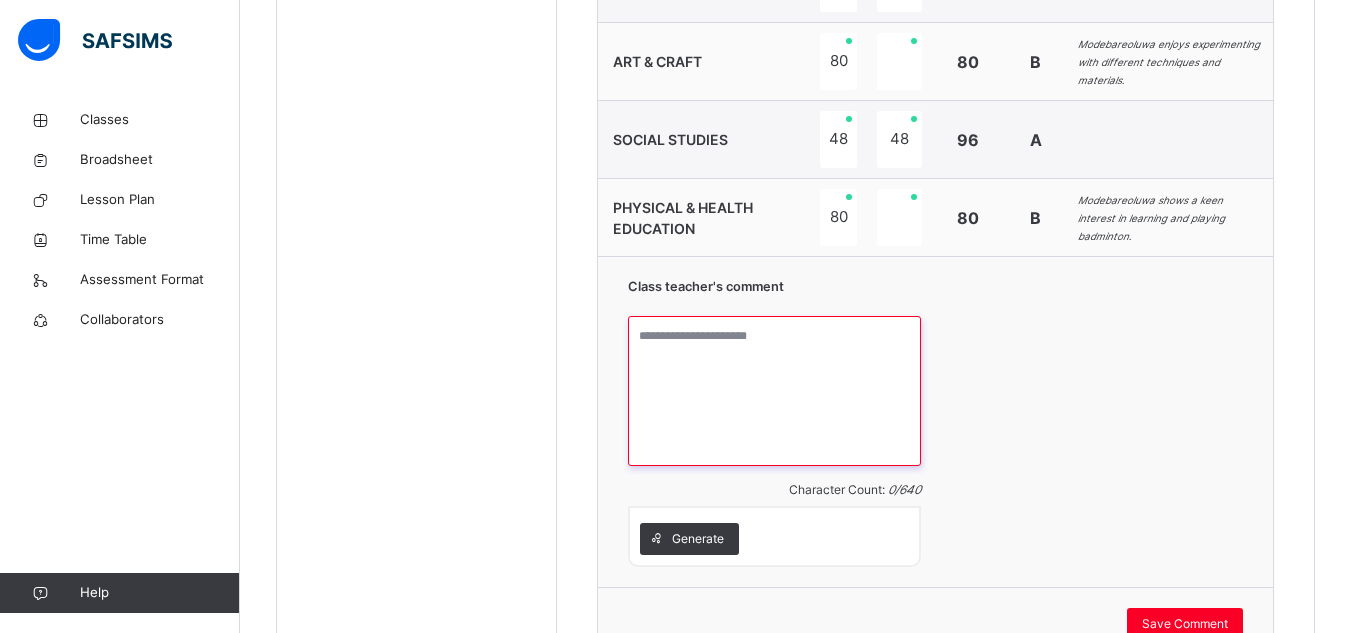 click at bounding box center (774, 391) 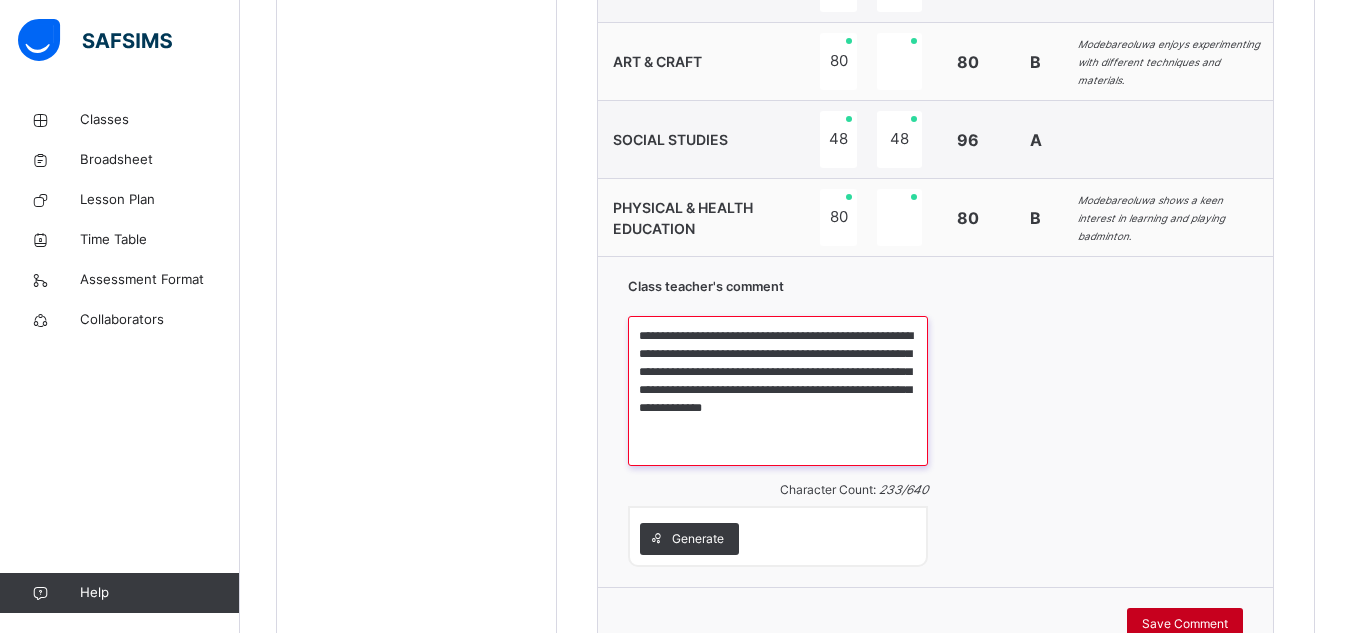 type on "**********" 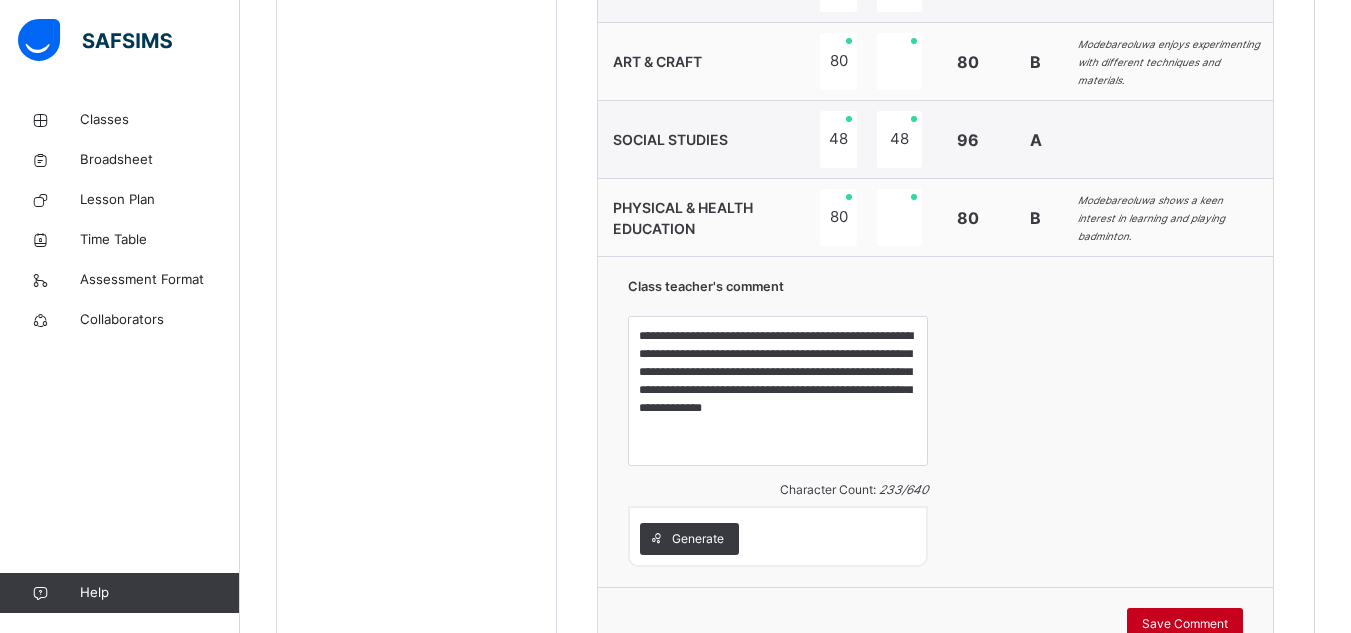 click on "Save Comment" at bounding box center (1185, 624) 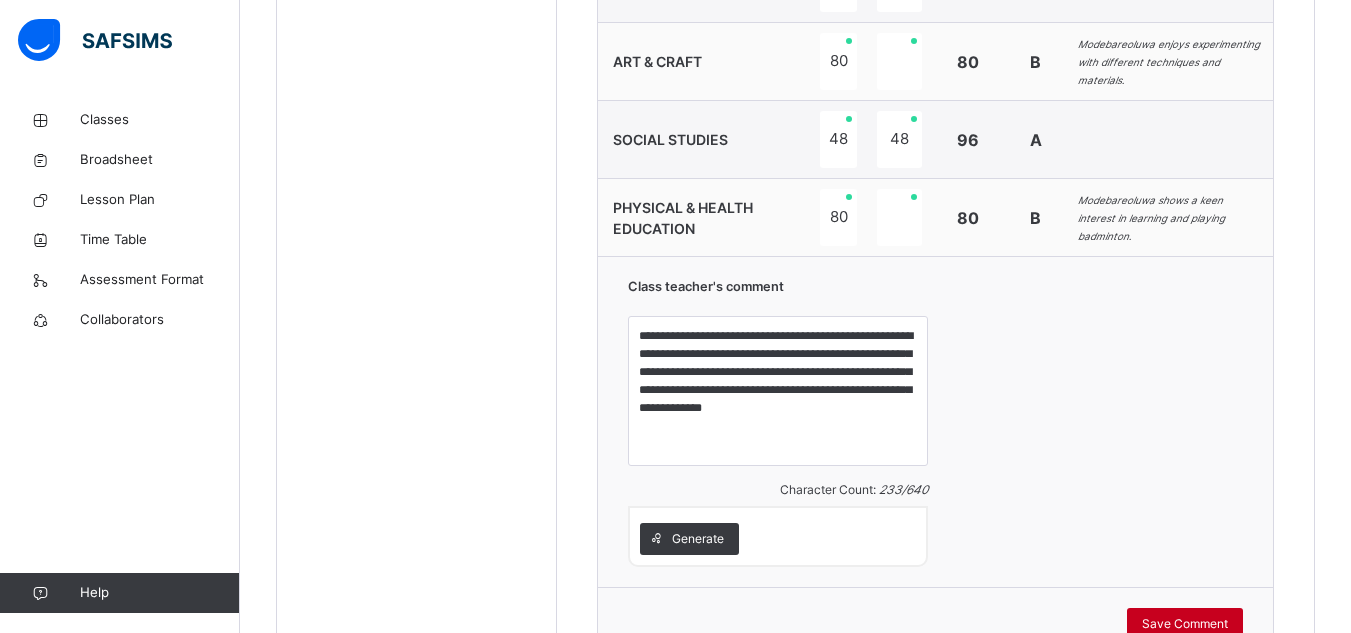 click on "Save Comment" at bounding box center (1185, 624) 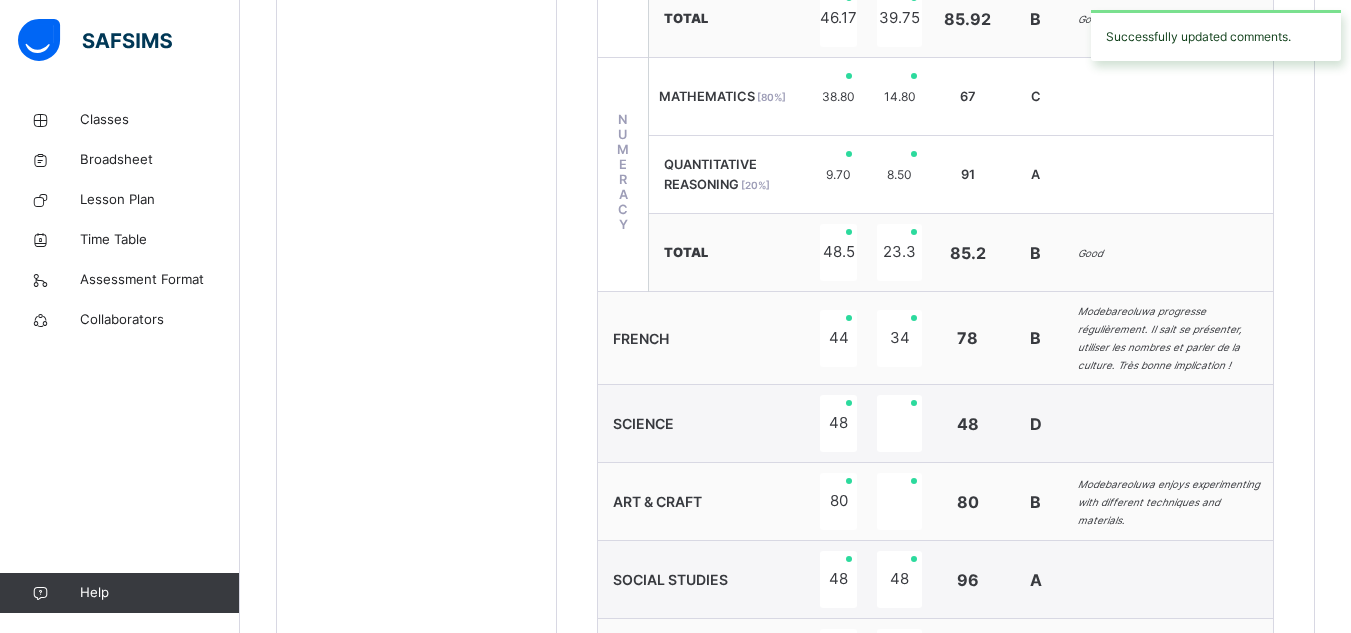 scroll, scrollTop: 634, scrollLeft: 0, axis: vertical 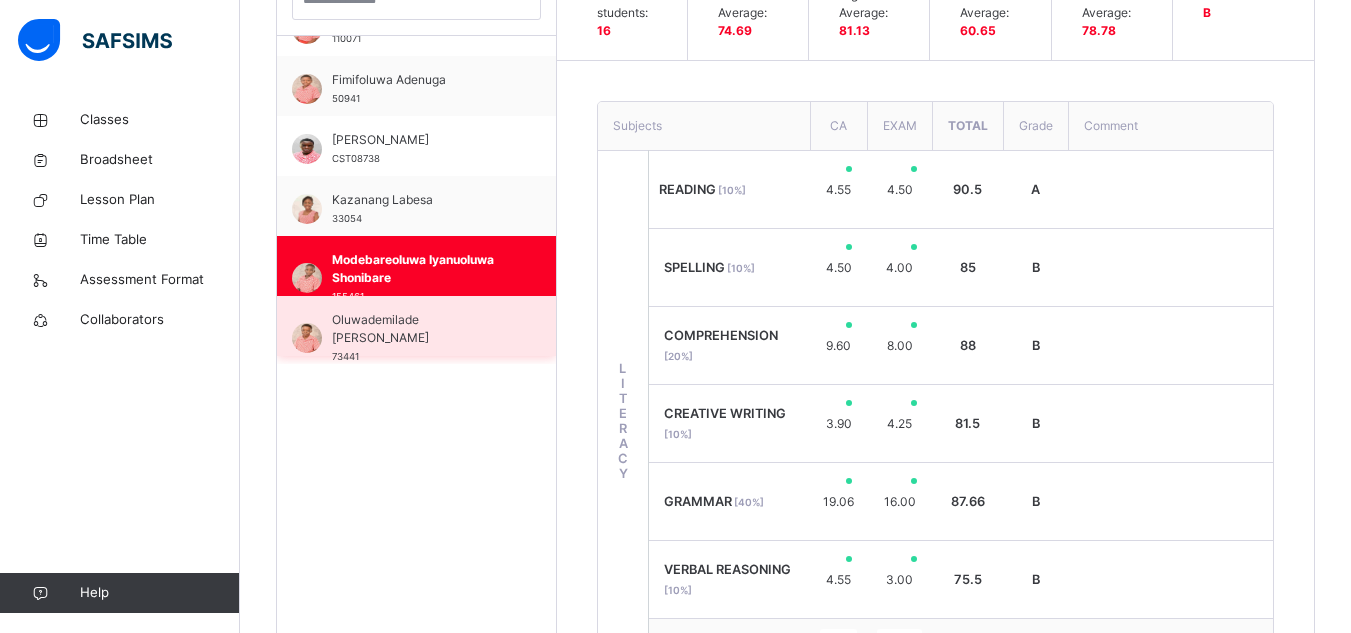 click on "Oluwademilade  [PERSON_NAME]" at bounding box center [421, 329] 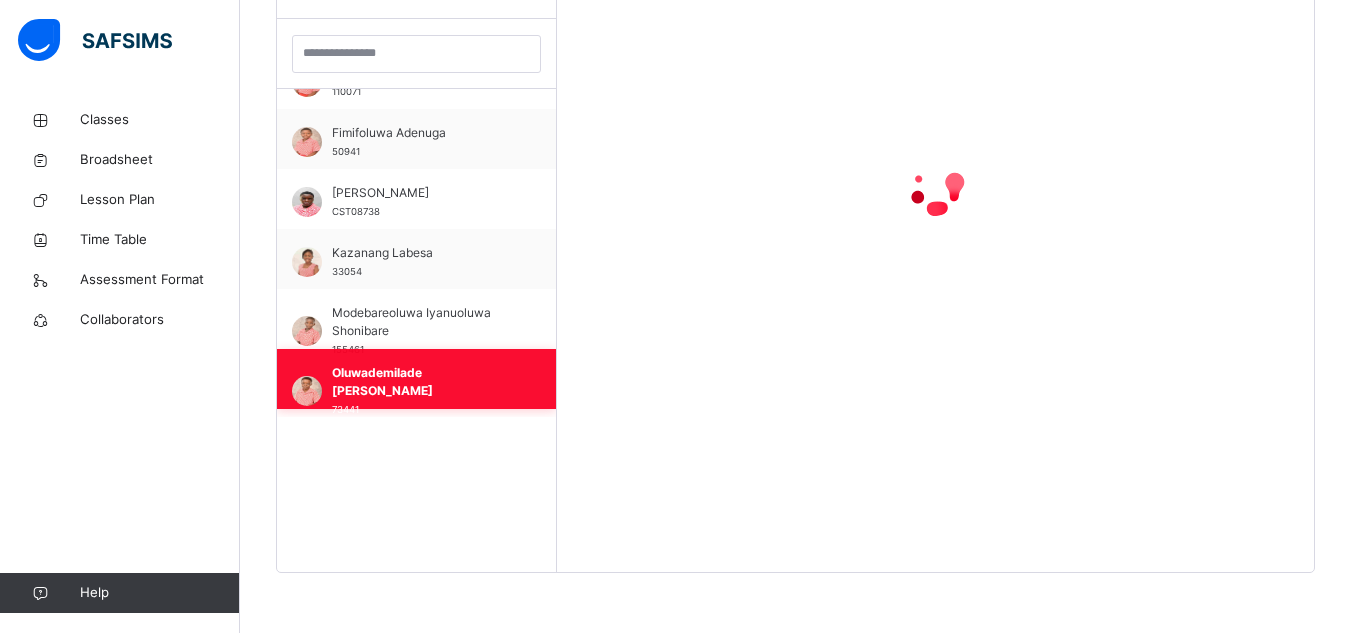 scroll, scrollTop: 634, scrollLeft: 0, axis: vertical 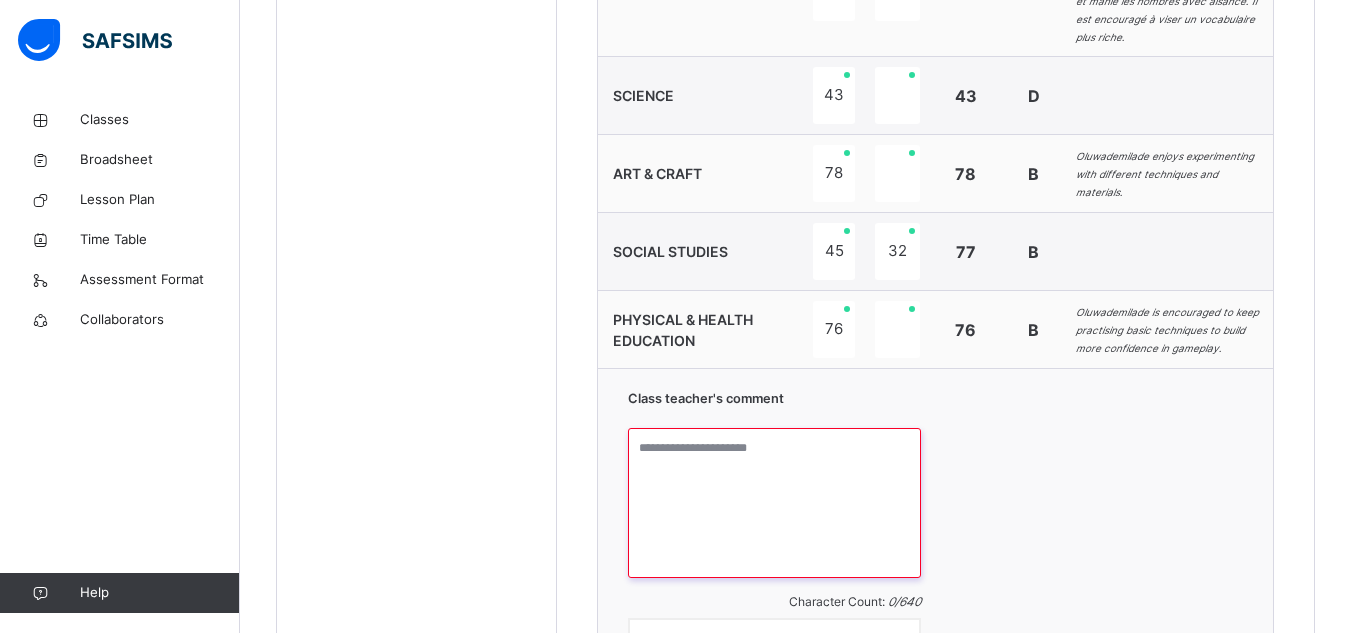 click at bounding box center (774, 503) 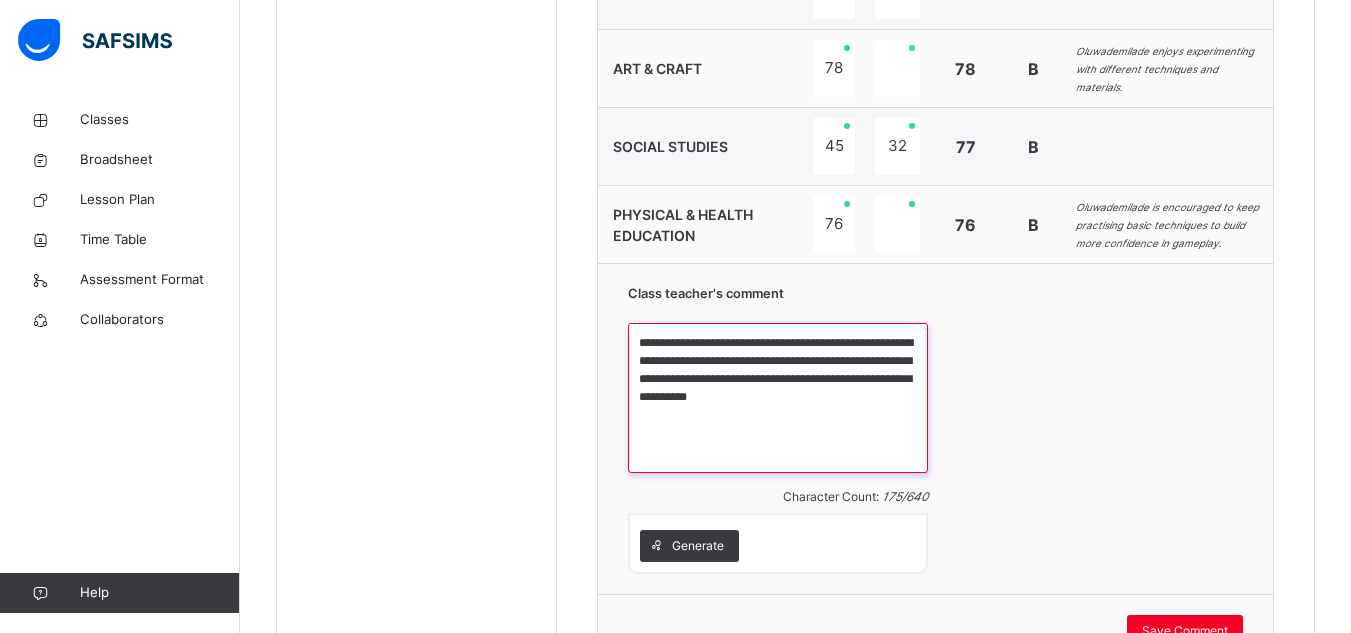 scroll, scrollTop: 1767, scrollLeft: 0, axis: vertical 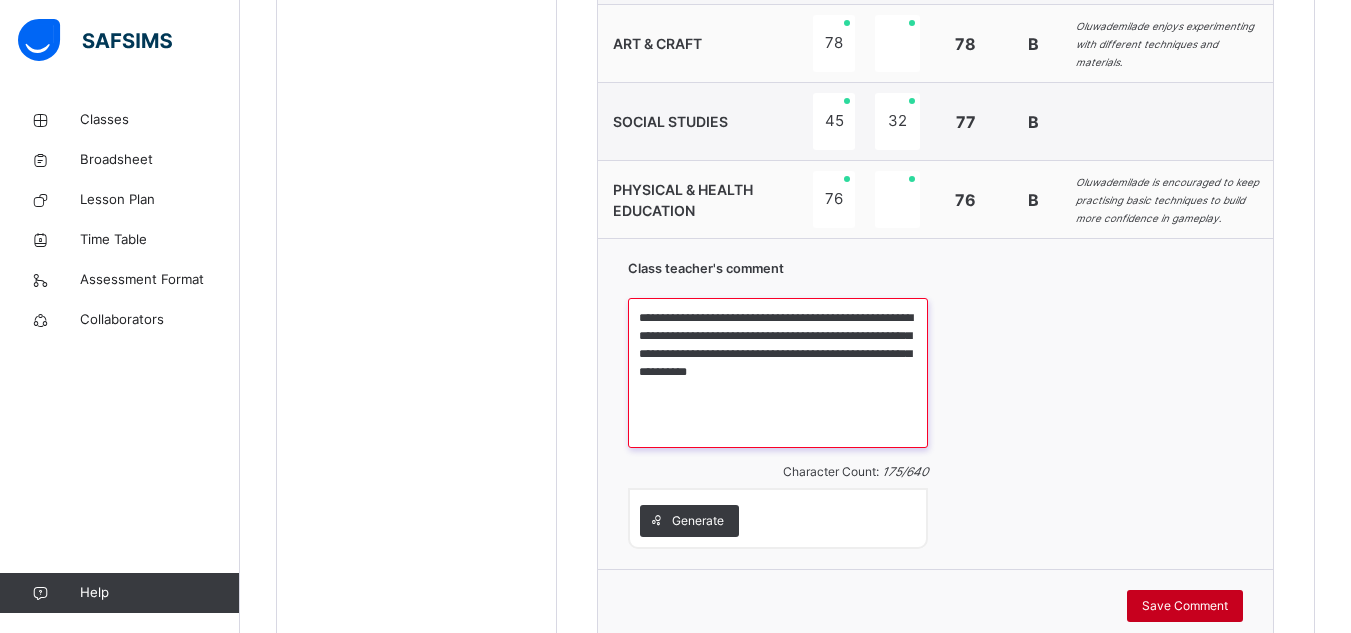 type on "**********" 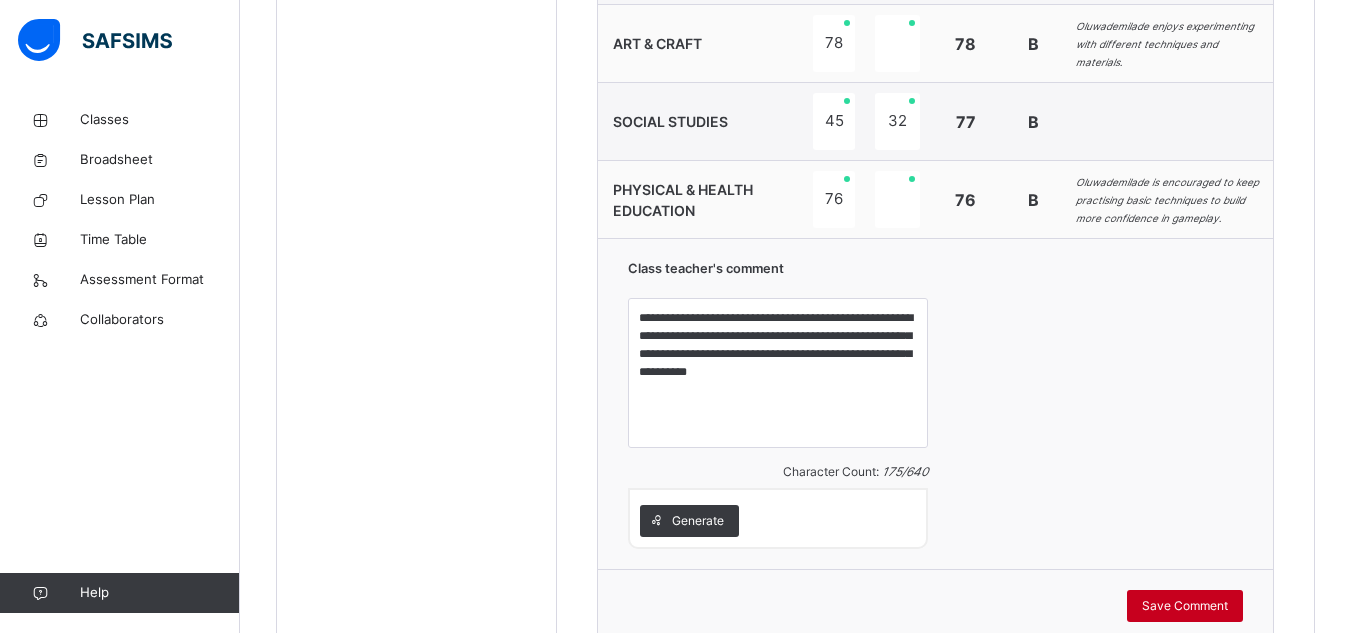 click on "Save Comment" at bounding box center (1185, 606) 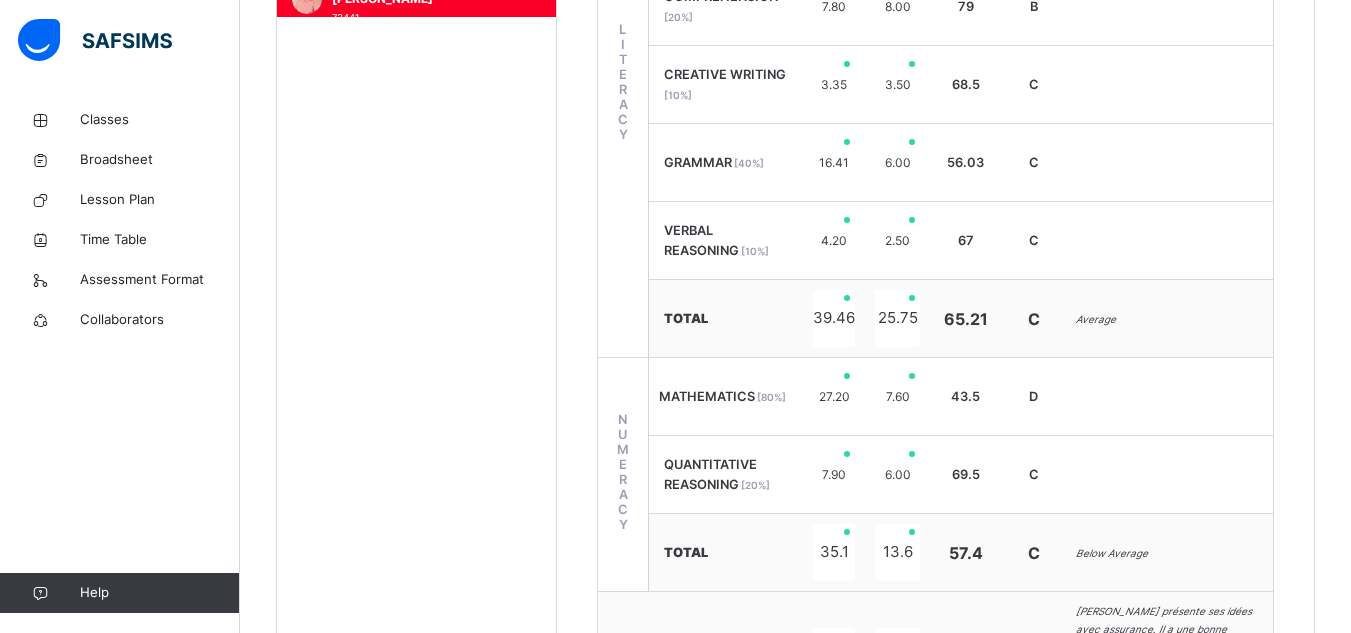 scroll, scrollTop: 538, scrollLeft: 0, axis: vertical 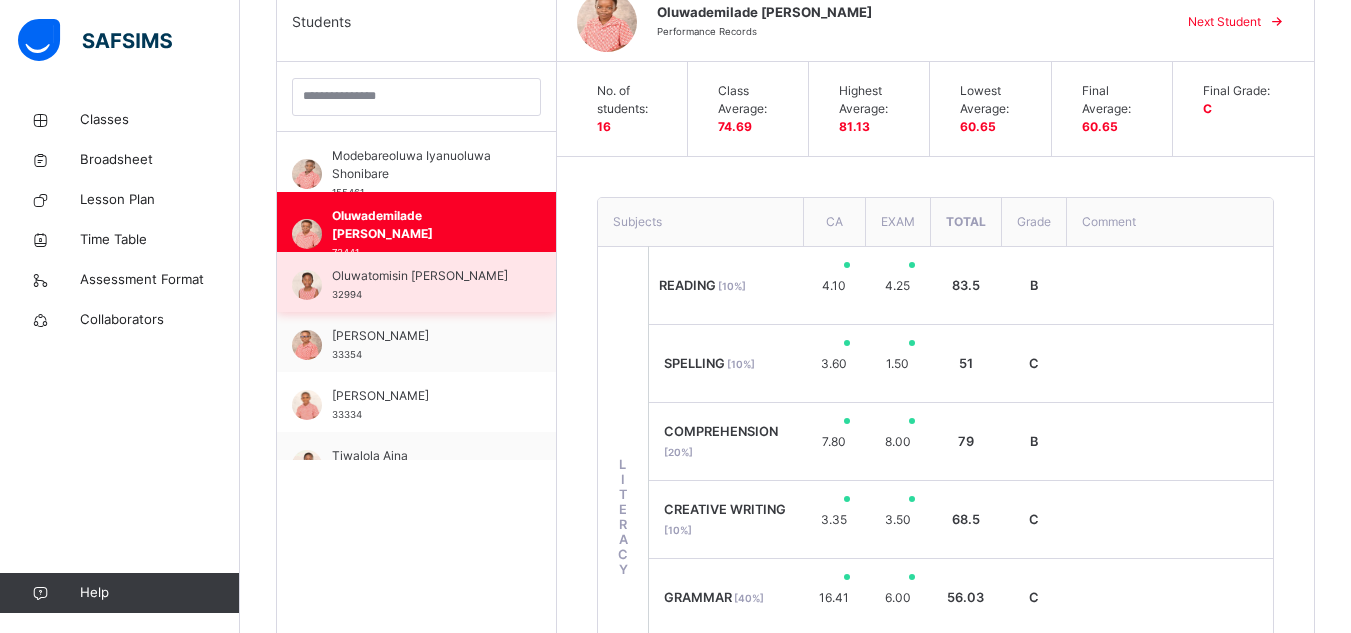 click on "Oluwatomisin  [PERSON_NAME]" at bounding box center [421, 276] 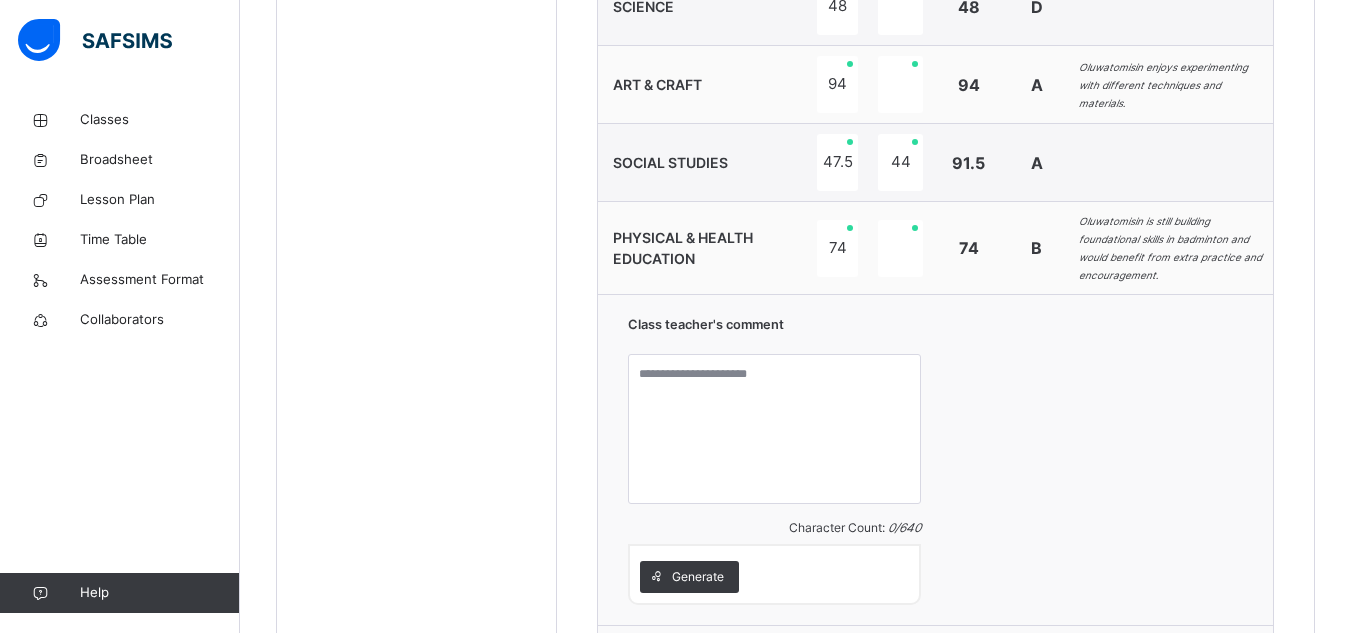 scroll, scrollTop: 1828, scrollLeft: 0, axis: vertical 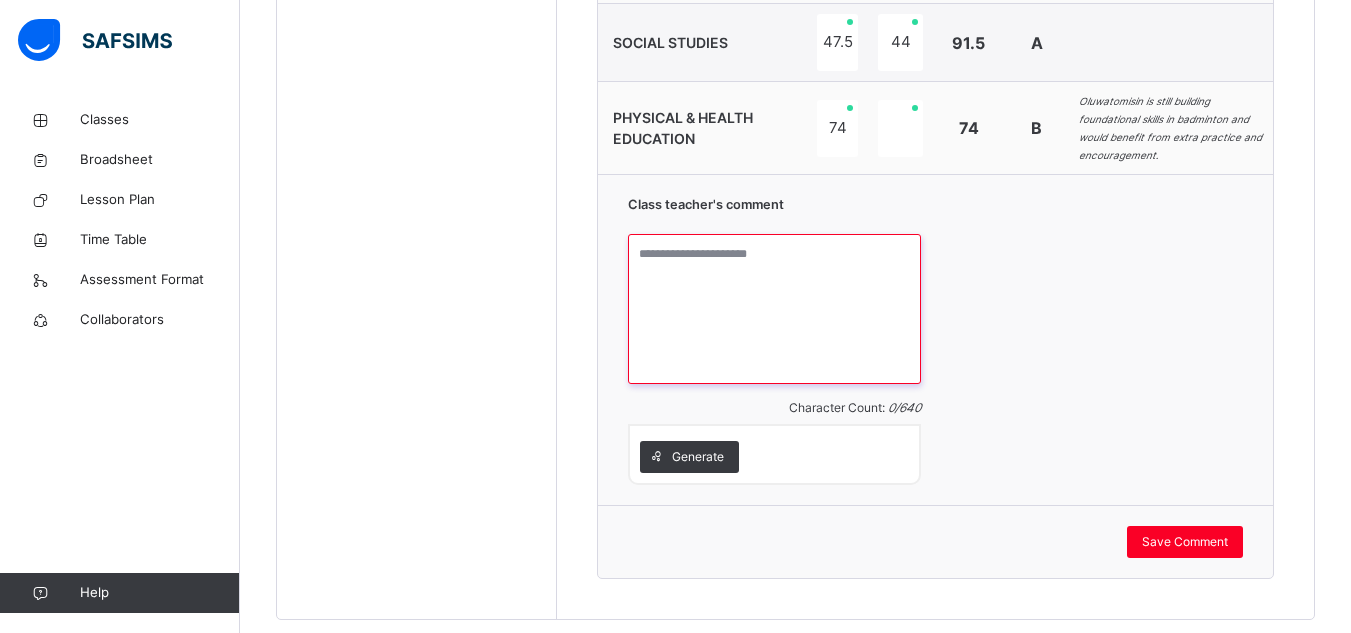 click at bounding box center (774, 309) 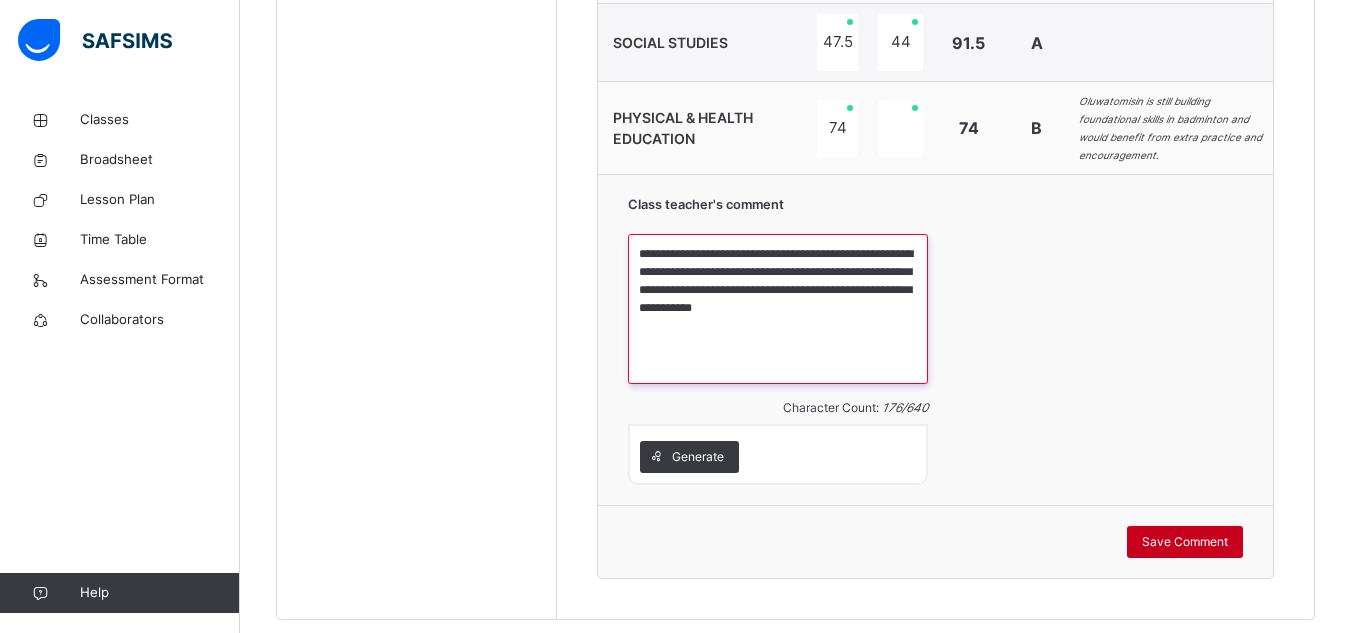 type on "**********" 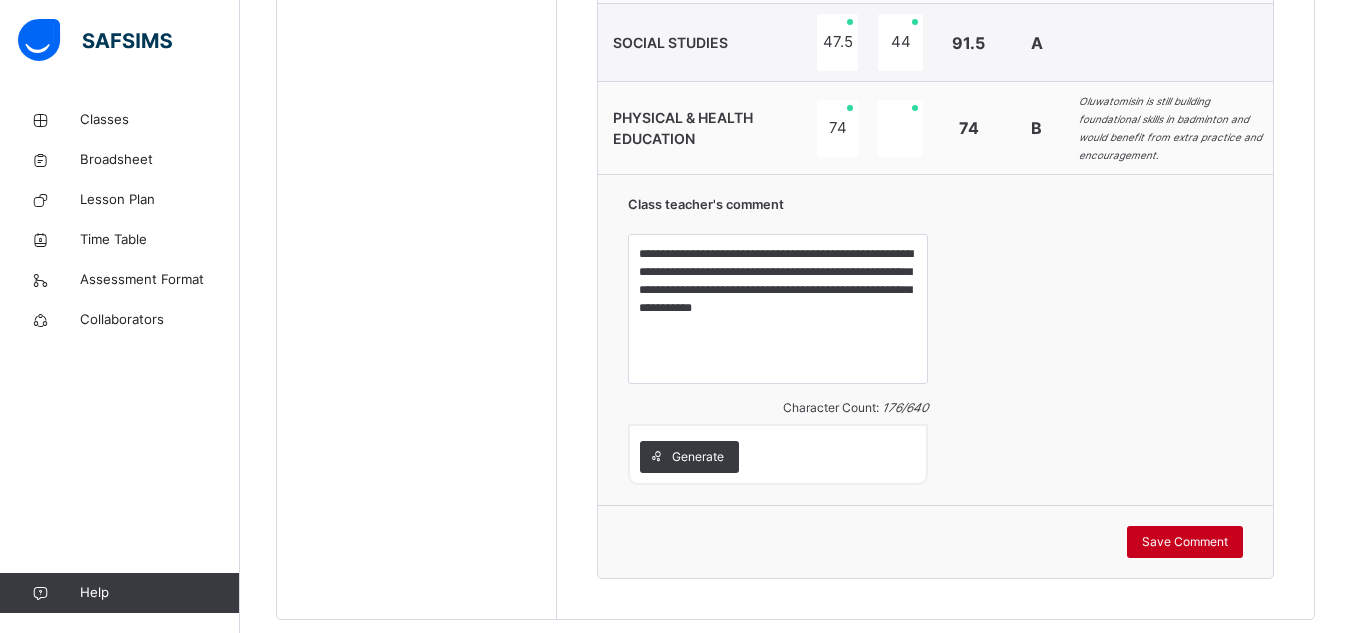 click on "Save Comment" at bounding box center (1185, 542) 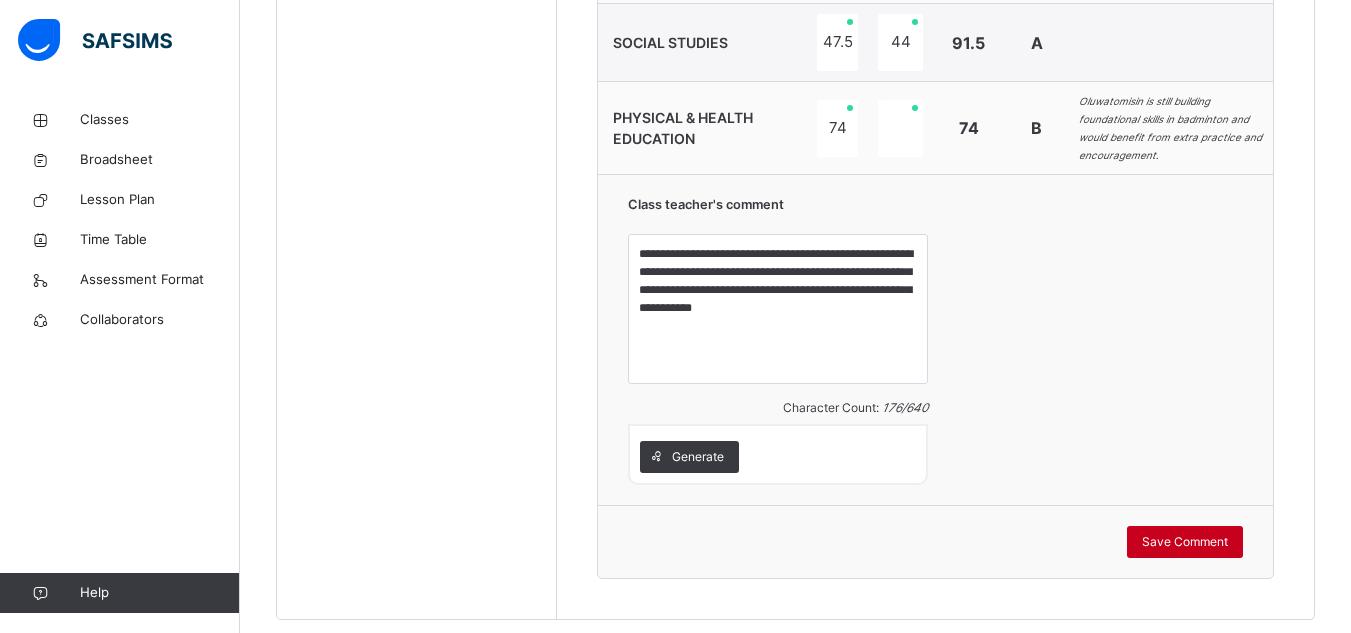 click on "Save Comment" at bounding box center (1185, 542) 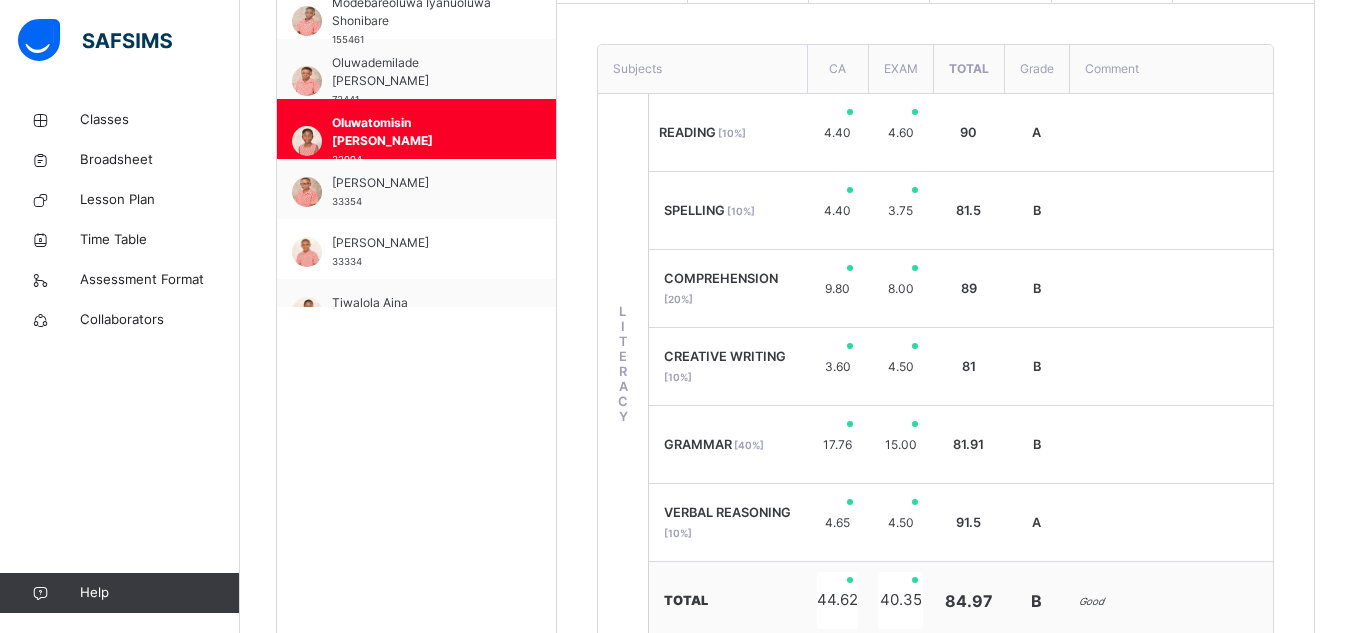 scroll, scrollTop: 679, scrollLeft: 0, axis: vertical 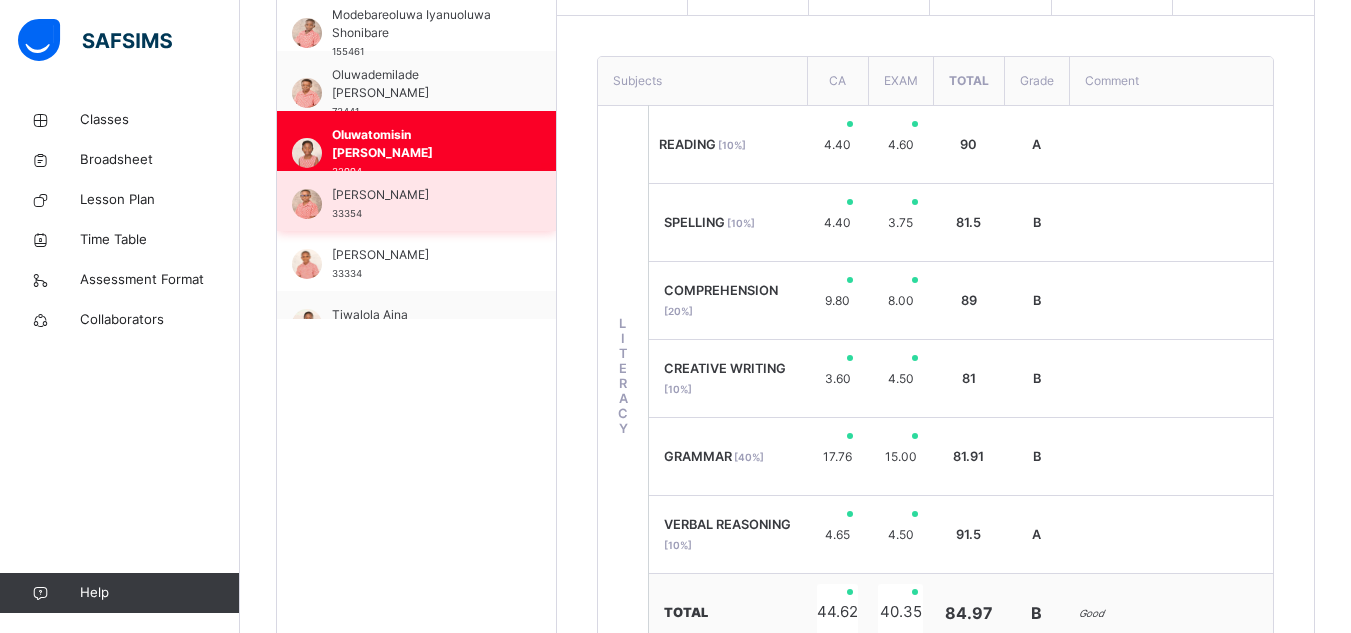 click on "[PERSON_NAME]" at bounding box center (421, 195) 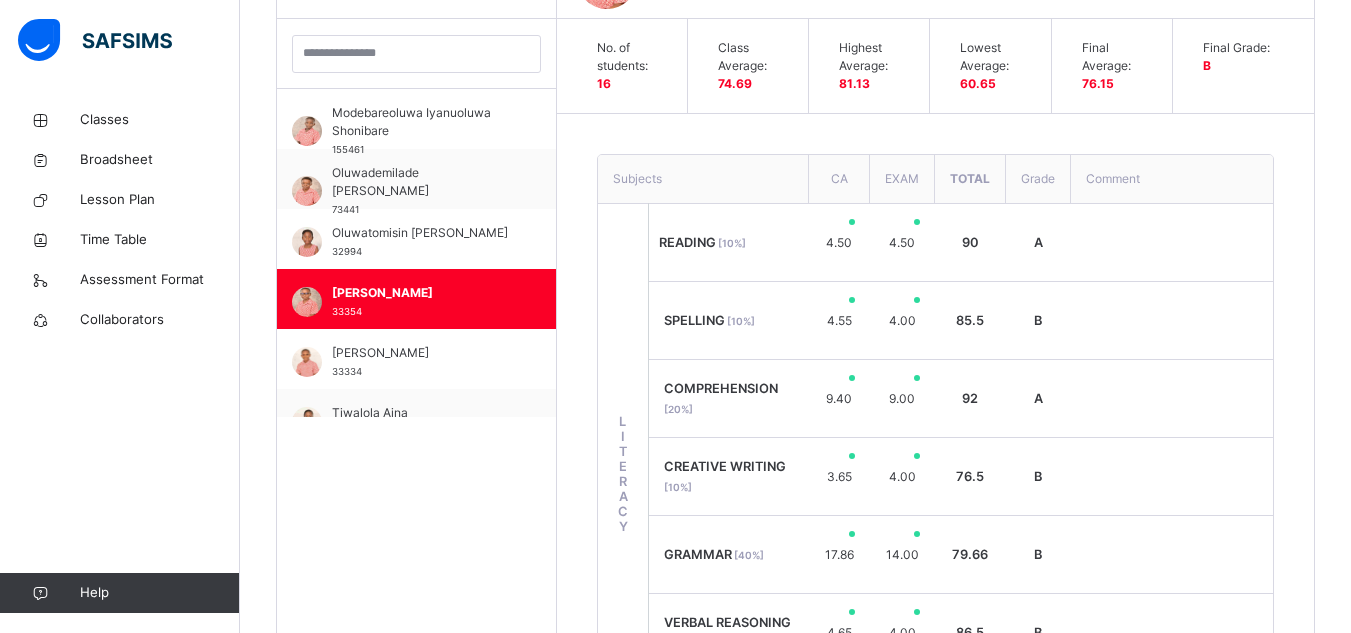 scroll, scrollTop: 679, scrollLeft: 0, axis: vertical 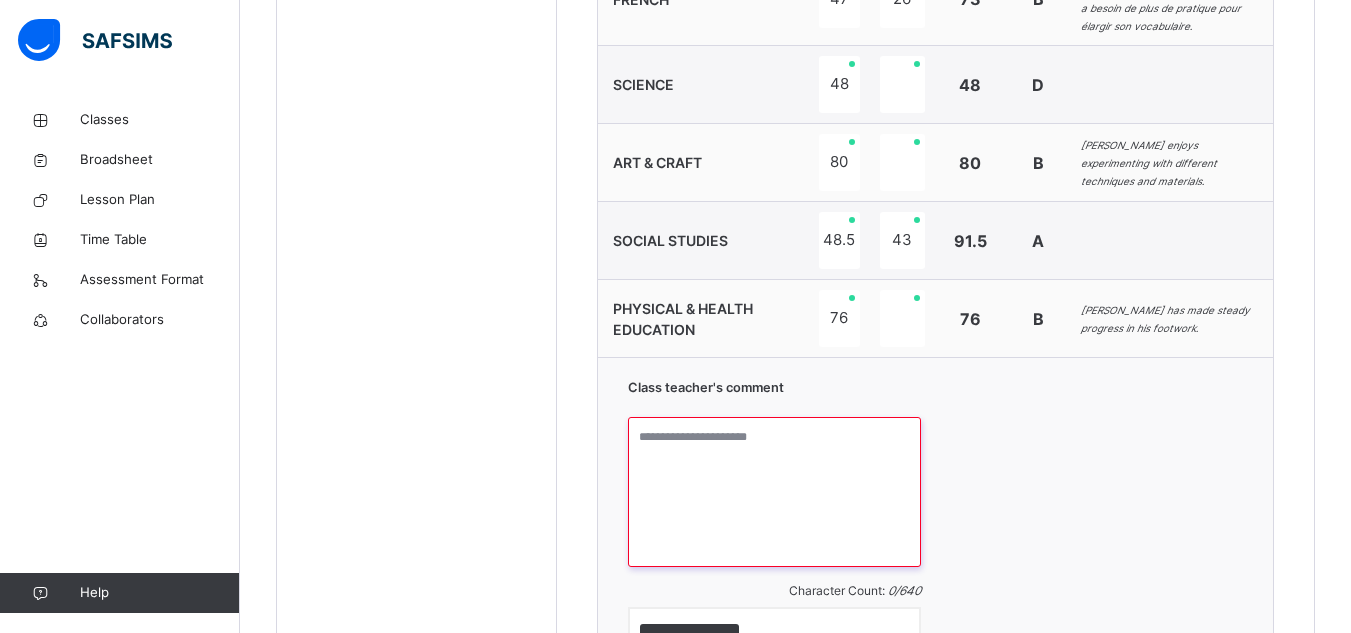 click at bounding box center [774, 492] 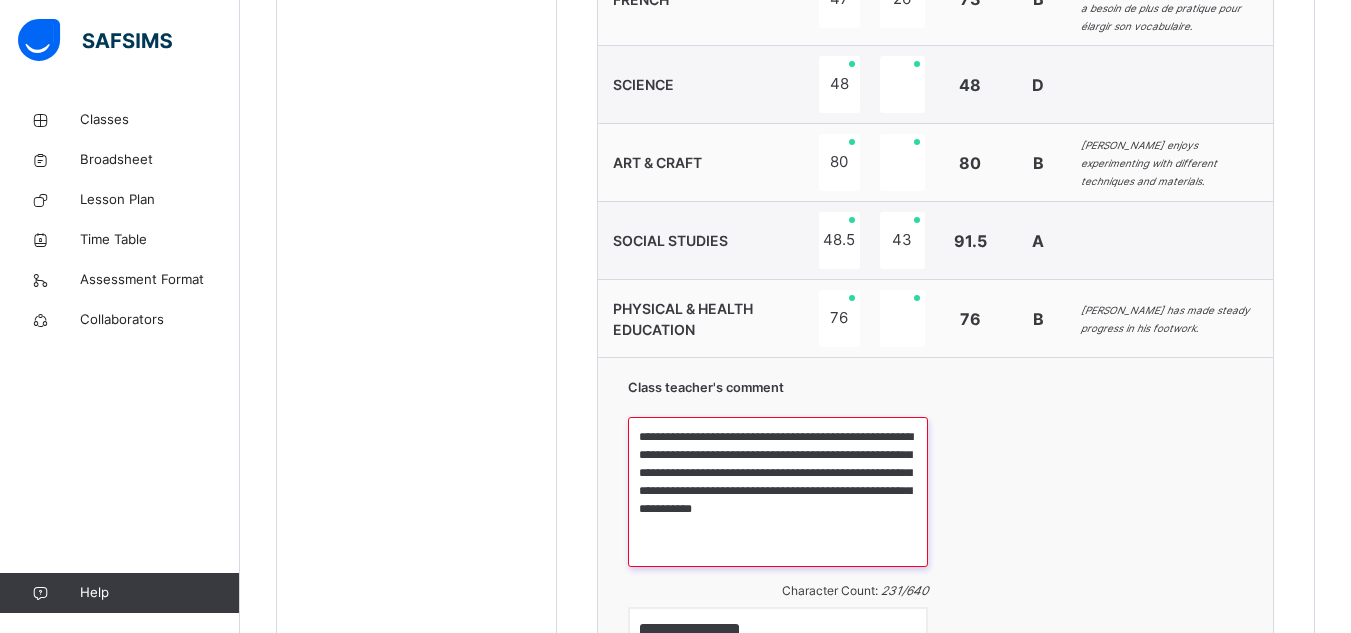 scroll, scrollTop: 1842, scrollLeft: 0, axis: vertical 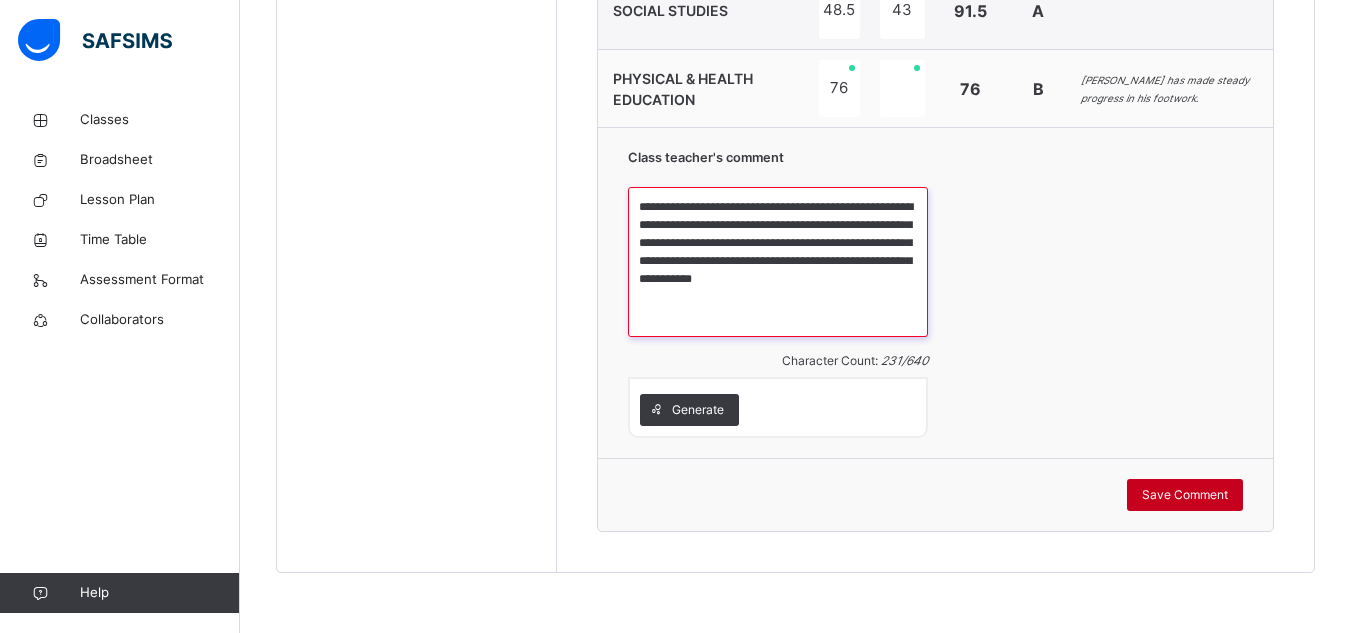 type on "**********" 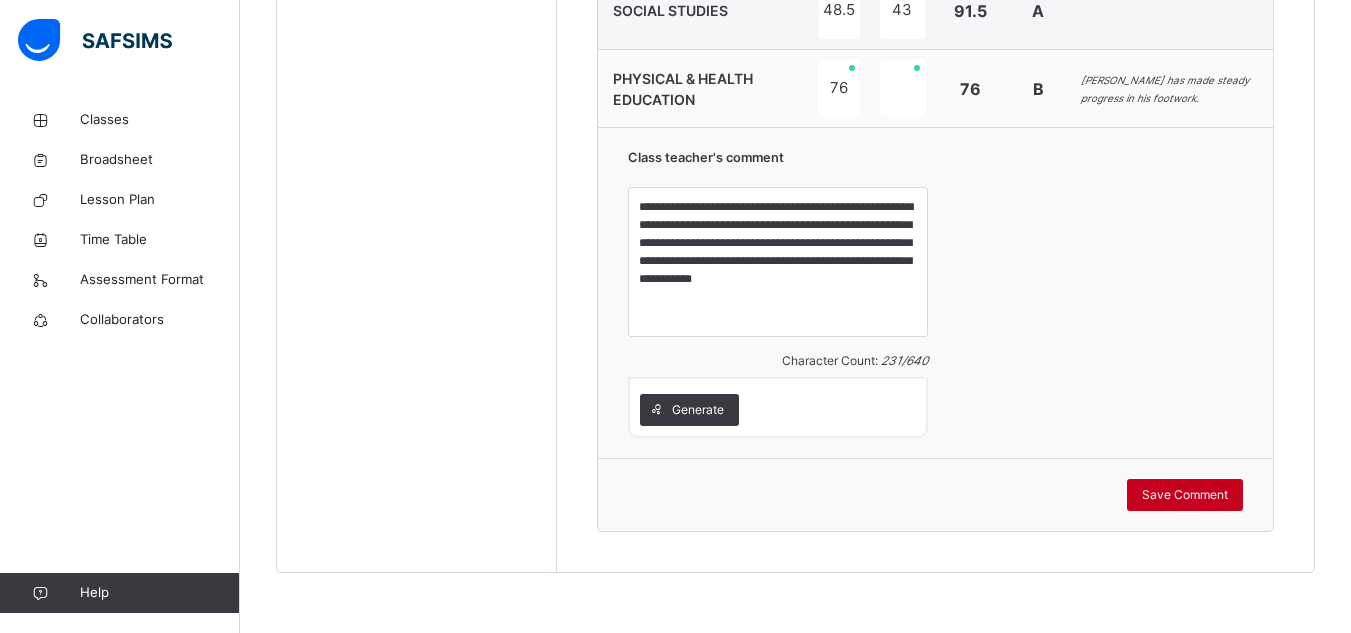 click on "Save Comment" at bounding box center (1185, 495) 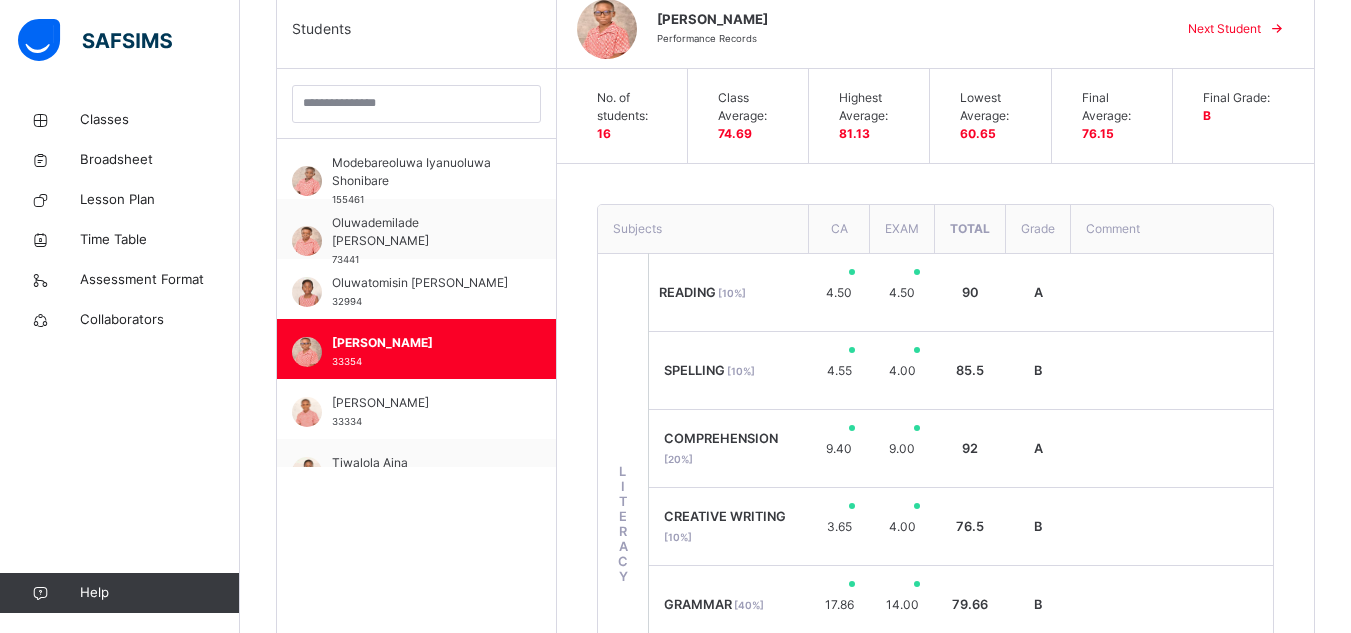 scroll, scrollTop: 548, scrollLeft: 0, axis: vertical 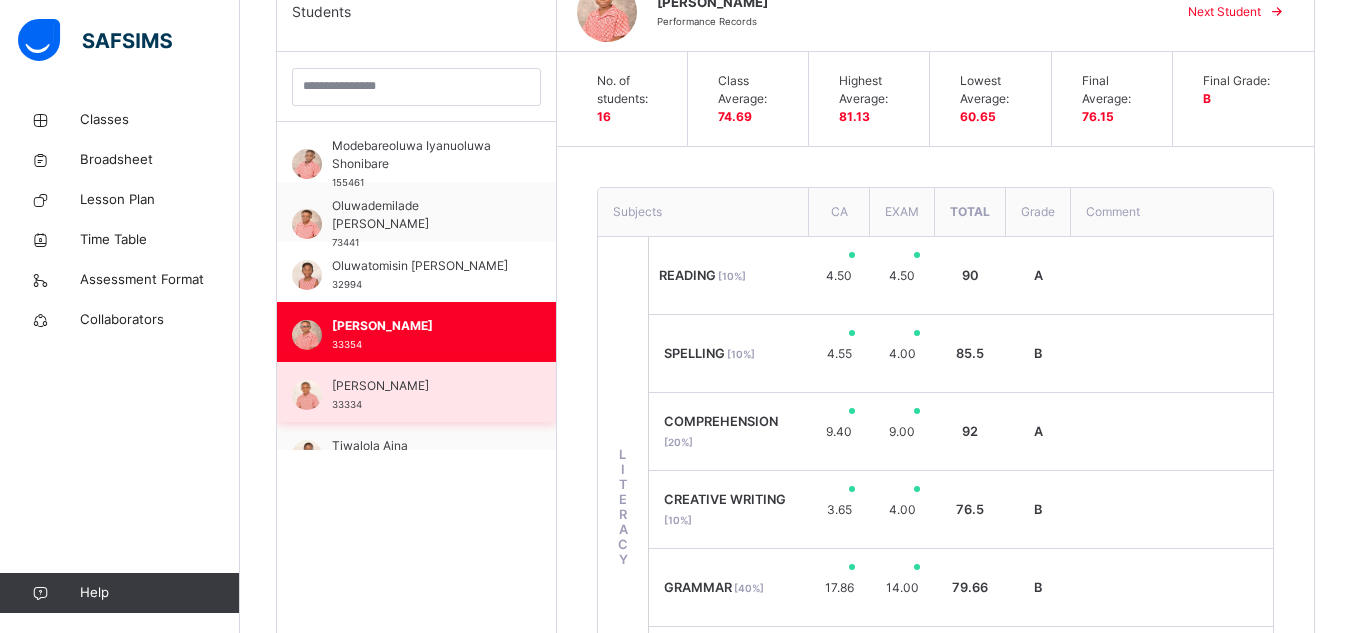 click on "[PERSON_NAME]" at bounding box center (421, 386) 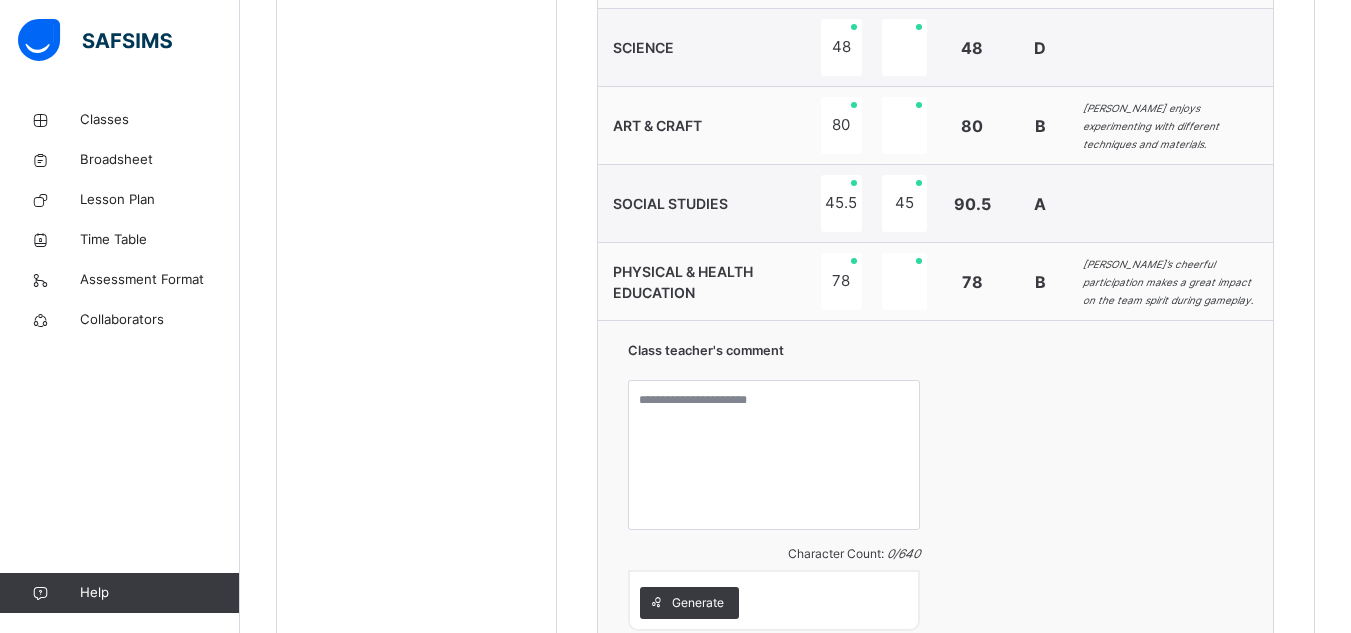 scroll, scrollTop: 1827, scrollLeft: 0, axis: vertical 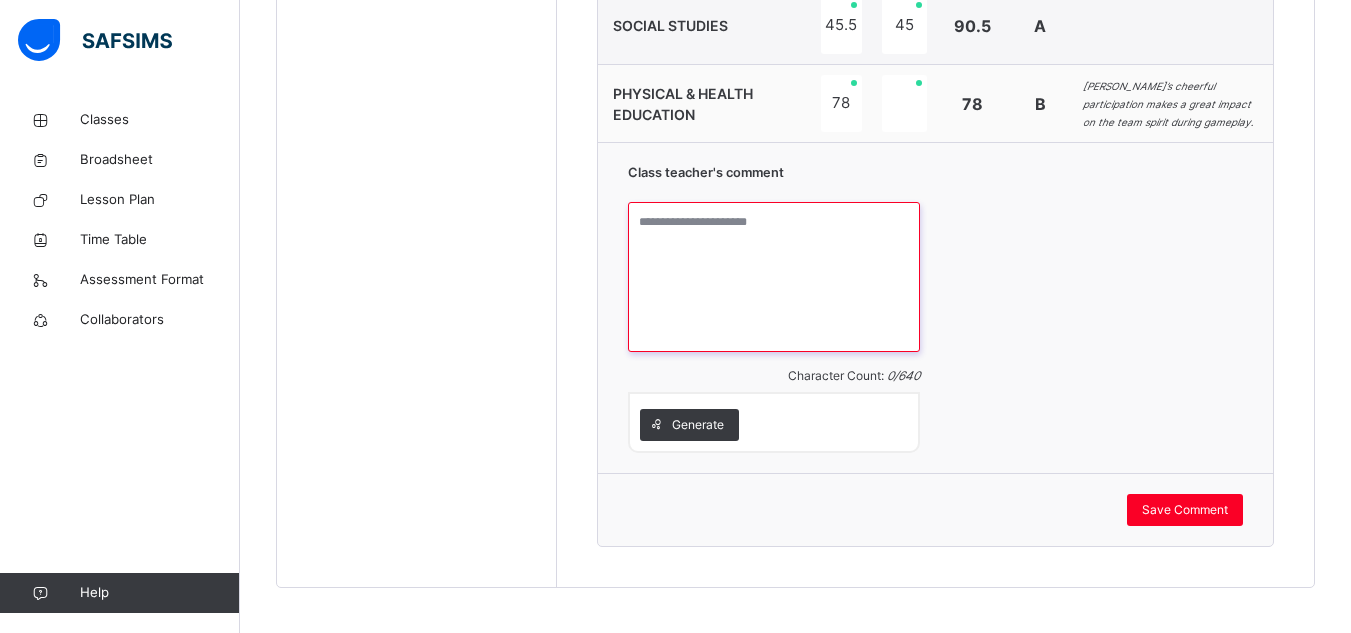click at bounding box center (774, 277) 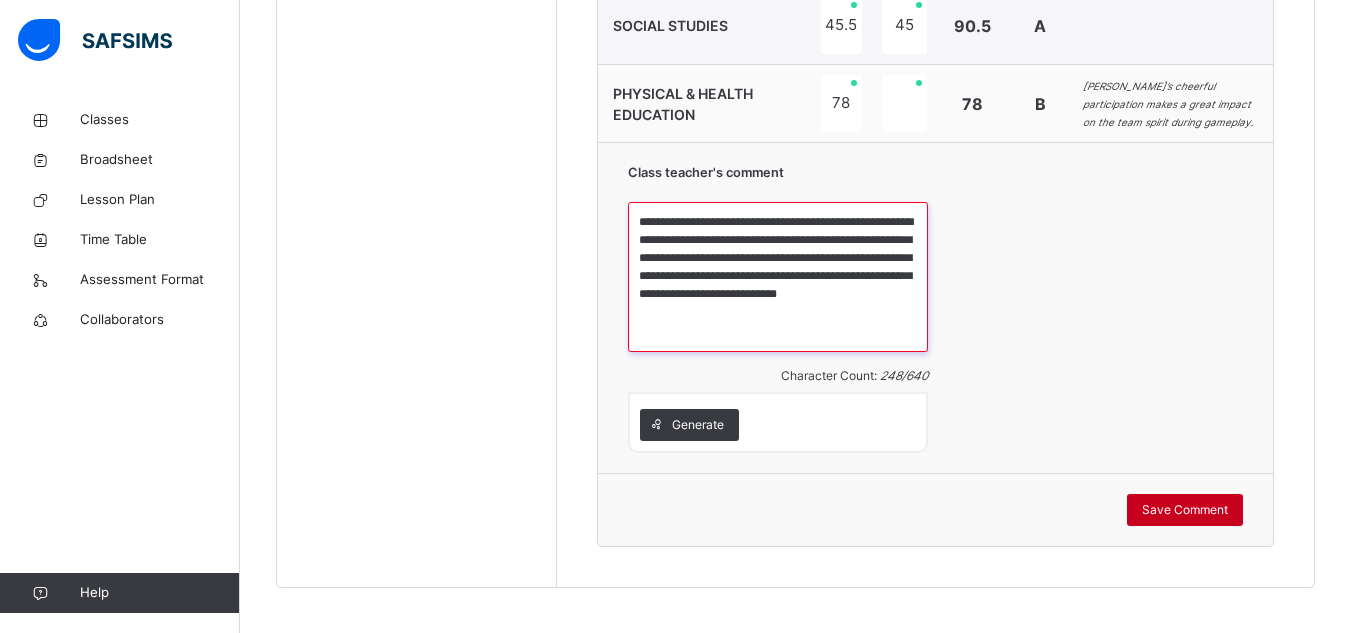 type on "**********" 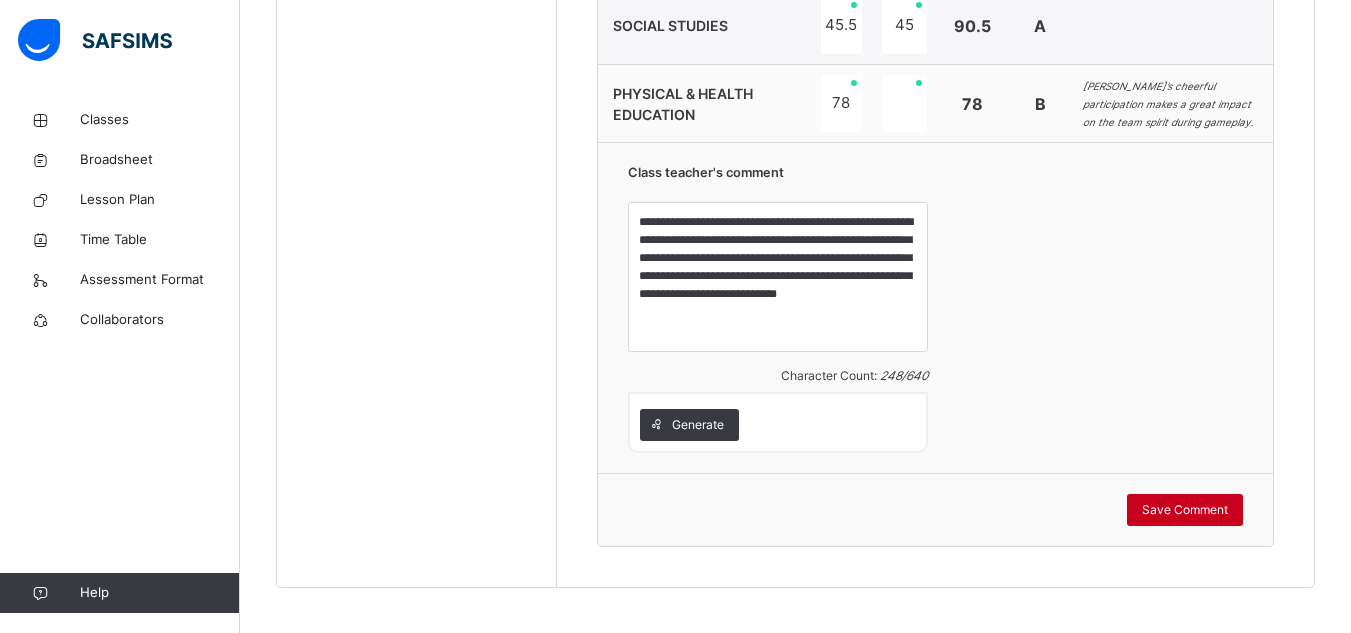 click on "Save Comment" at bounding box center (1185, 510) 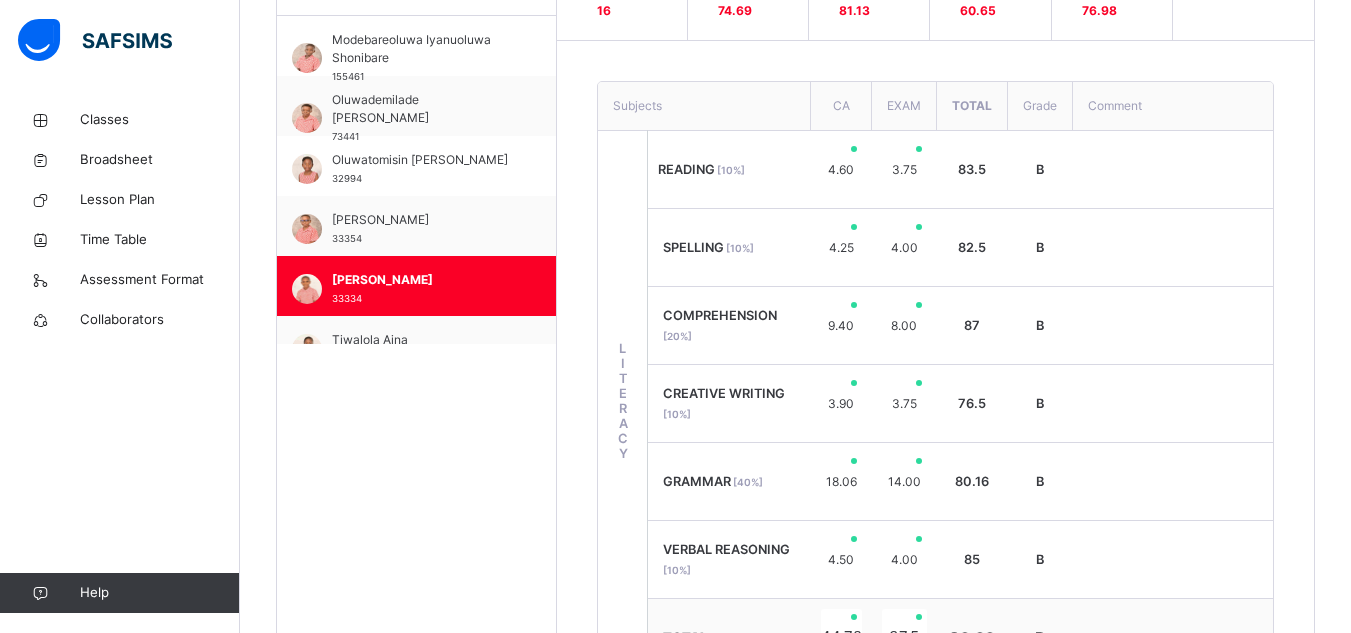 scroll, scrollTop: 640, scrollLeft: 0, axis: vertical 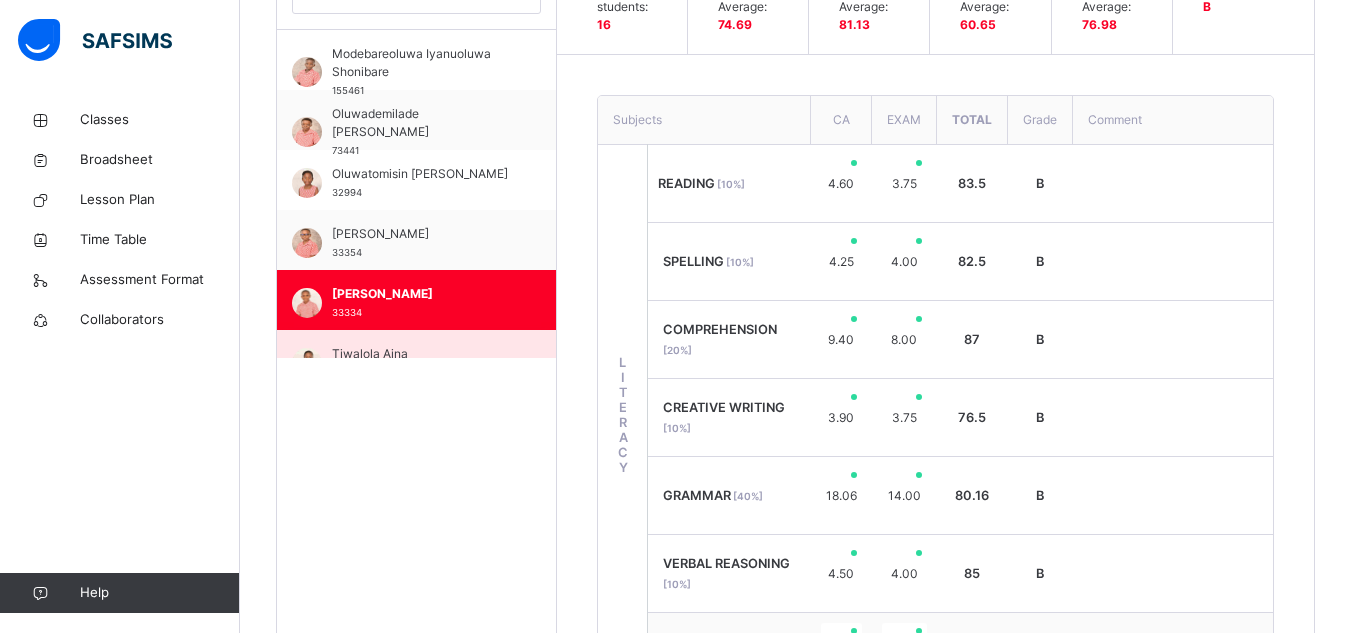click on "Tiwalola  Aina" at bounding box center (421, 354) 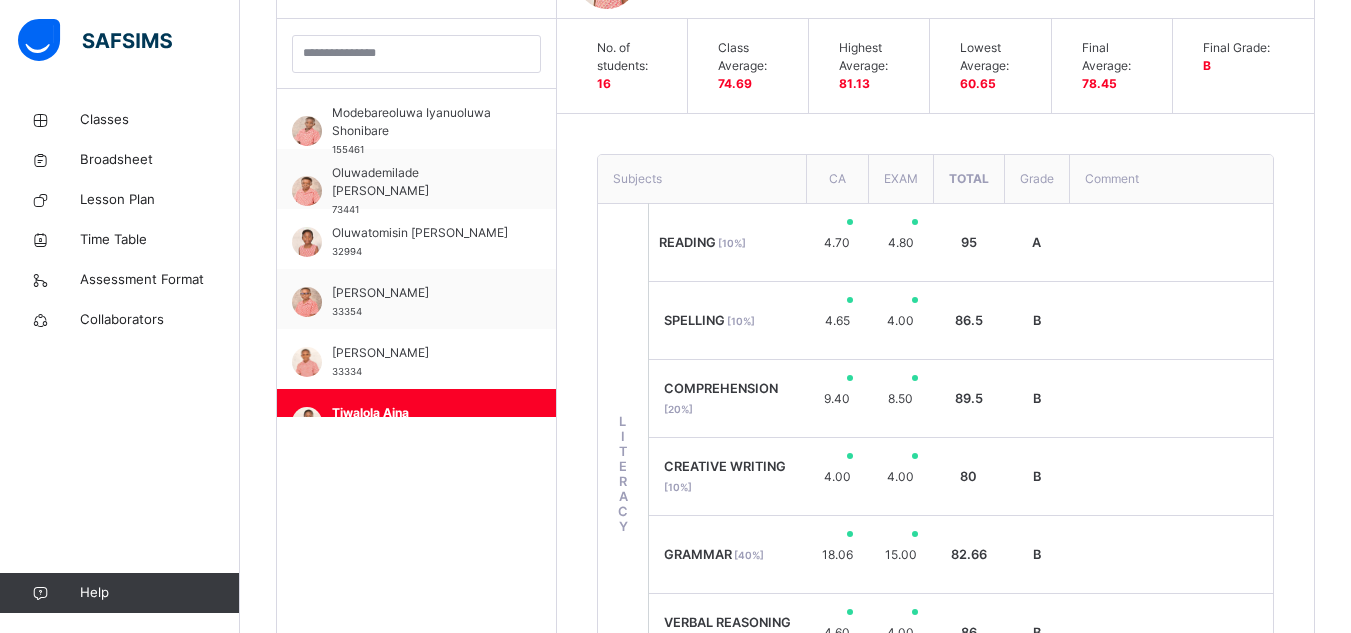 scroll, scrollTop: 640, scrollLeft: 0, axis: vertical 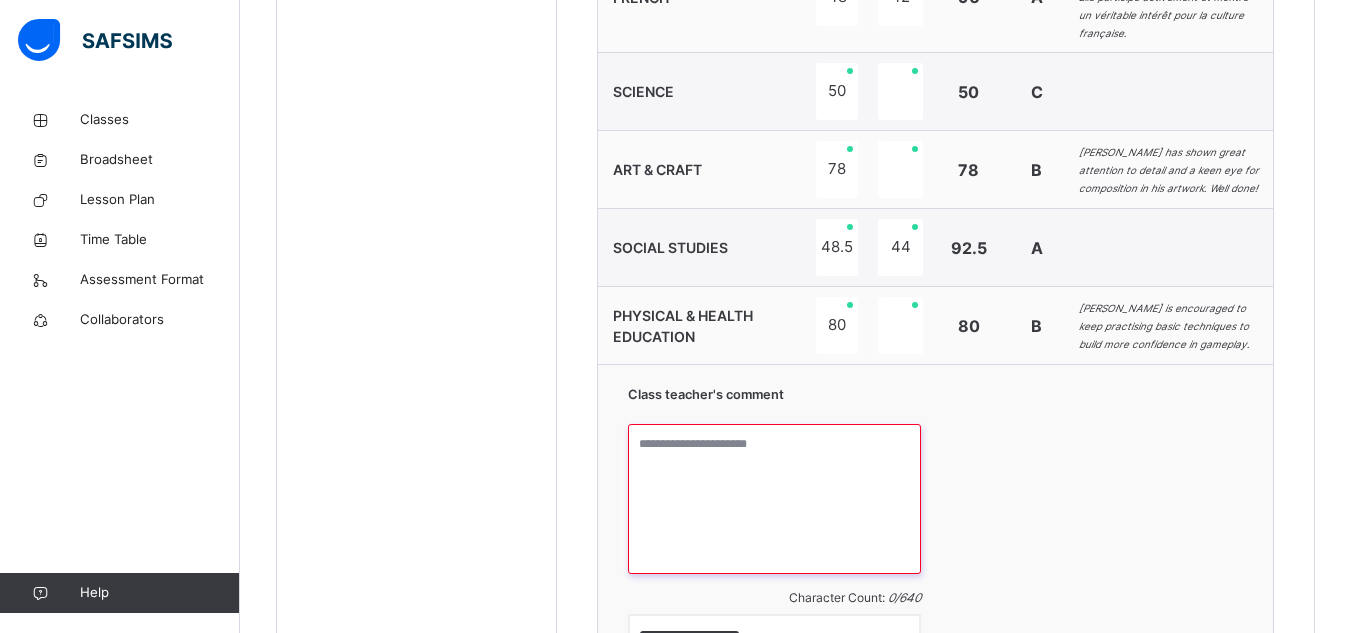 click at bounding box center (774, 499) 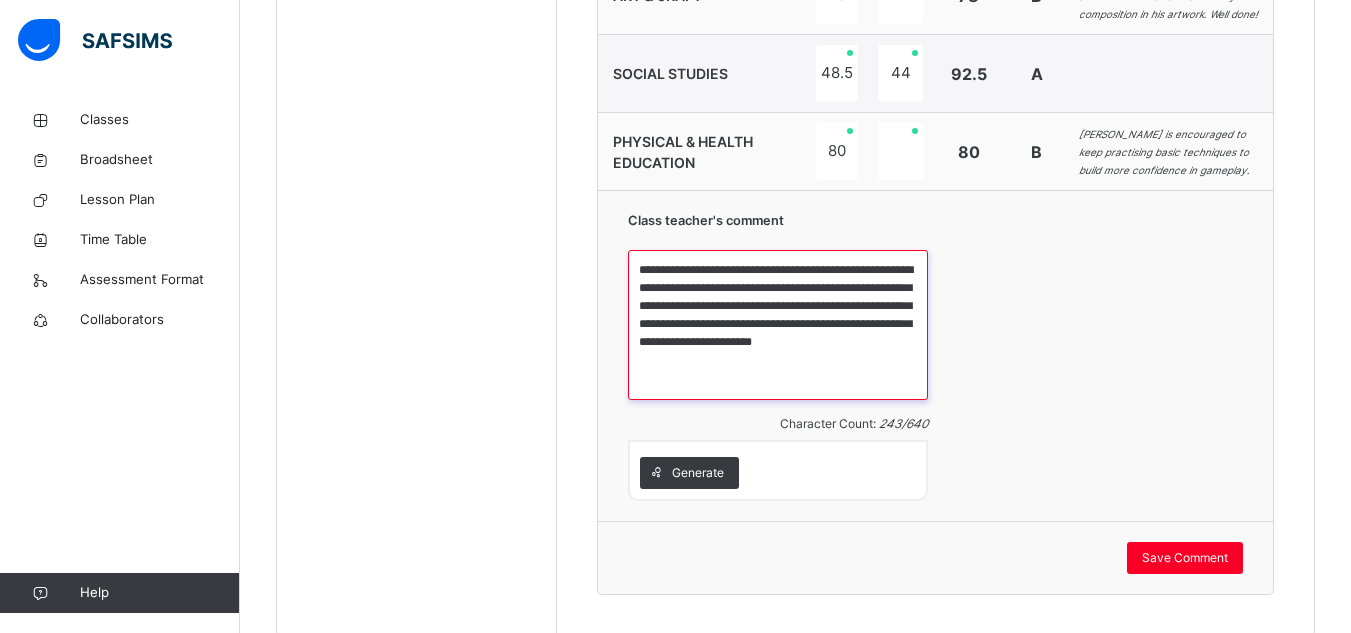 scroll, scrollTop: 1842, scrollLeft: 0, axis: vertical 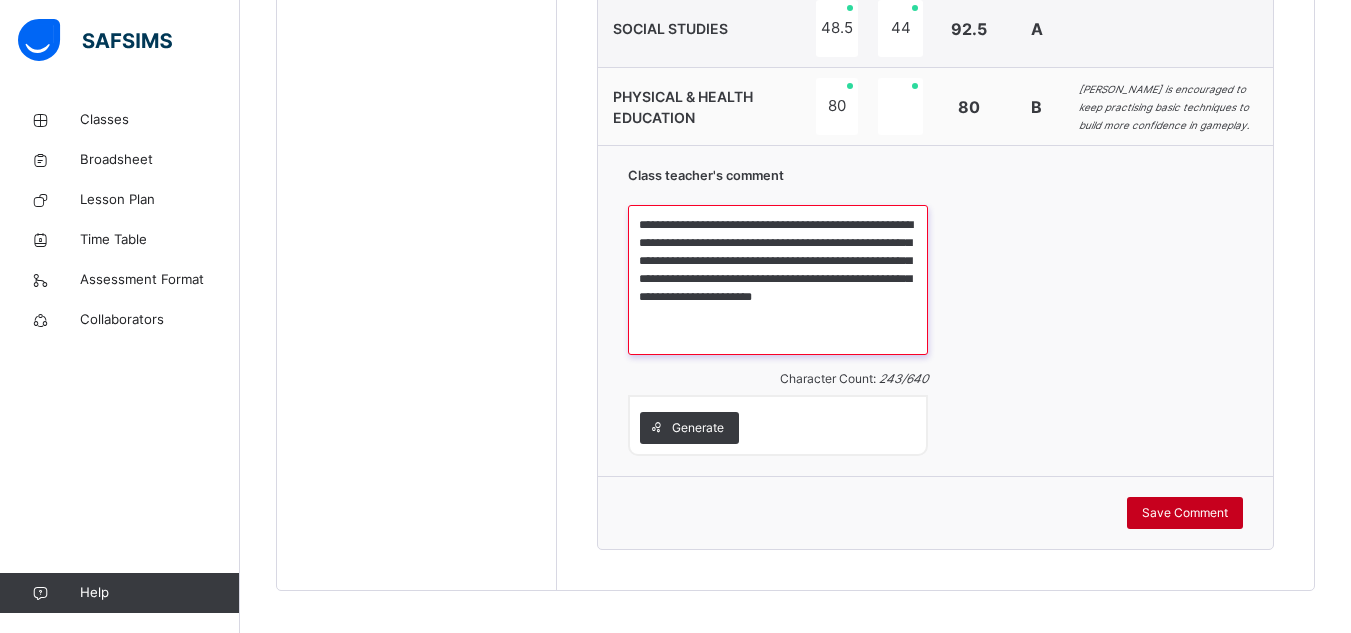 type on "**********" 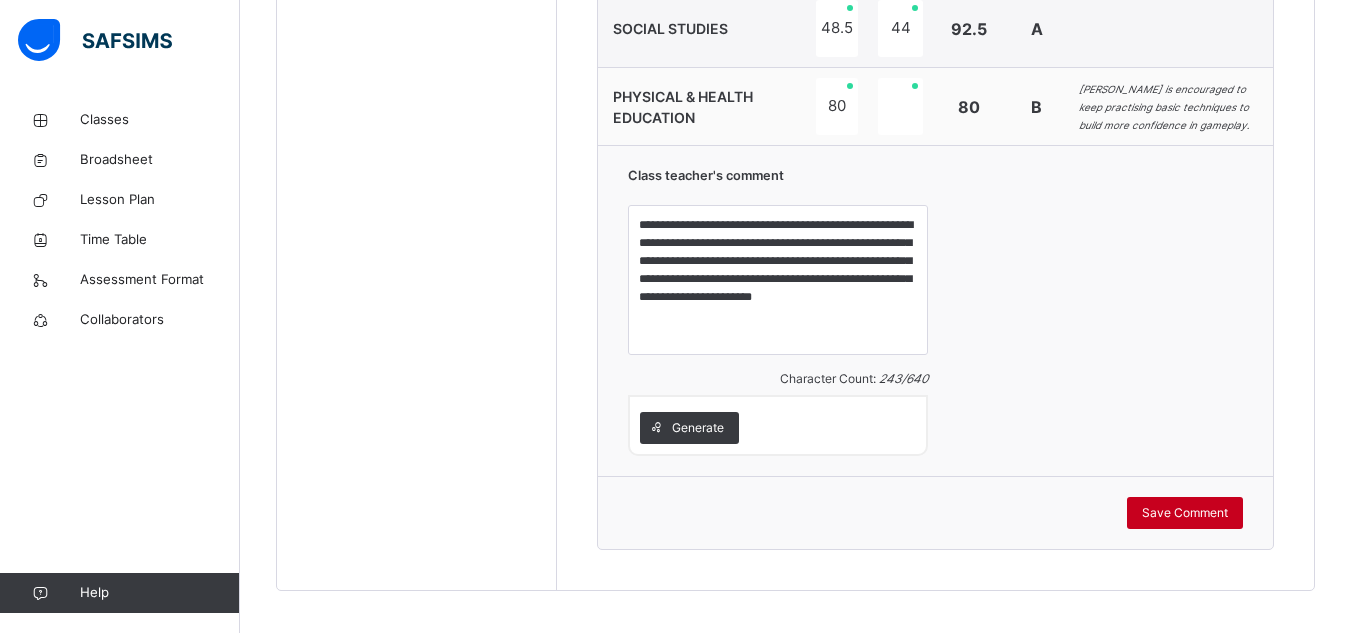 click on "Save Comment" at bounding box center (1185, 513) 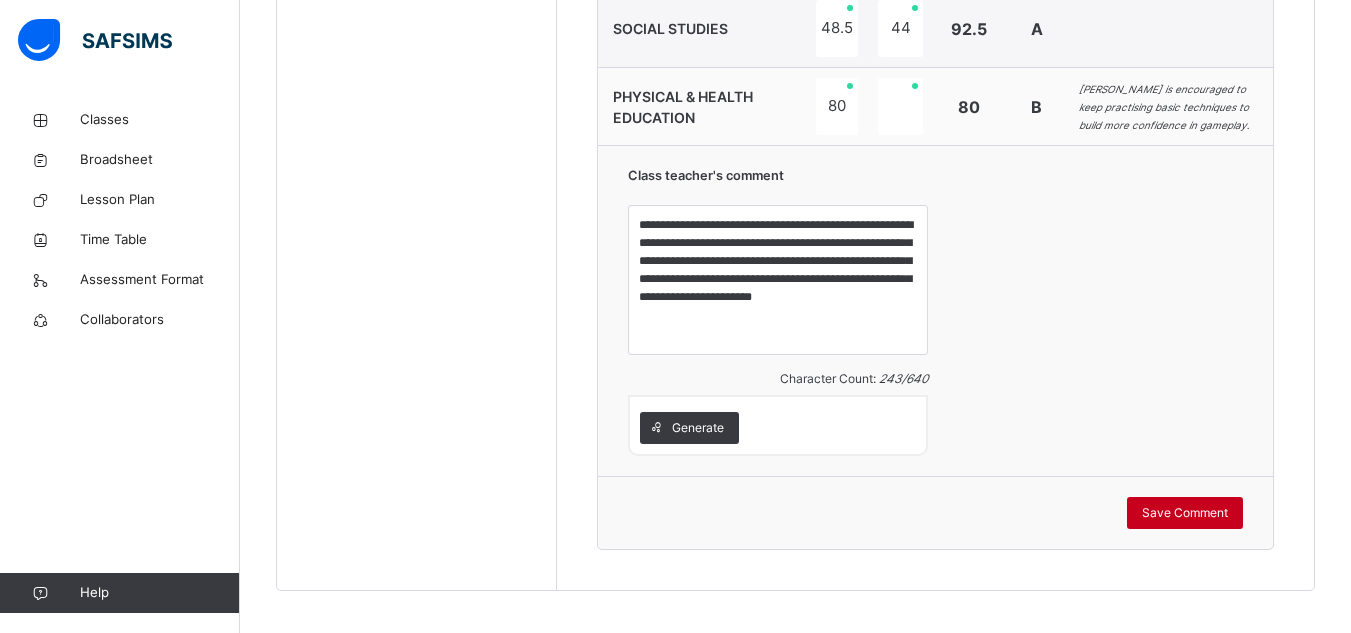 click on "Save Comment" at bounding box center [1185, 513] 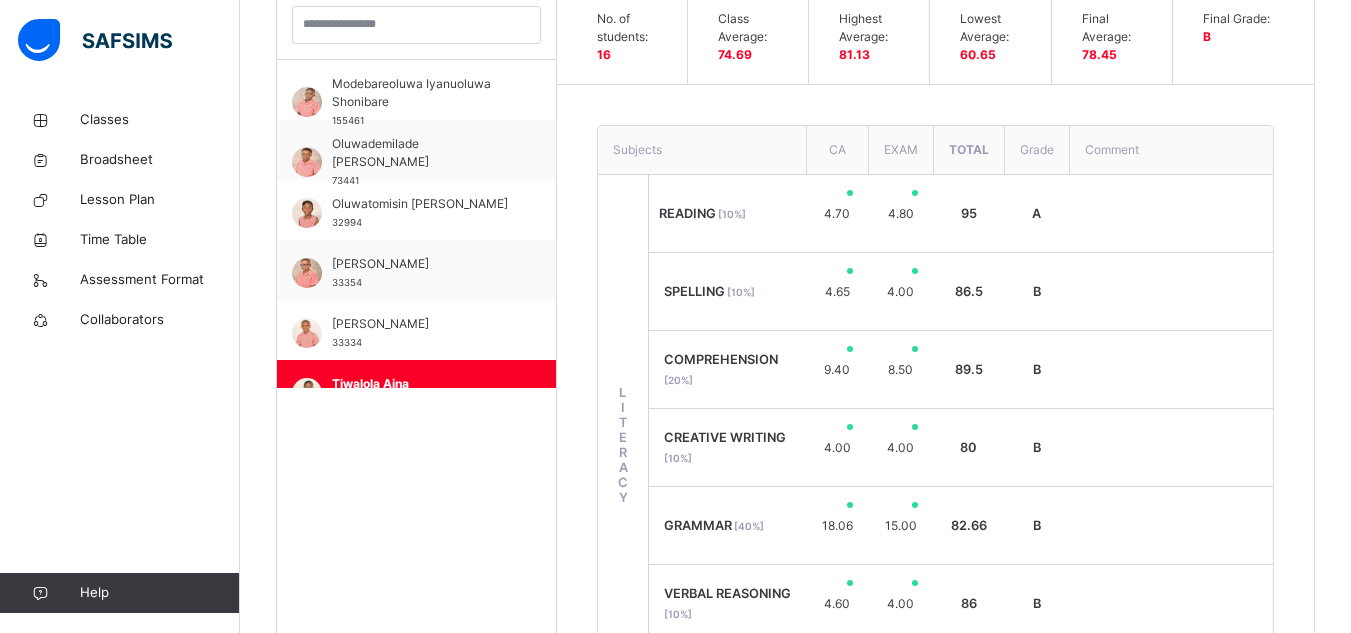 scroll, scrollTop: 589, scrollLeft: 0, axis: vertical 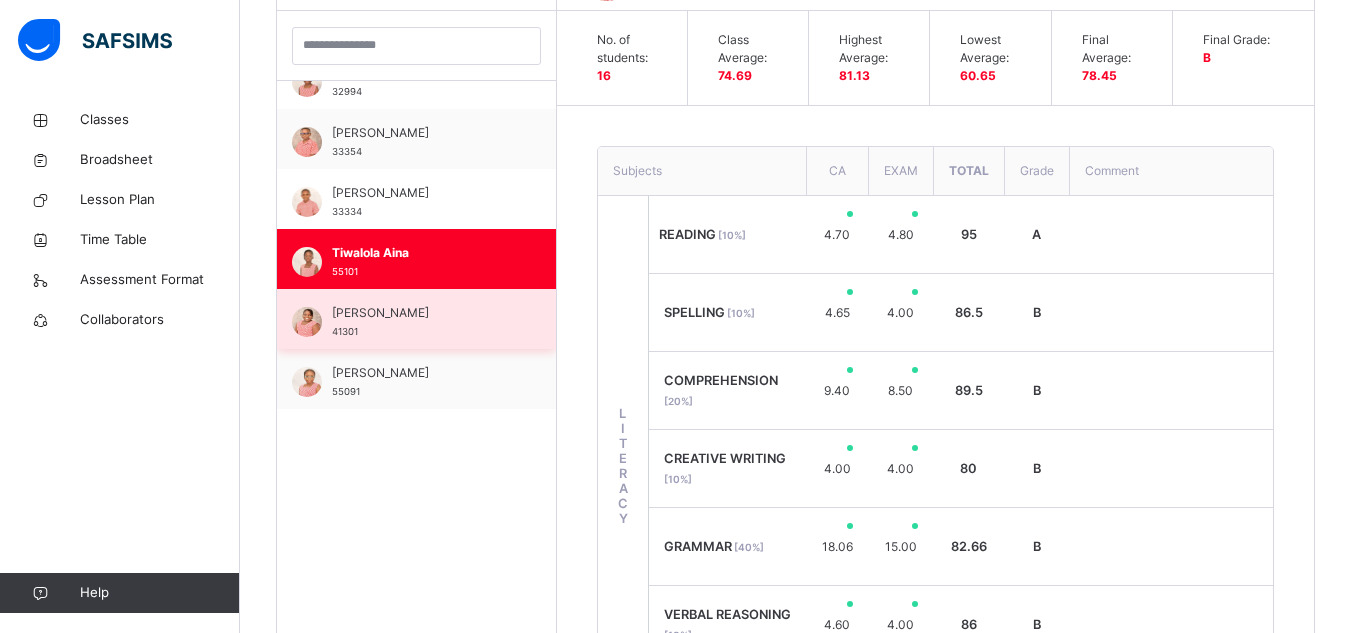 click on "[PERSON_NAME]" at bounding box center [421, 313] 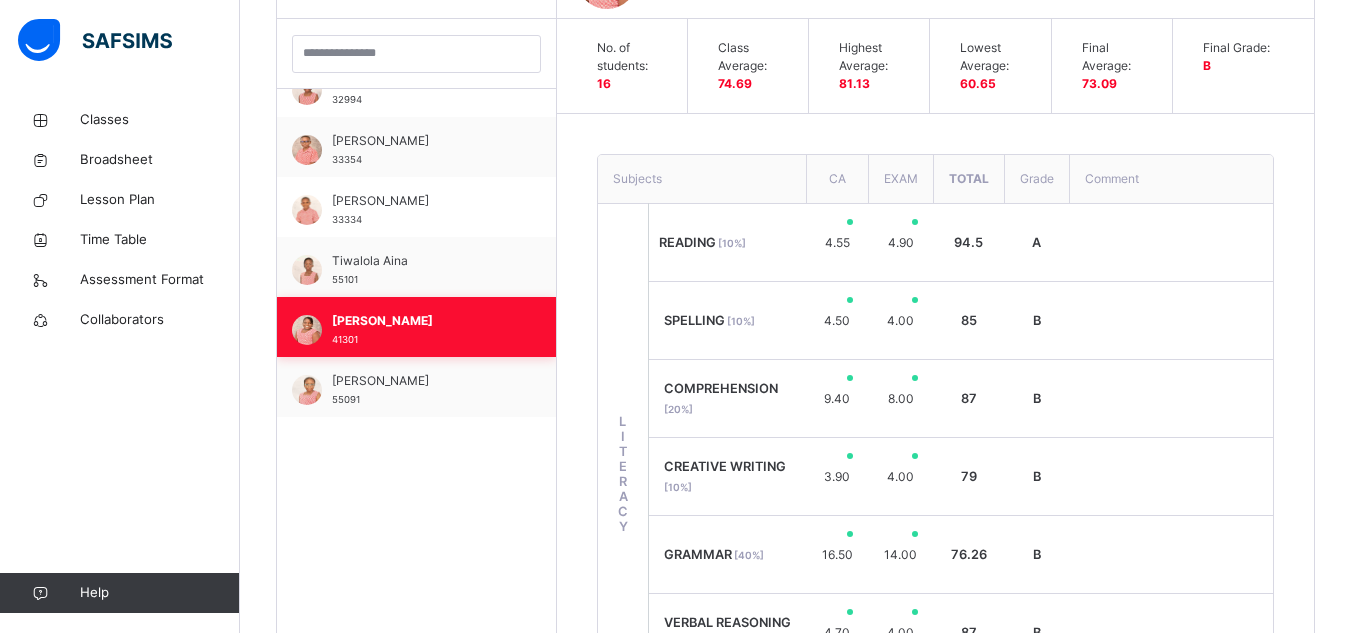 scroll, scrollTop: 589, scrollLeft: 0, axis: vertical 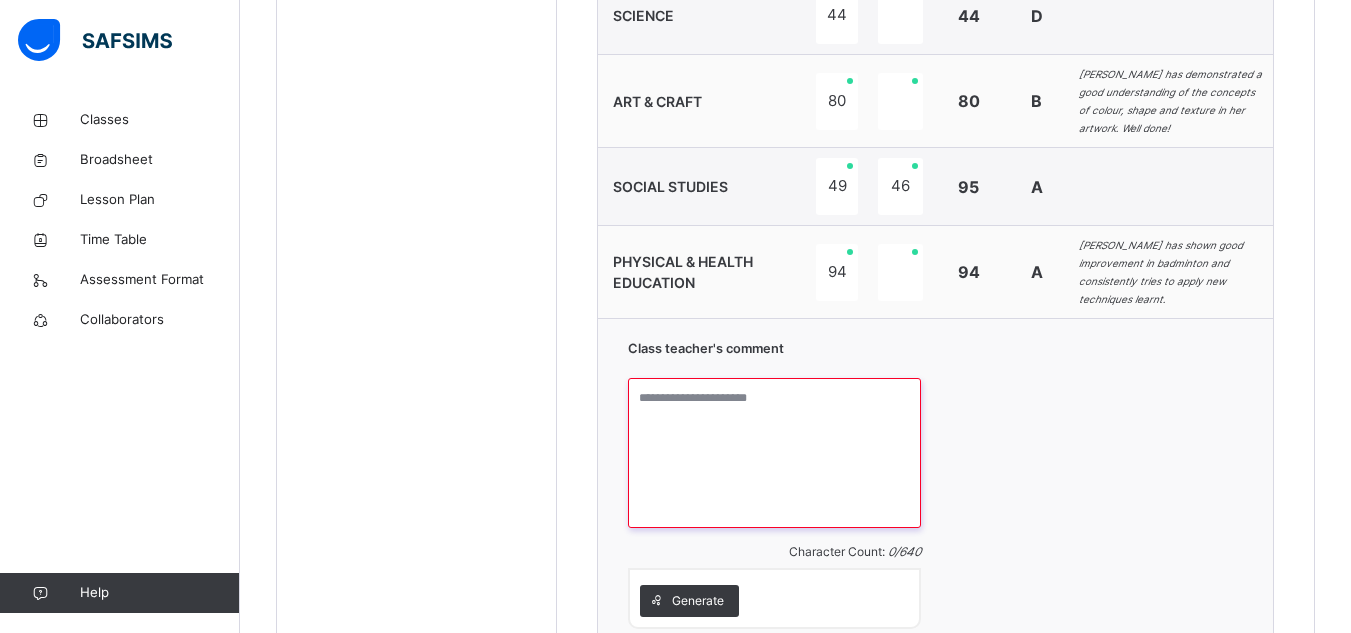 click at bounding box center [774, 453] 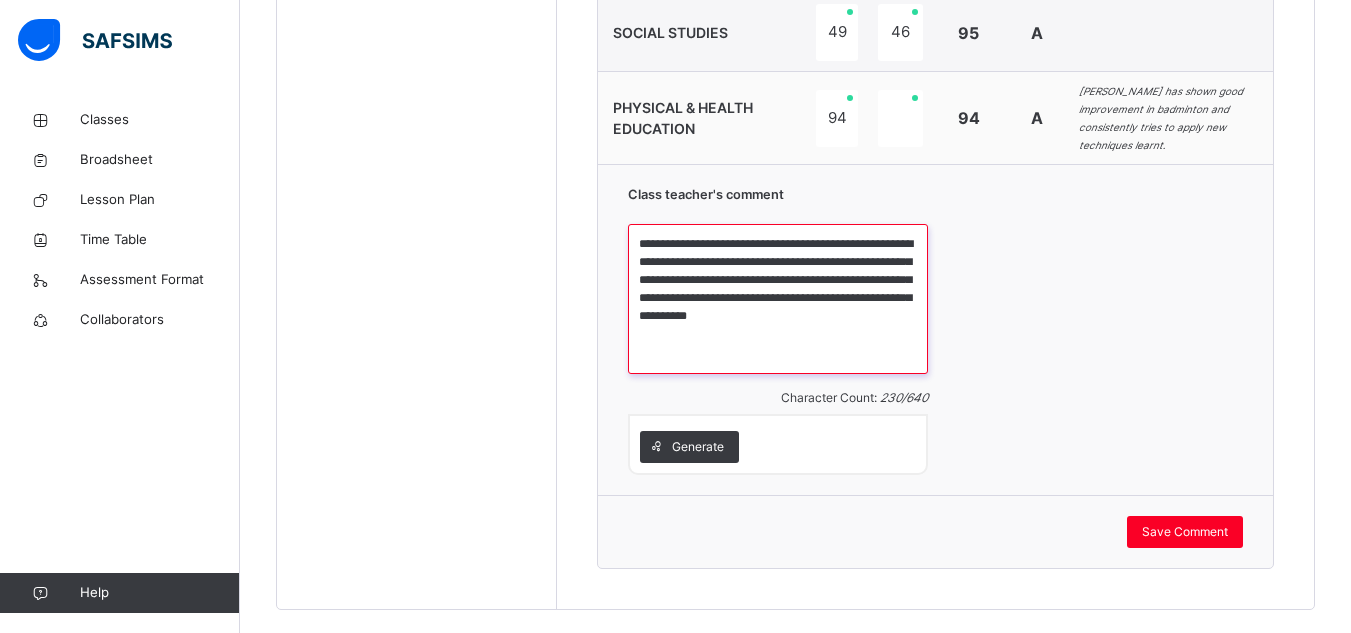 scroll, scrollTop: 1857, scrollLeft: 0, axis: vertical 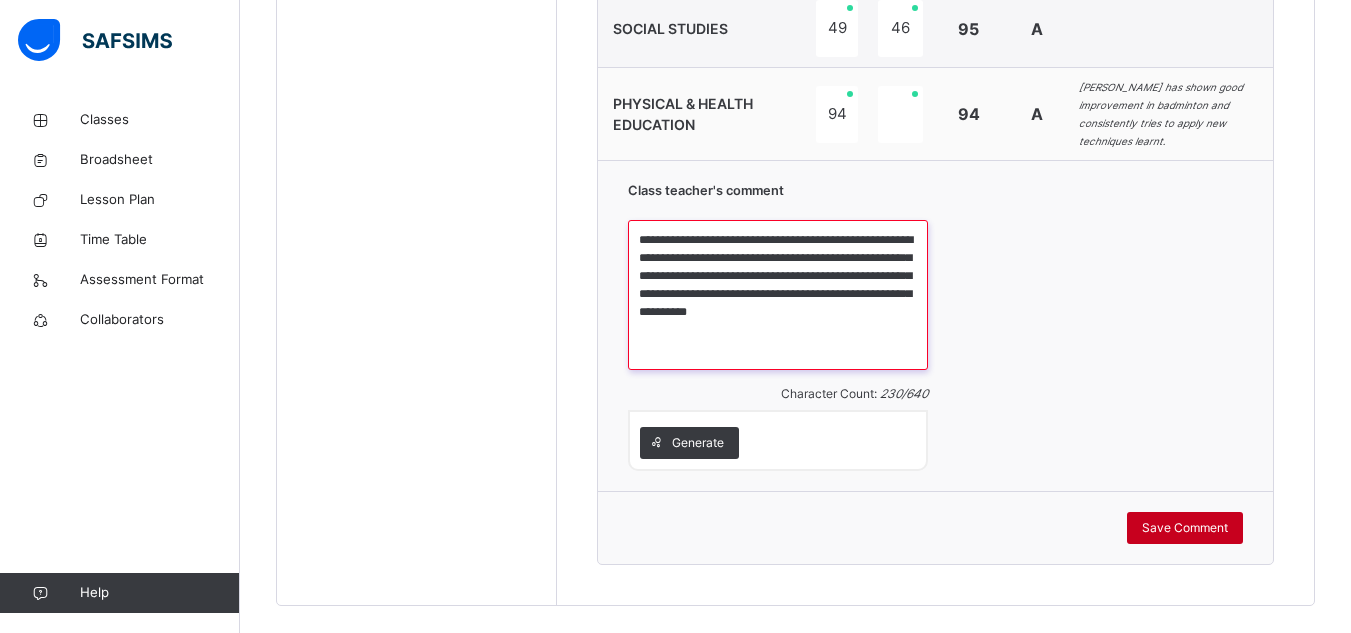 type on "**********" 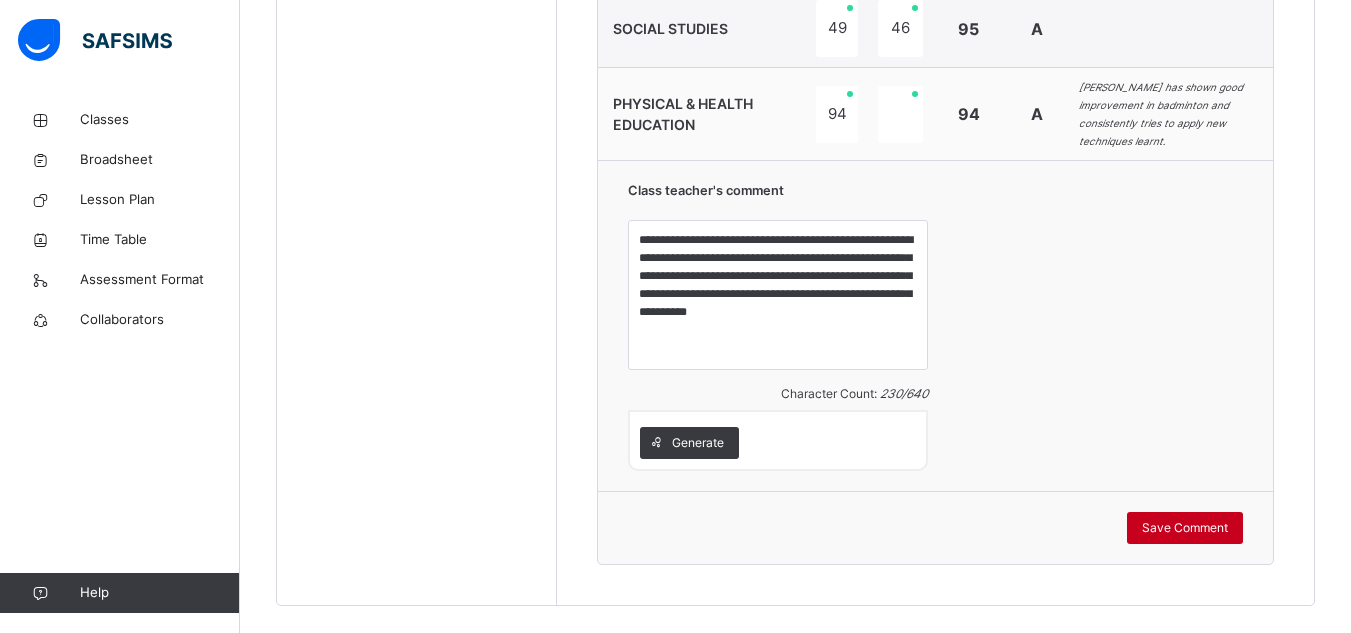 click on "Save Comment" at bounding box center (1185, 528) 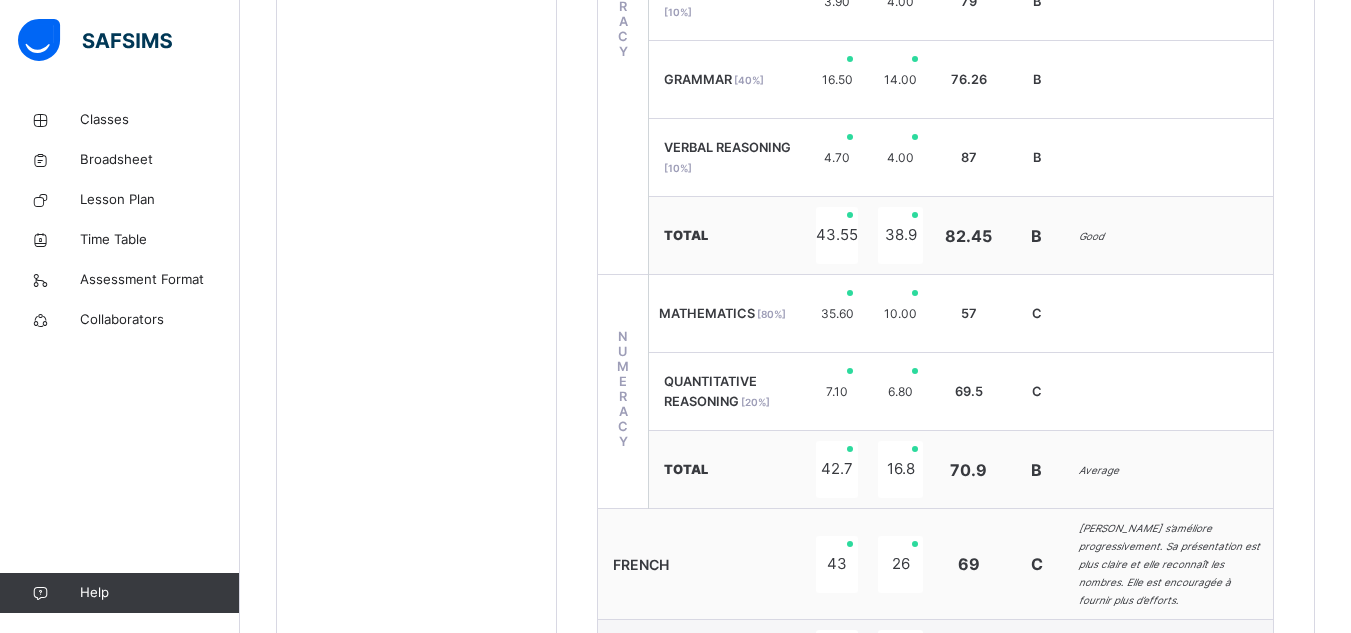 scroll, scrollTop: 1010, scrollLeft: 0, axis: vertical 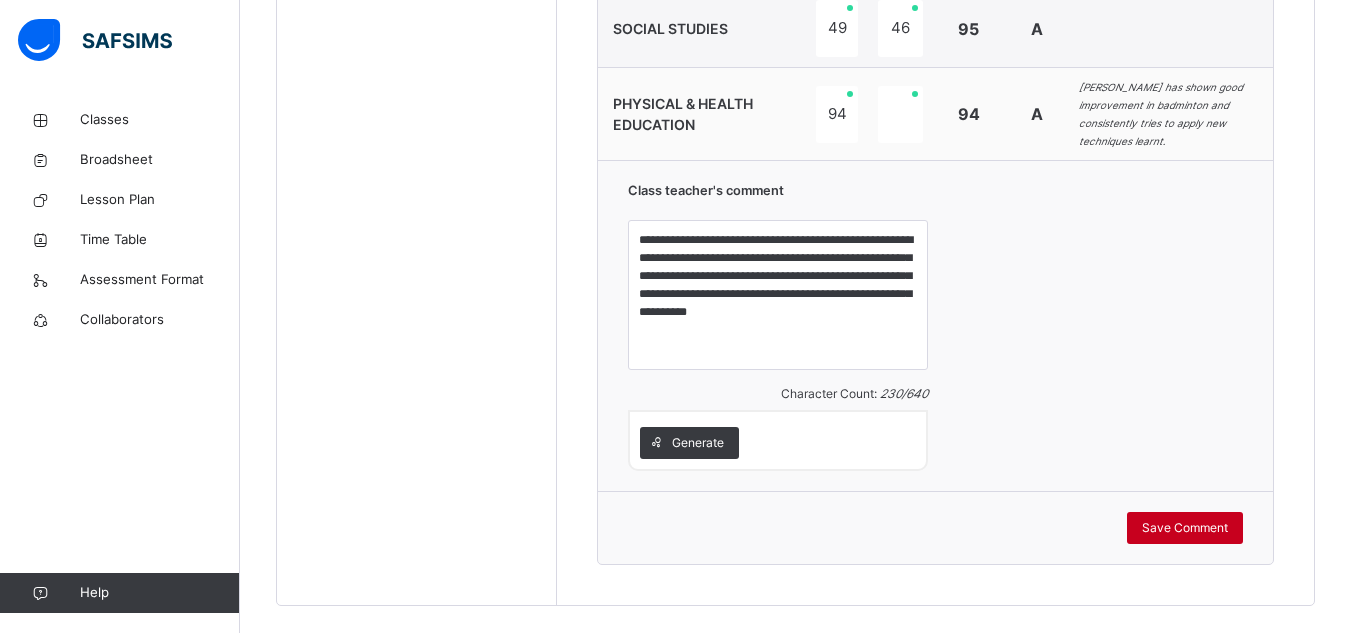 click on "Save Comment" at bounding box center [1185, 528] 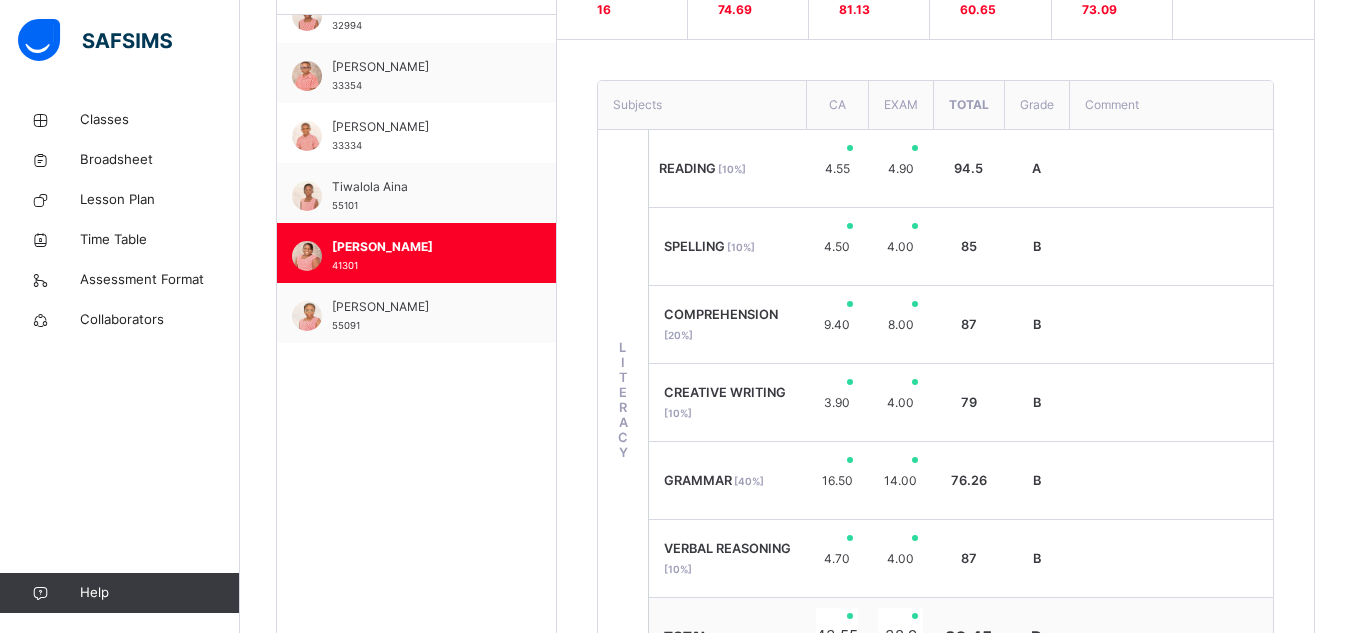 scroll, scrollTop: 664, scrollLeft: 0, axis: vertical 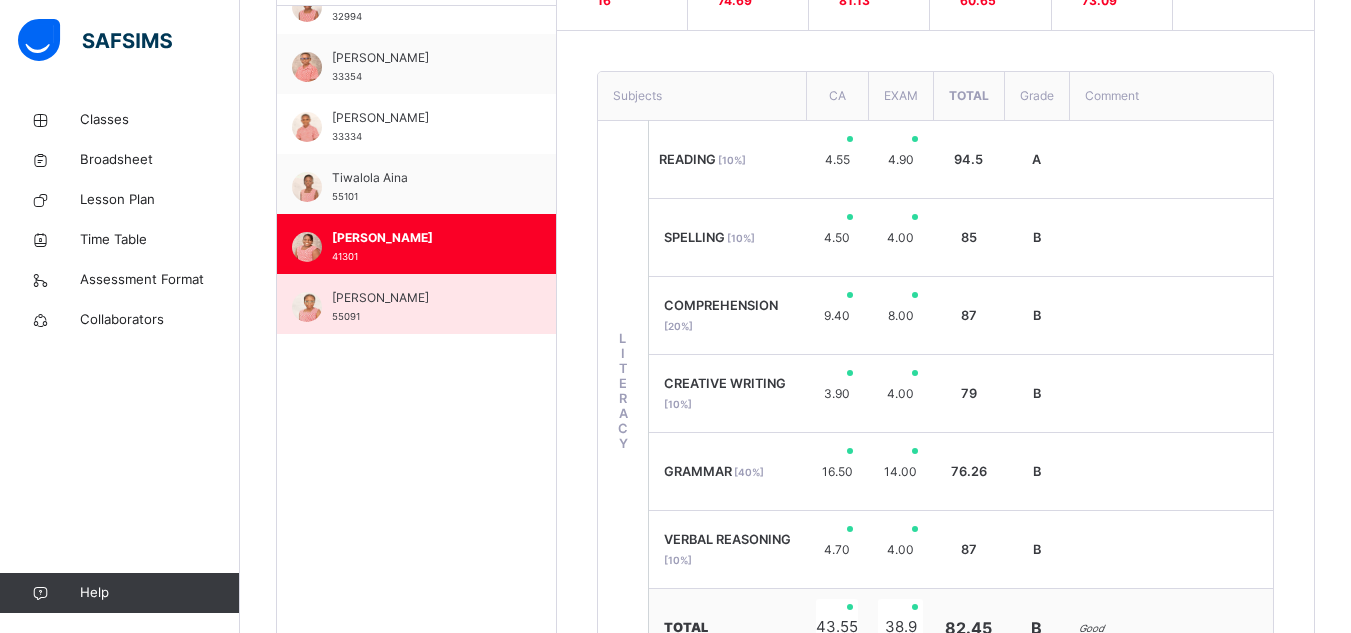 click on "[PERSON_NAME] 55091" at bounding box center [421, 307] 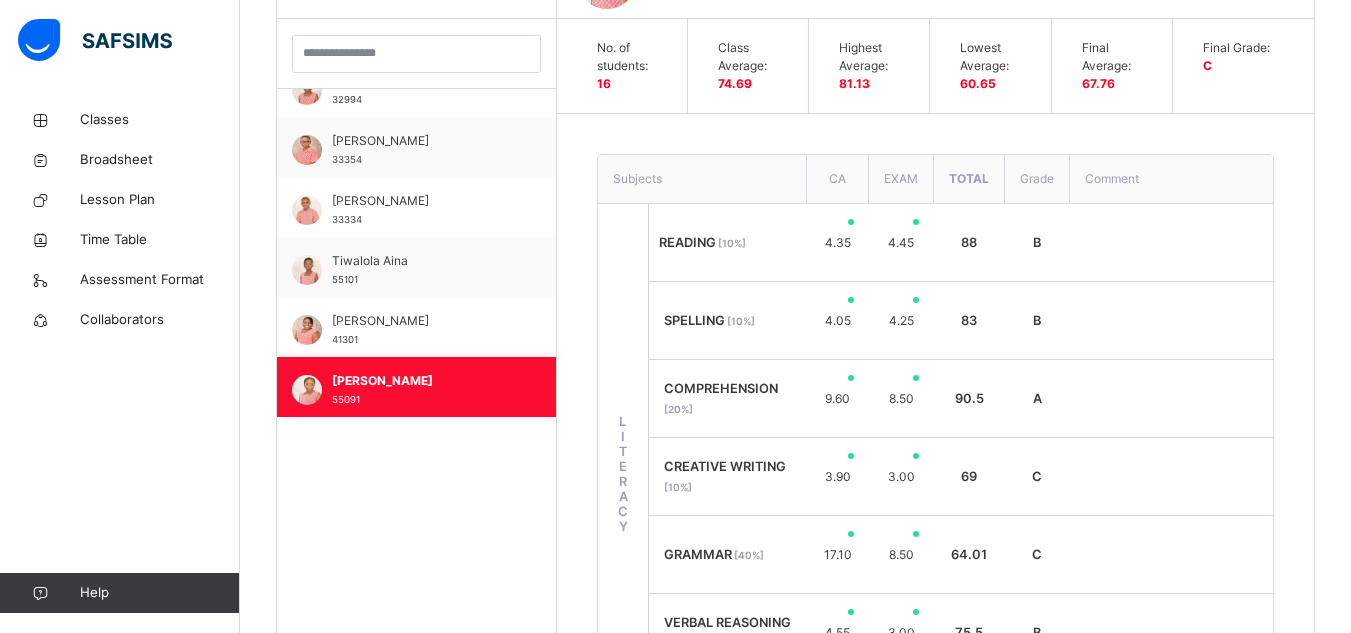 scroll, scrollTop: 664, scrollLeft: 0, axis: vertical 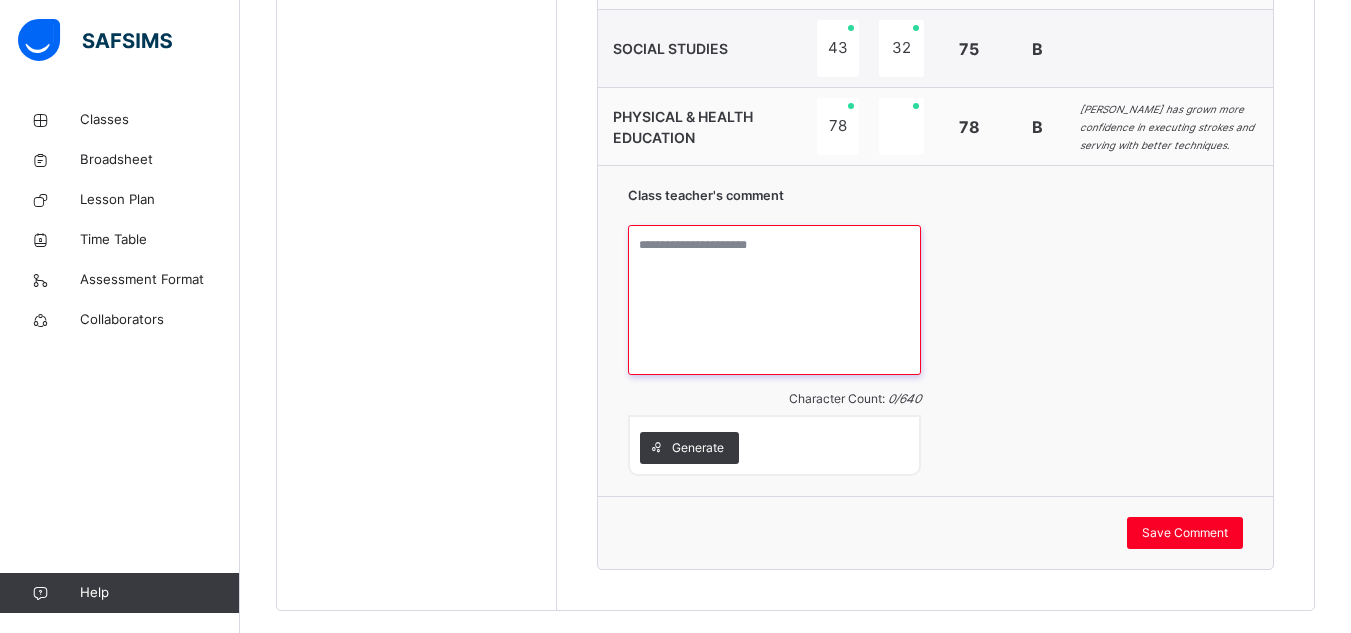 click at bounding box center [774, 300] 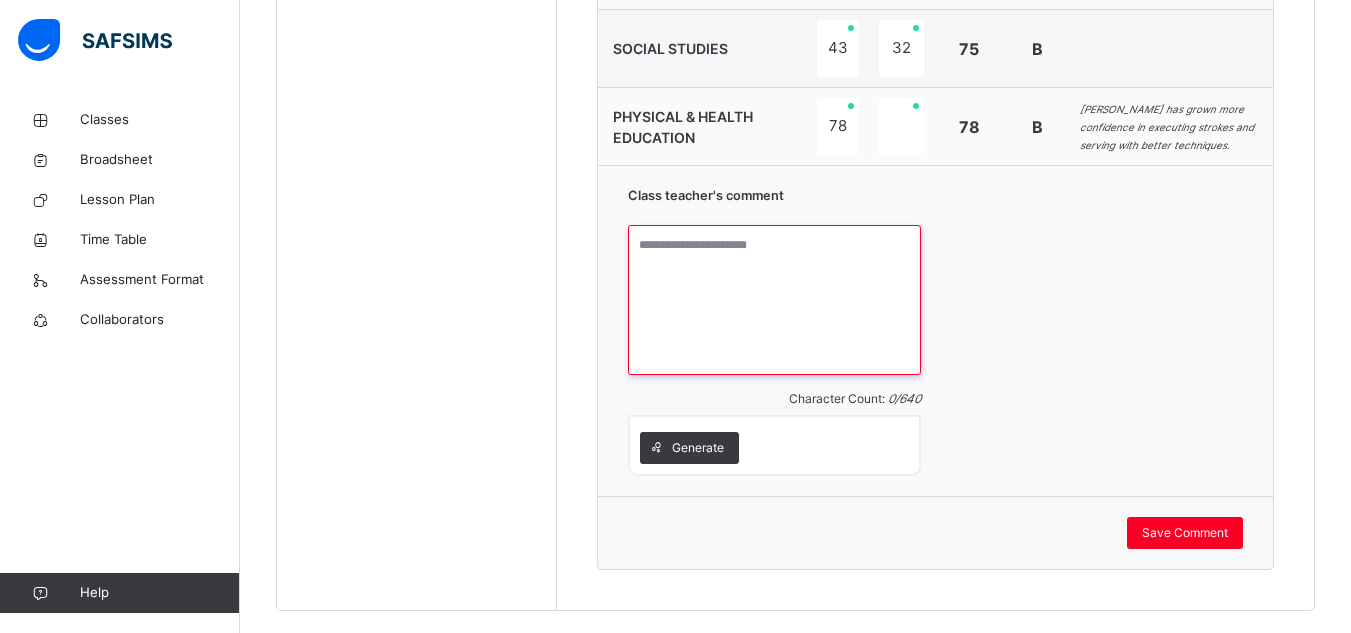 paste on "**********" 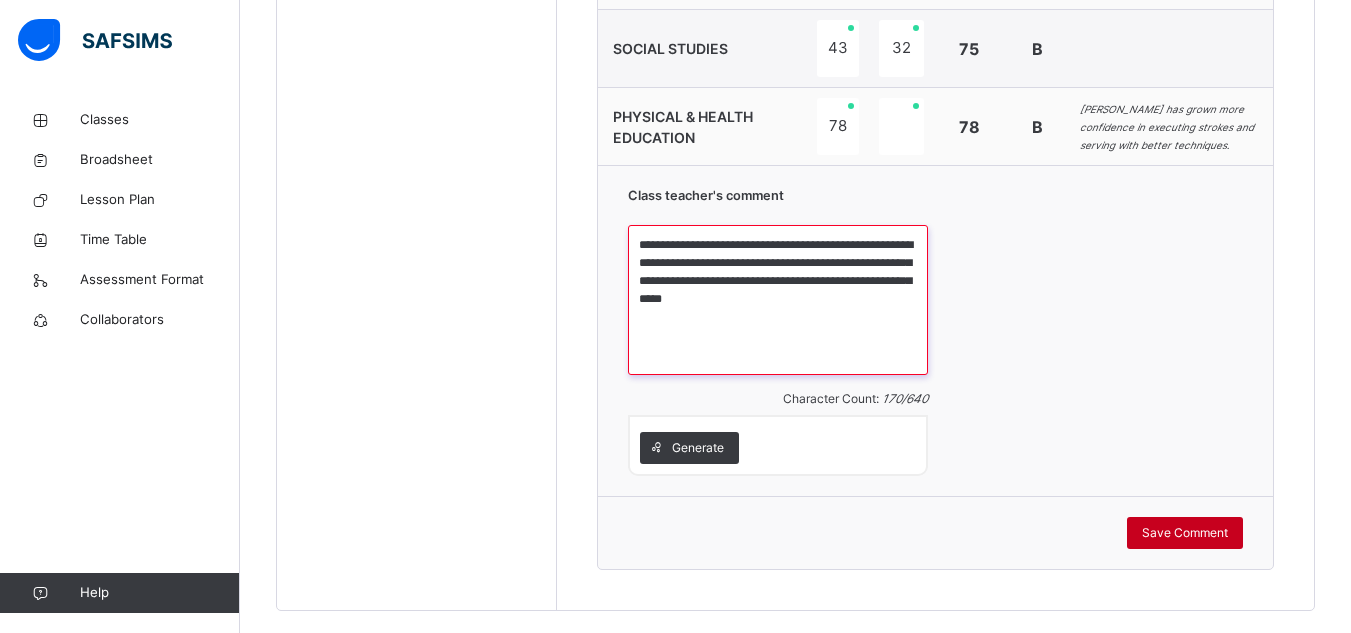 type on "**********" 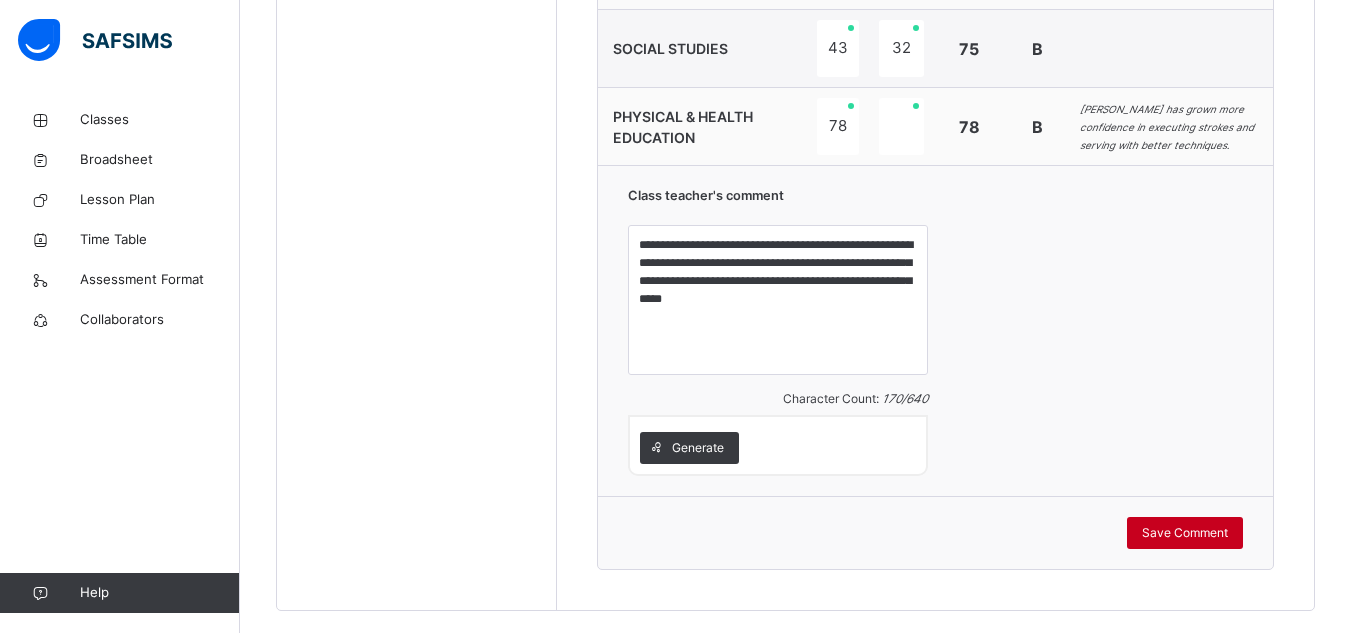 click on "Save Comment" at bounding box center (1185, 533) 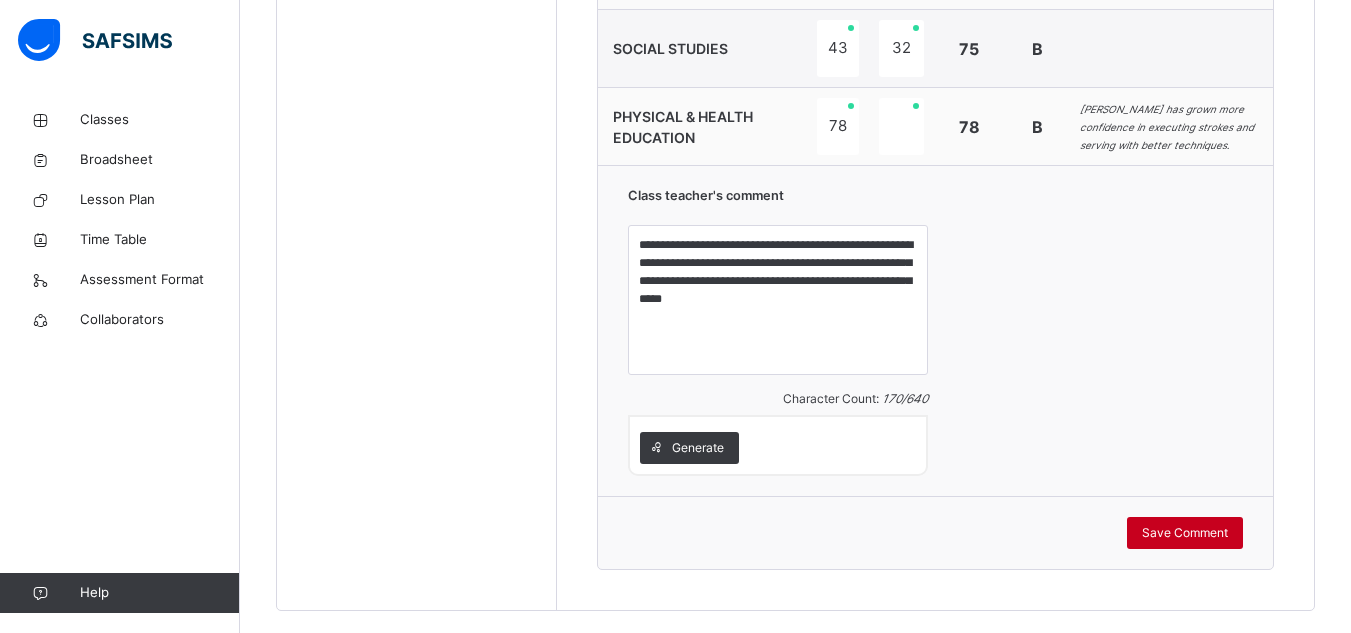 click on "Save Comment" at bounding box center [1185, 533] 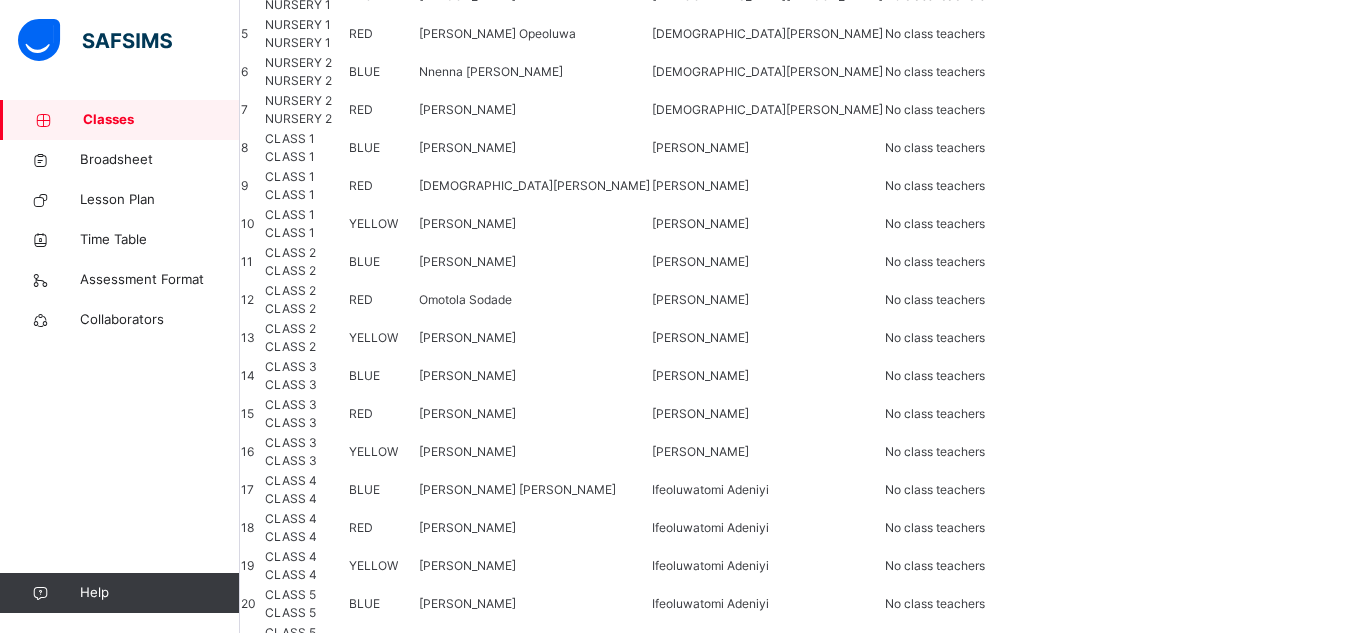 scroll, scrollTop: 0, scrollLeft: 0, axis: both 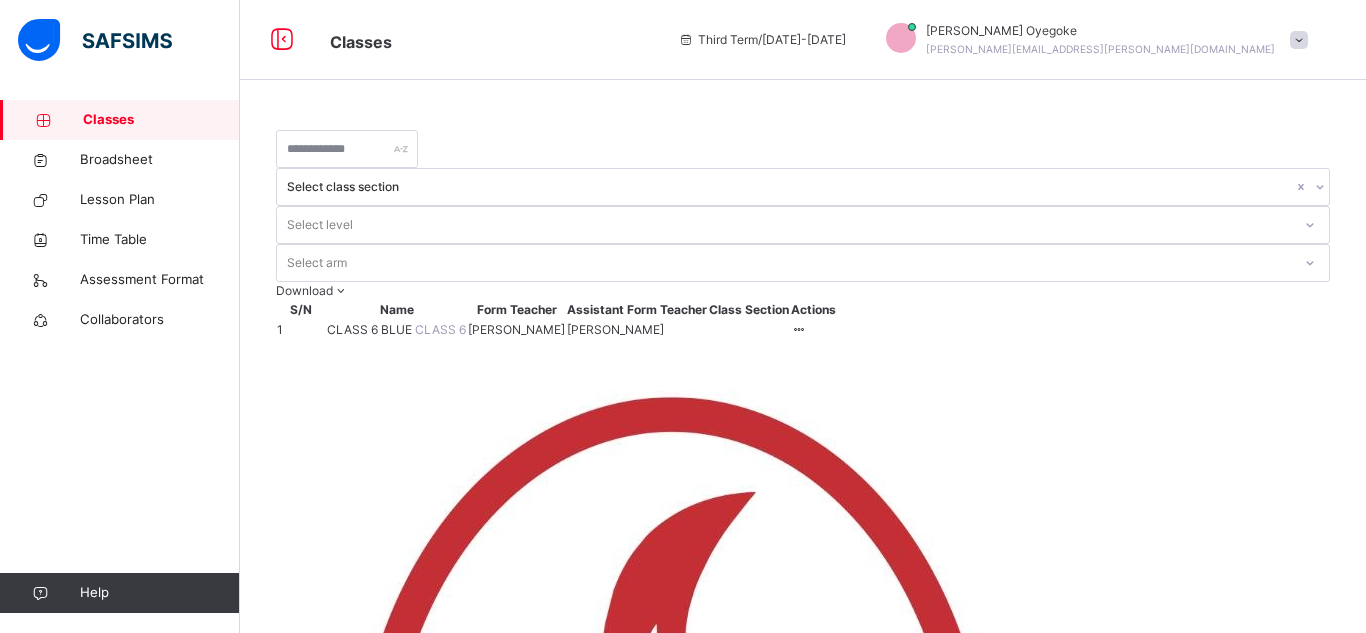 click on "CLASS 6   BLUE" at bounding box center [371, 329] 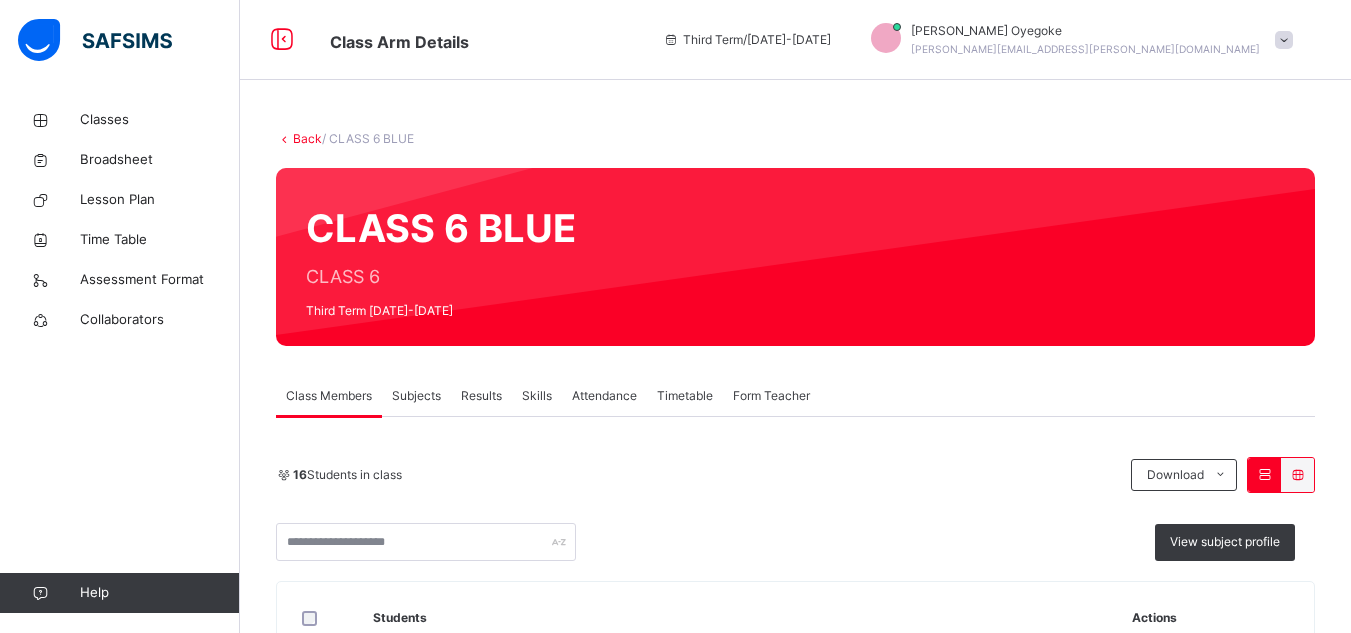 click on "Attendance" at bounding box center [604, 396] 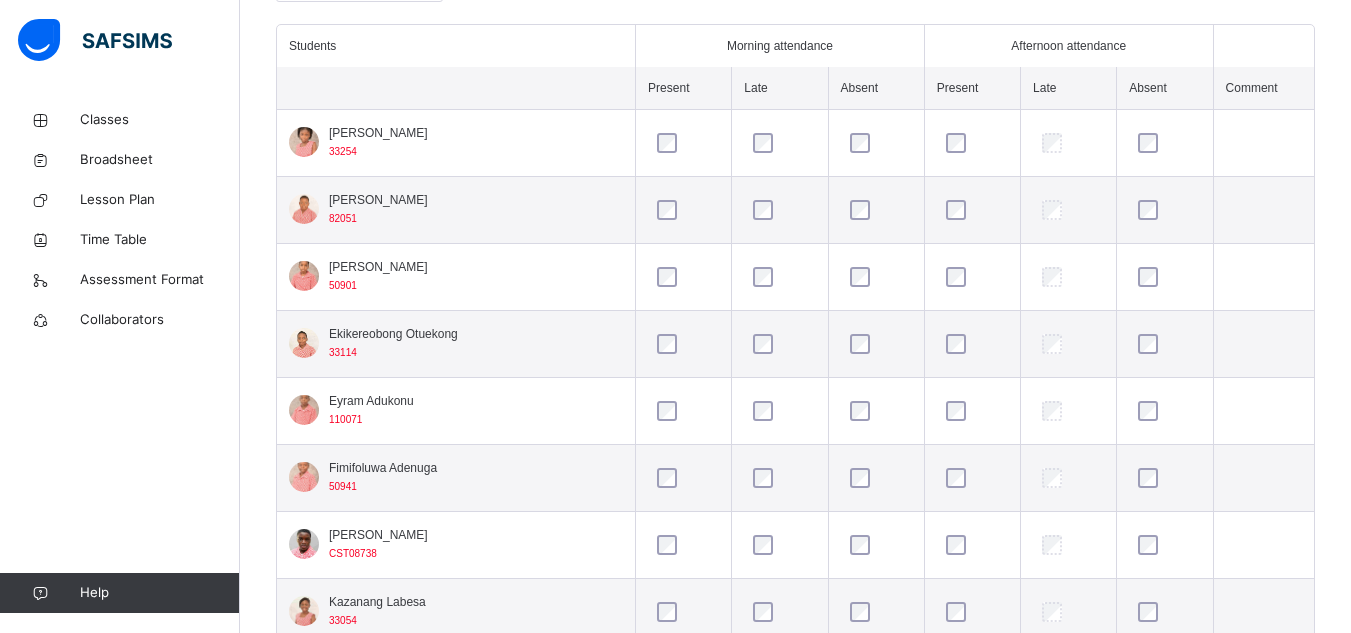 scroll, scrollTop: 553, scrollLeft: 0, axis: vertical 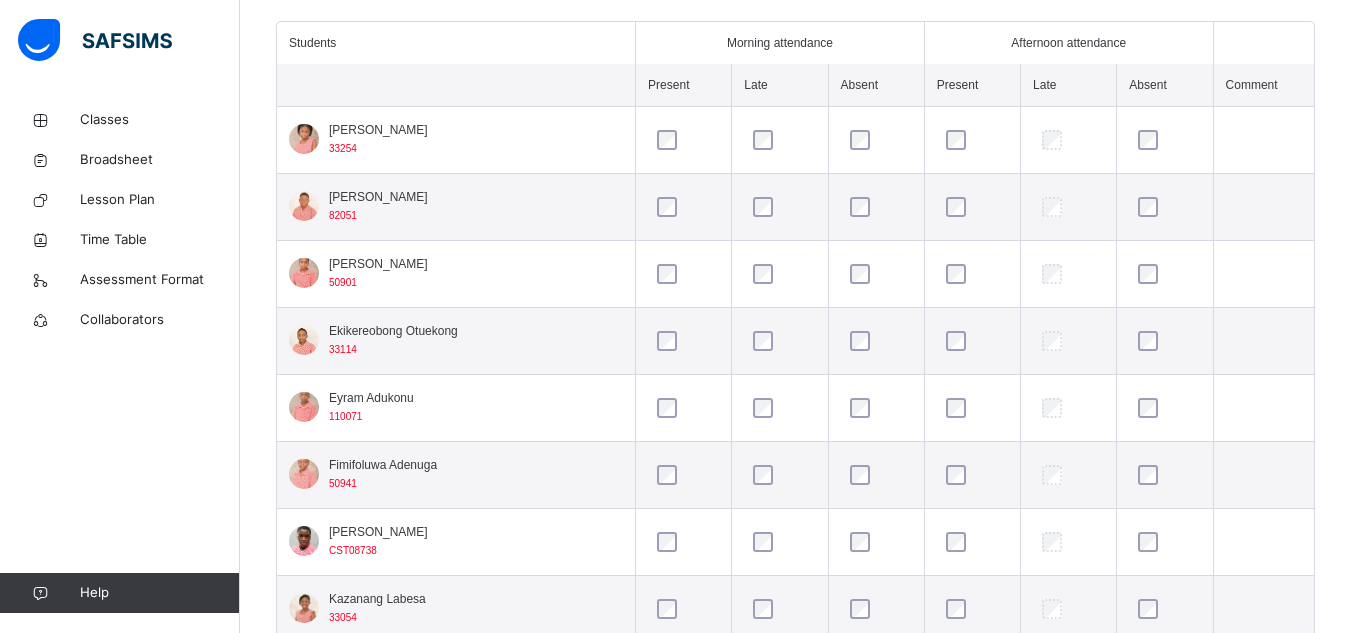 click on "Kazanang  Labesa 33054" at bounding box center [456, 609] 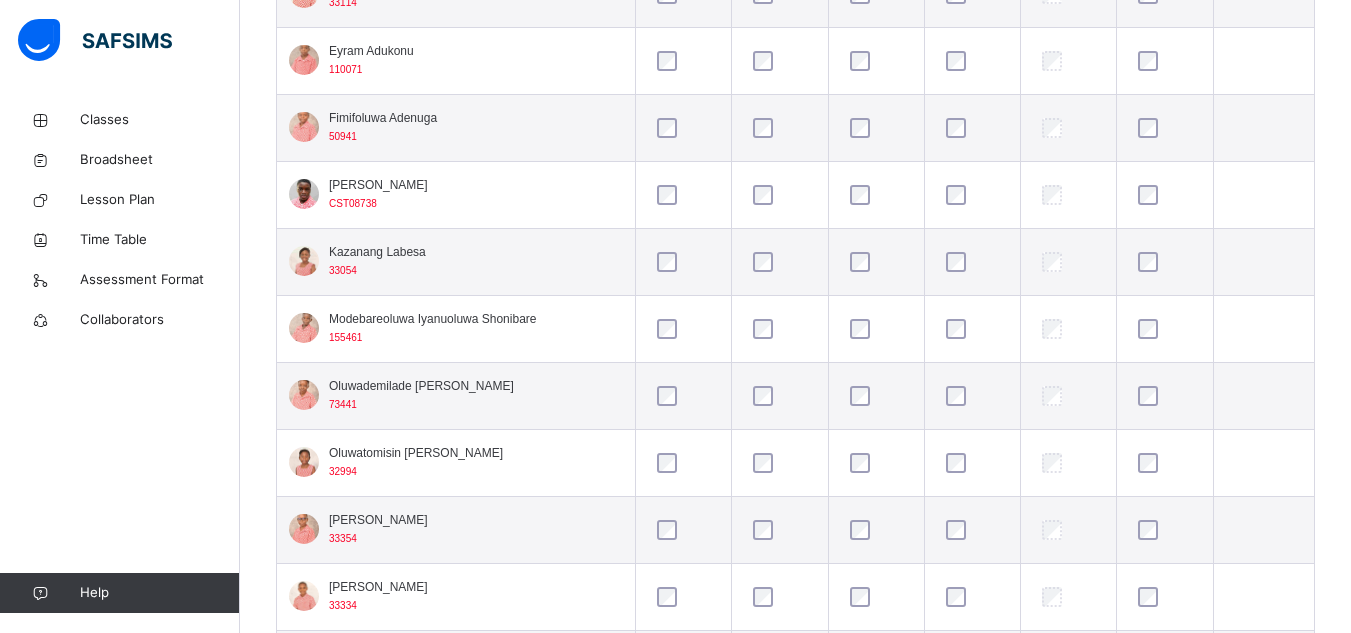 scroll, scrollTop: 906, scrollLeft: 0, axis: vertical 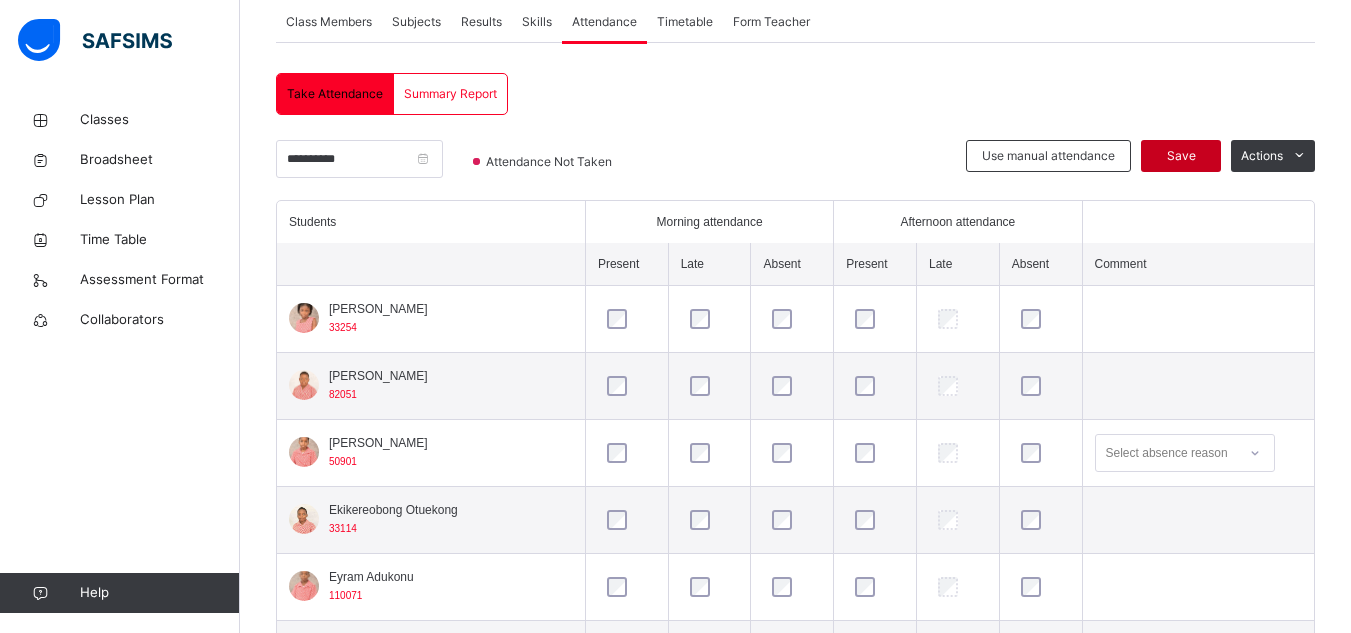 click on "Save" at bounding box center [1181, 156] 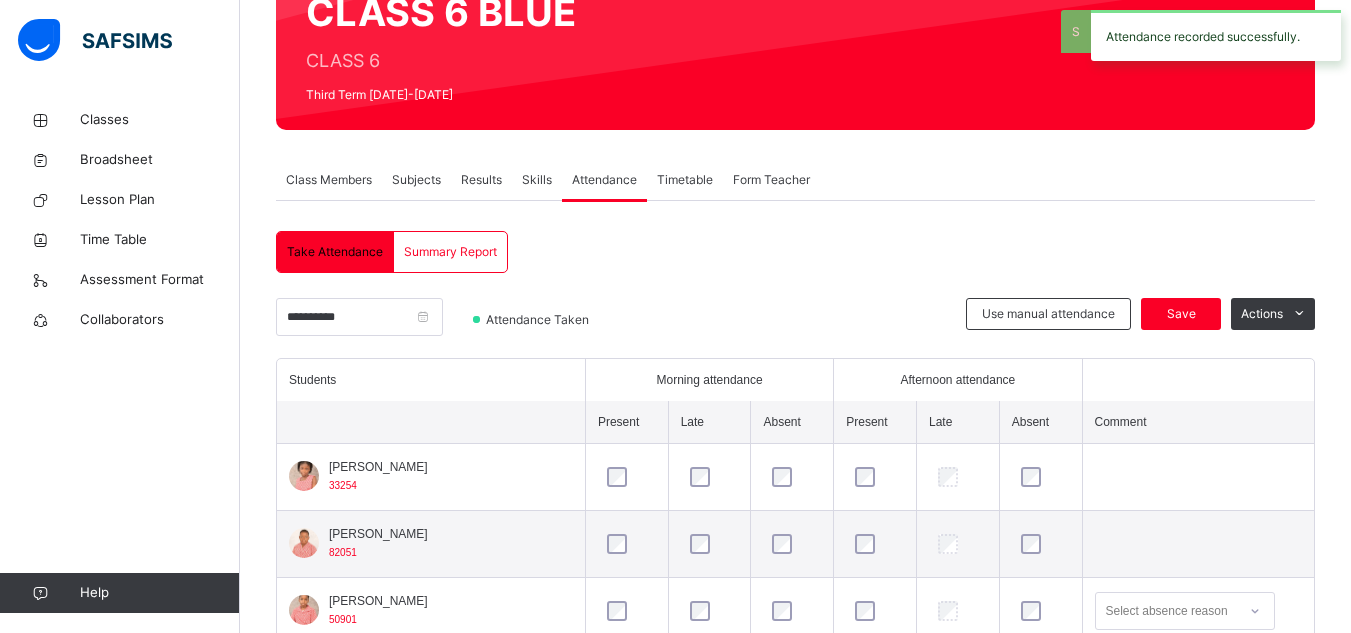 scroll, scrollTop: 374, scrollLeft: 0, axis: vertical 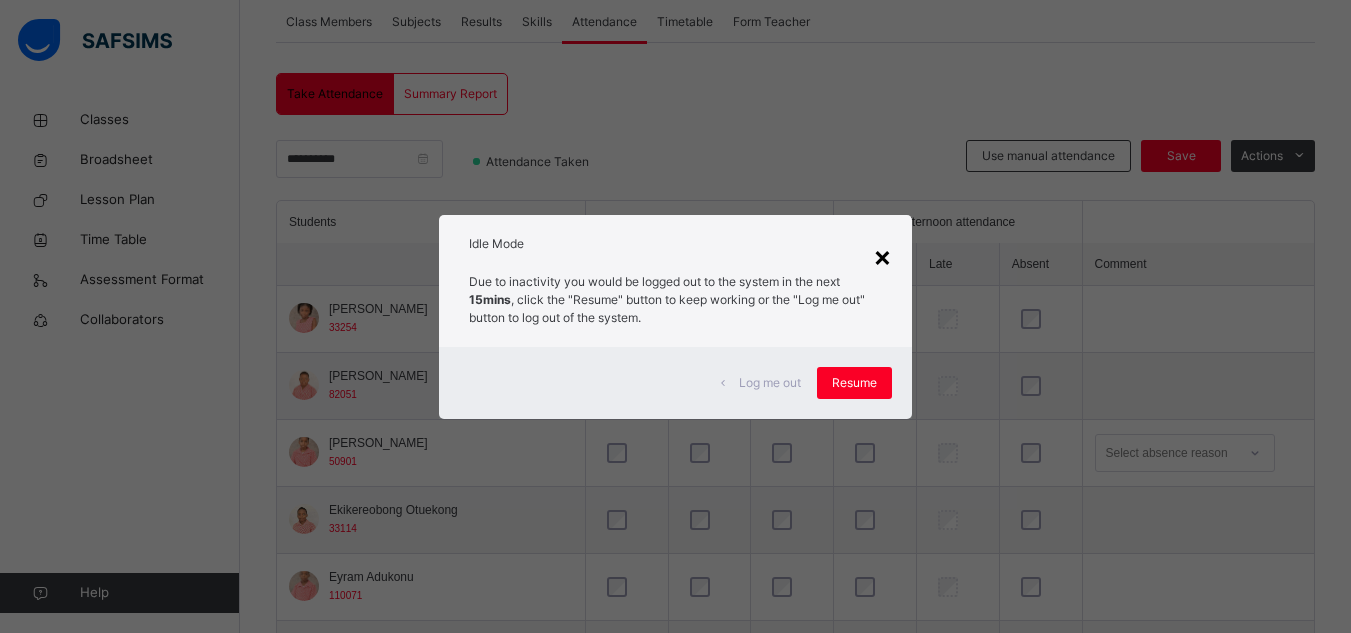 click on "×" at bounding box center [882, 256] 